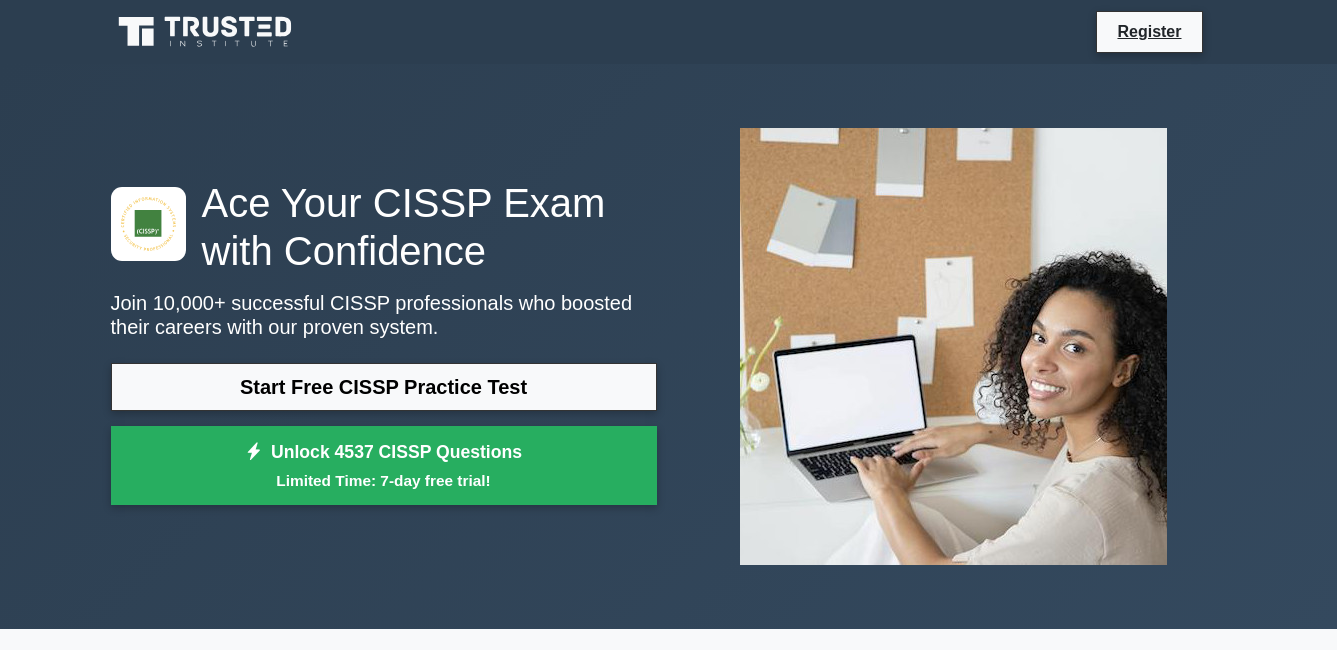 scroll, scrollTop: 0, scrollLeft: 0, axis: both 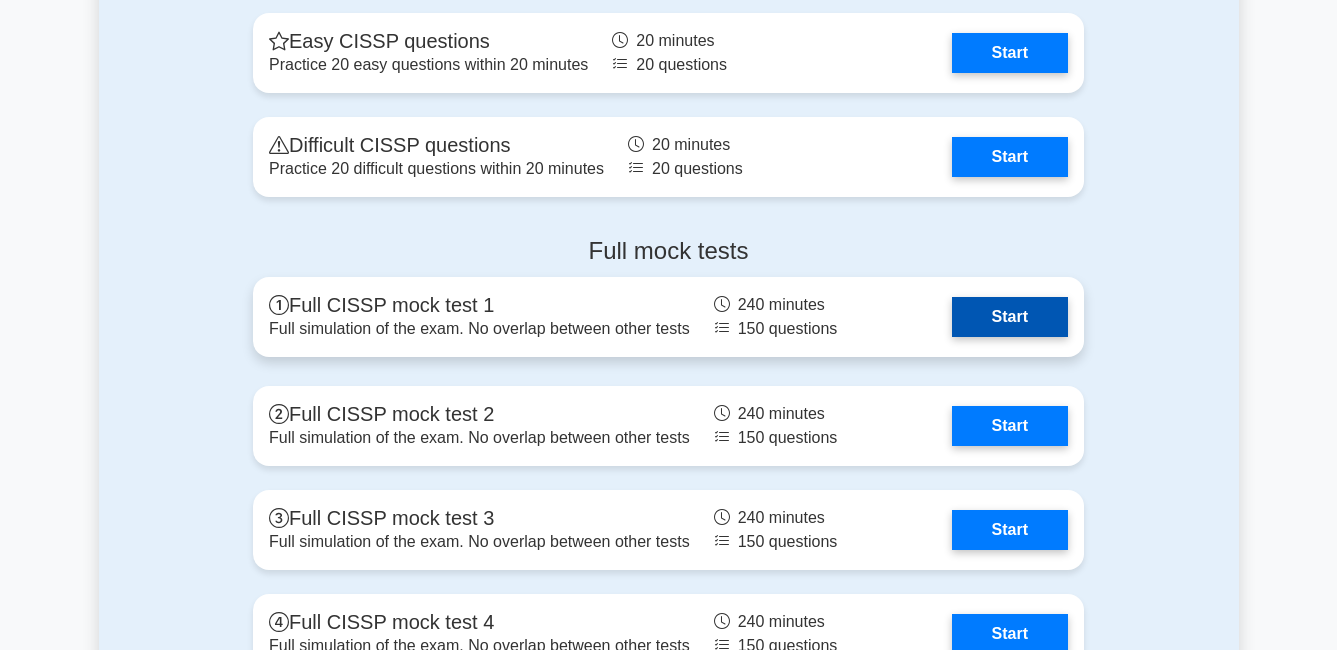 click on "Start" at bounding box center [1010, 317] 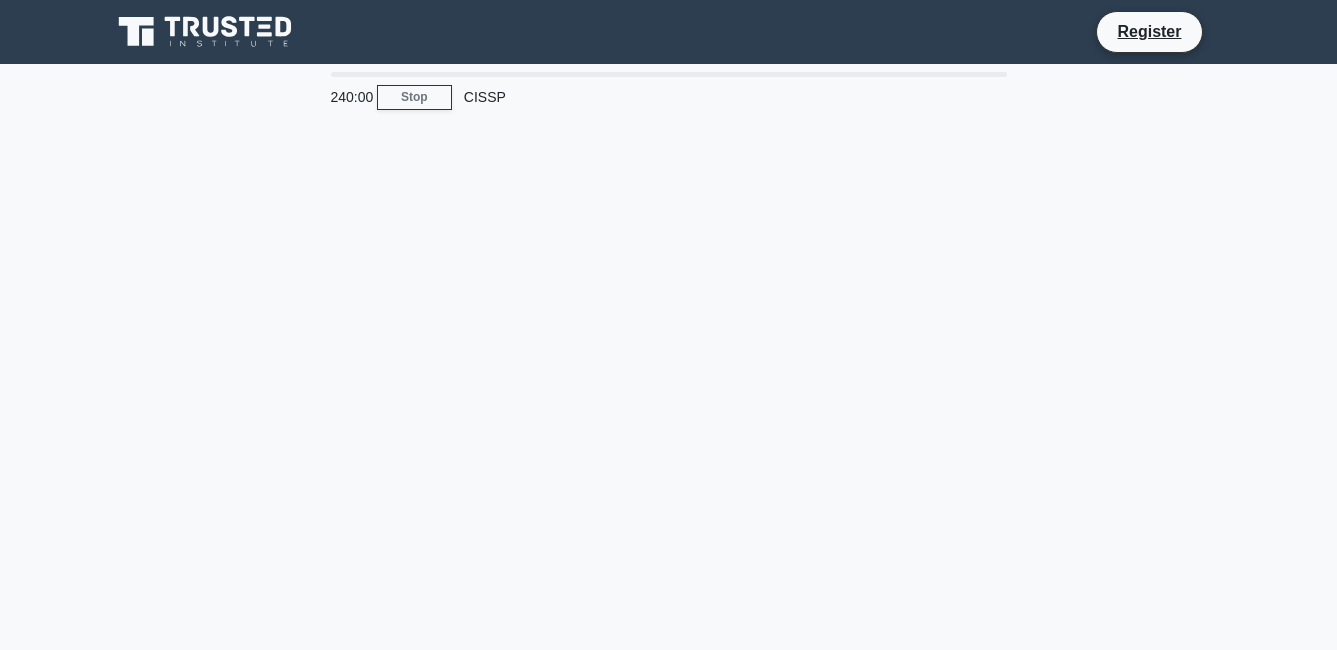scroll, scrollTop: 0, scrollLeft: 0, axis: both 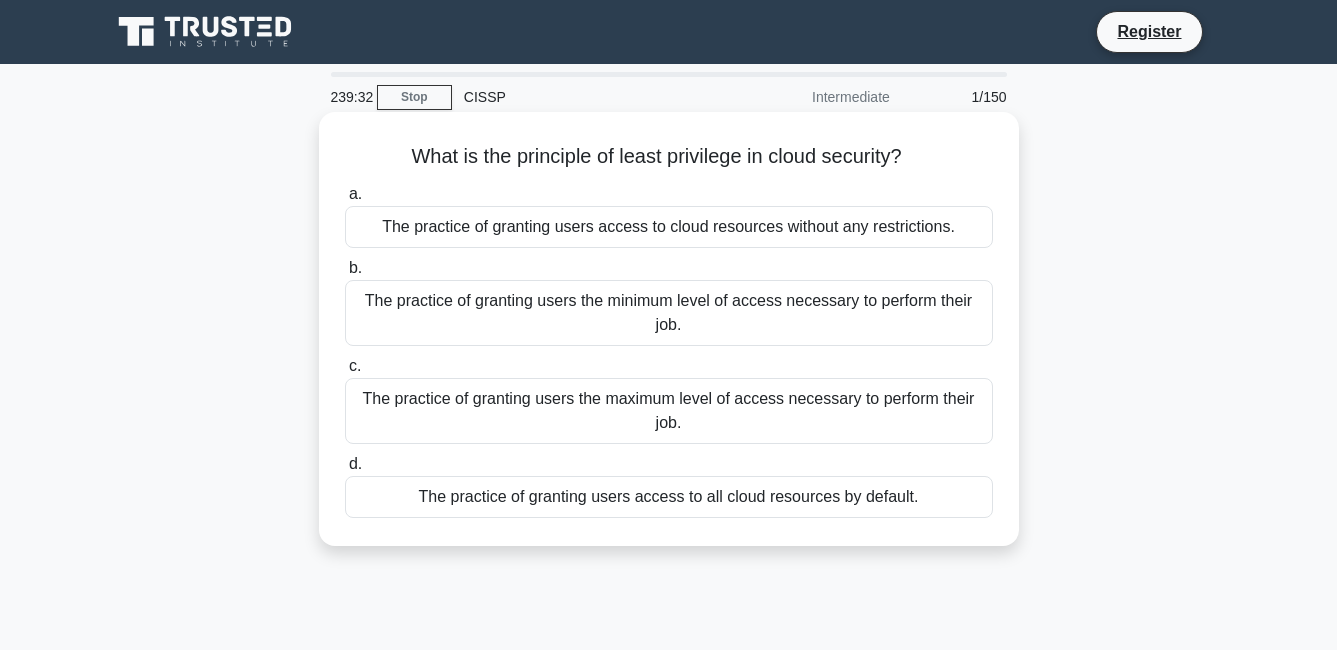 click on "The practice of granting users the minimum level of access necessary to perform their job." at bounding box center [669, 313] 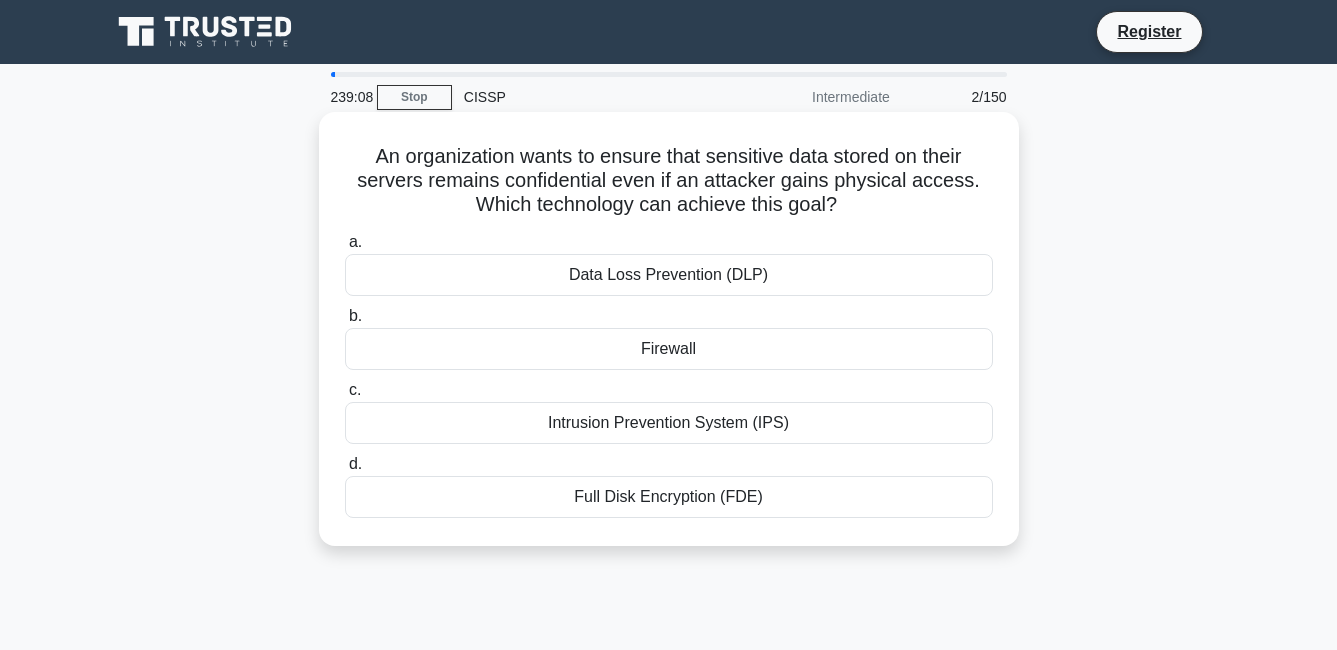 click on "Full Disk Encryption (FDE)" at bounding box center [669, 497] 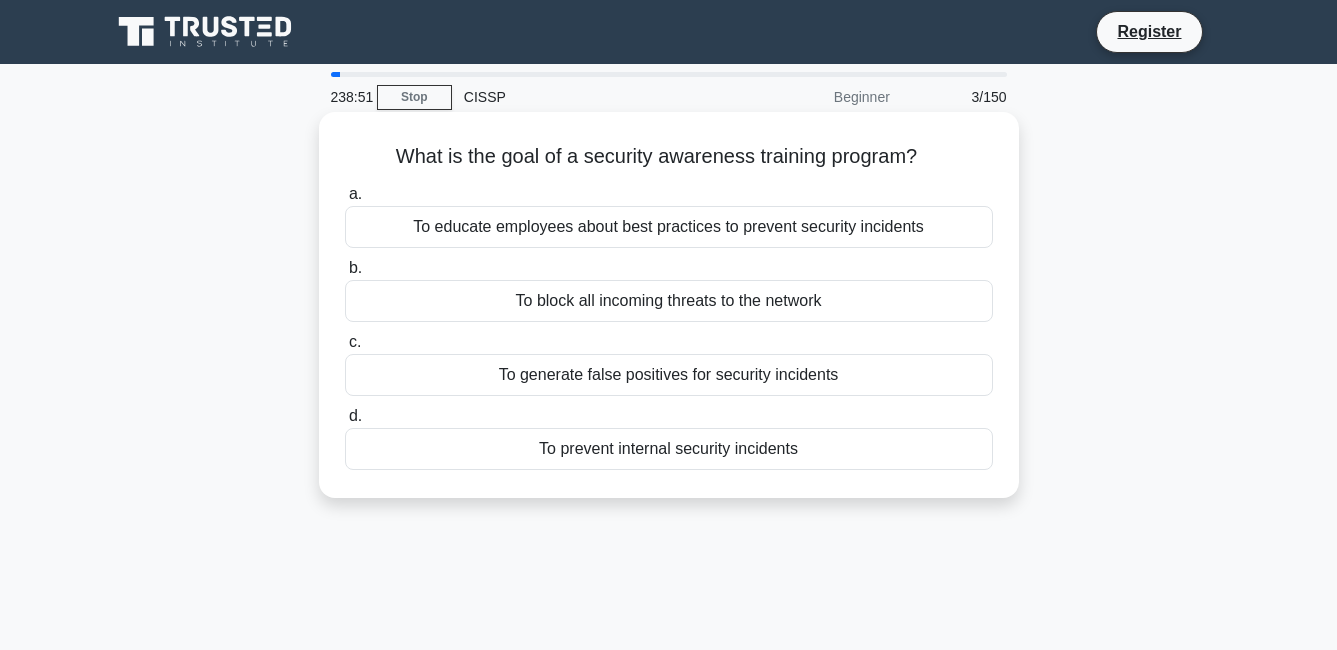click on "To educate employees about best practices to prevent security incidents" at bounding box center (669, 227) 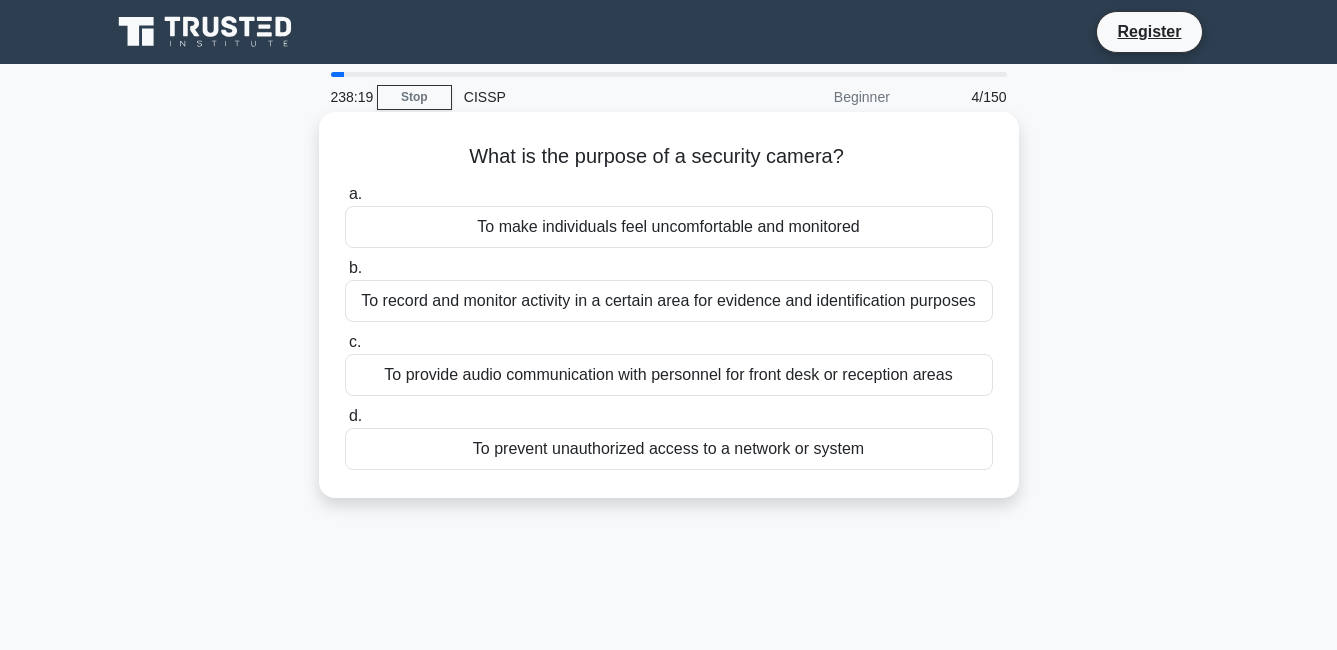click on "To prevent unauthorized access to a network or system" at bounding box center [669, 449] 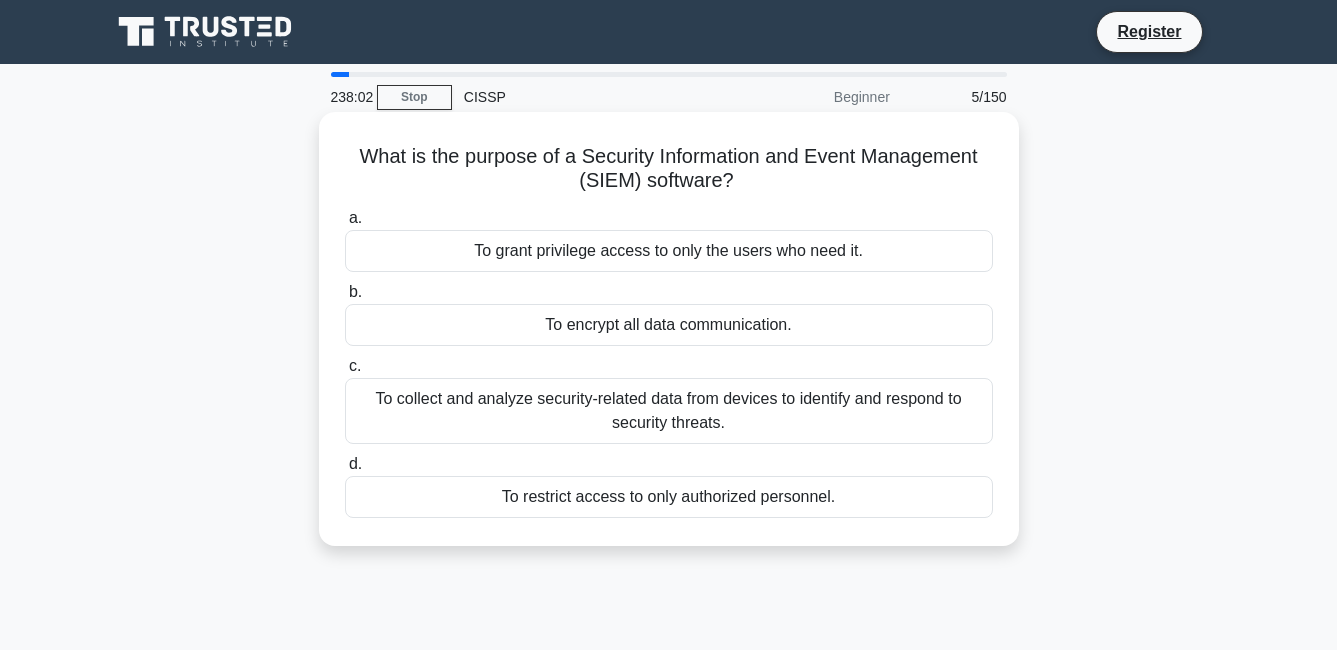 click on "To collect and analyze security-related data from devices to identify and respond to security threats." at bounding box center [669, 411] 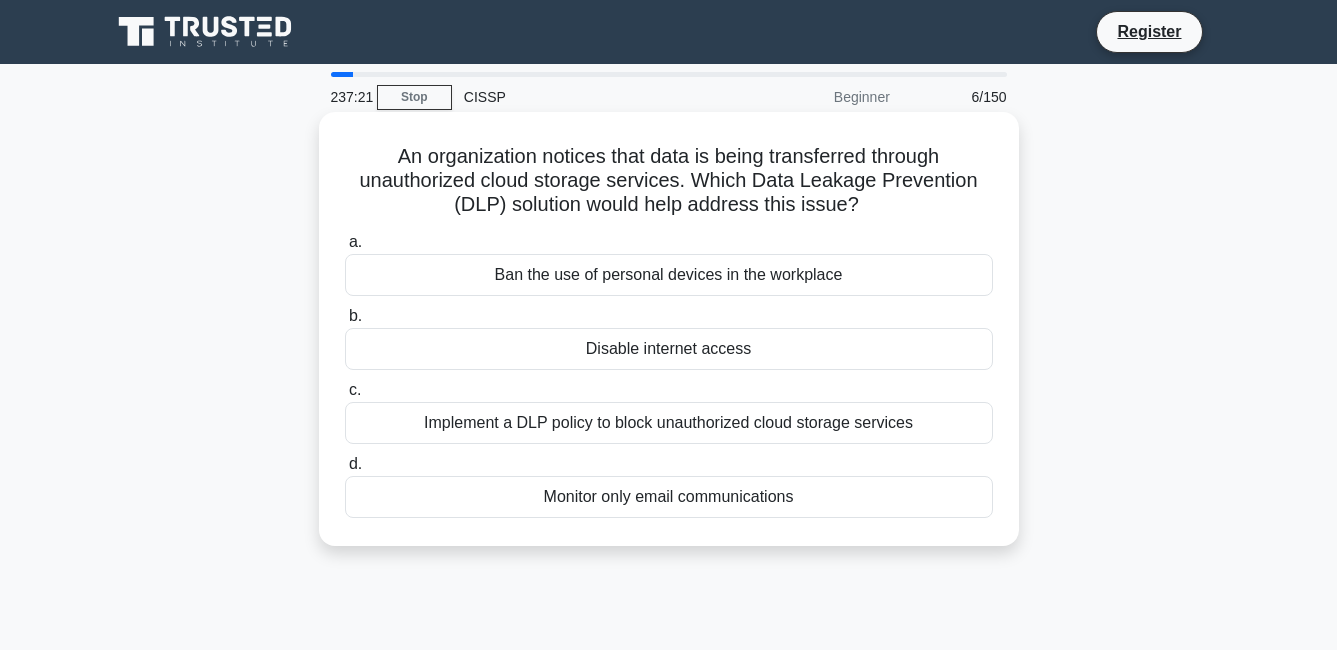 click on "Implement a DLP policy to block unauthorized cloud storage services" at bounding box center [669, 423] 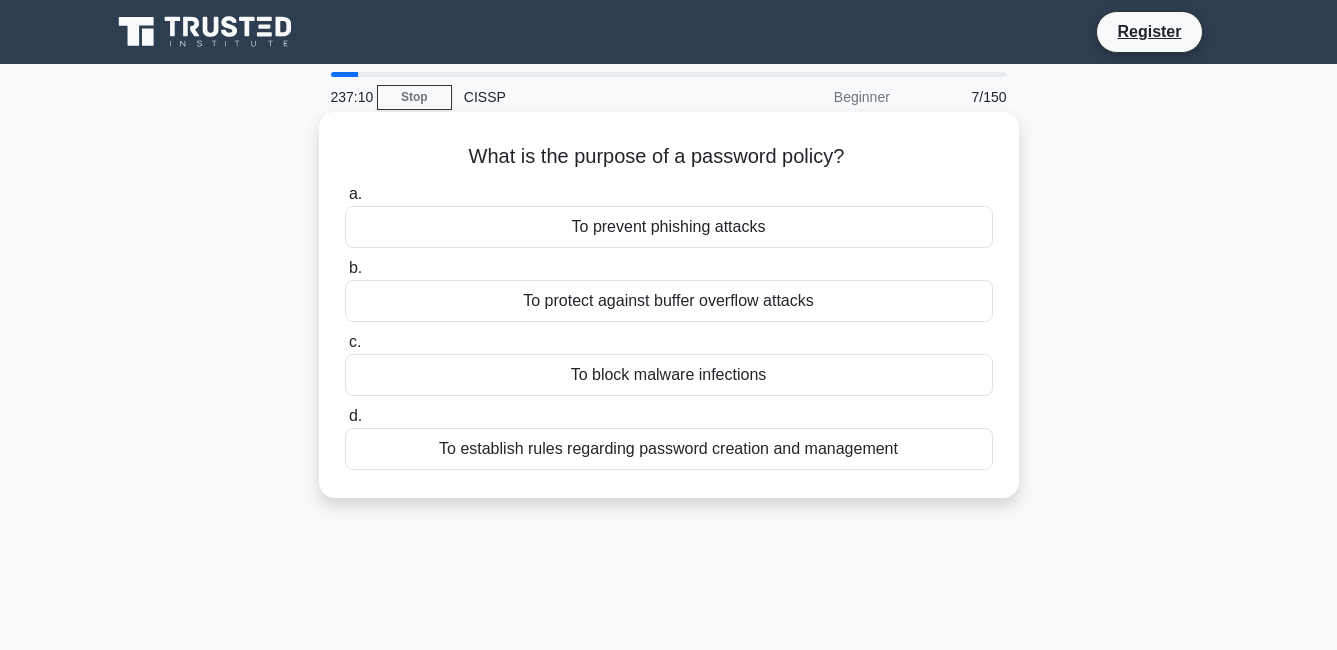 click on "To prevent phishing attacks" at bounding box center (669, 227) 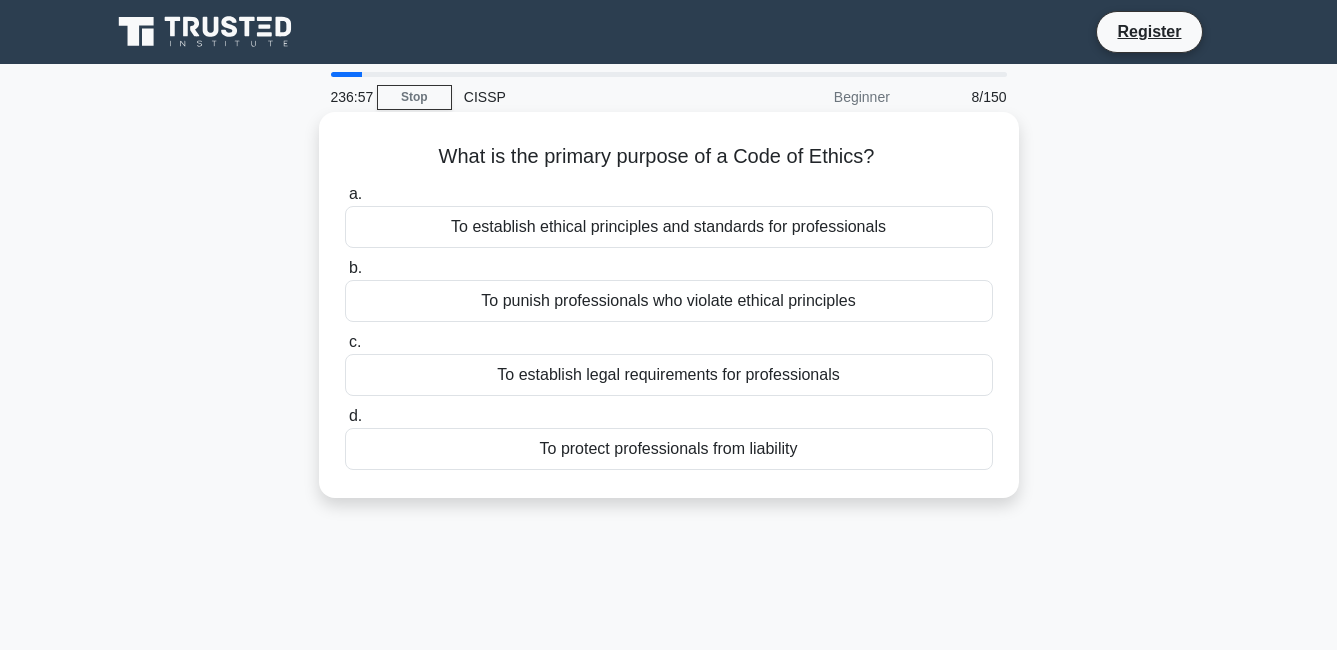 click on "To establish ethical principles and standards for professionals" at bounding box center (669, 227) 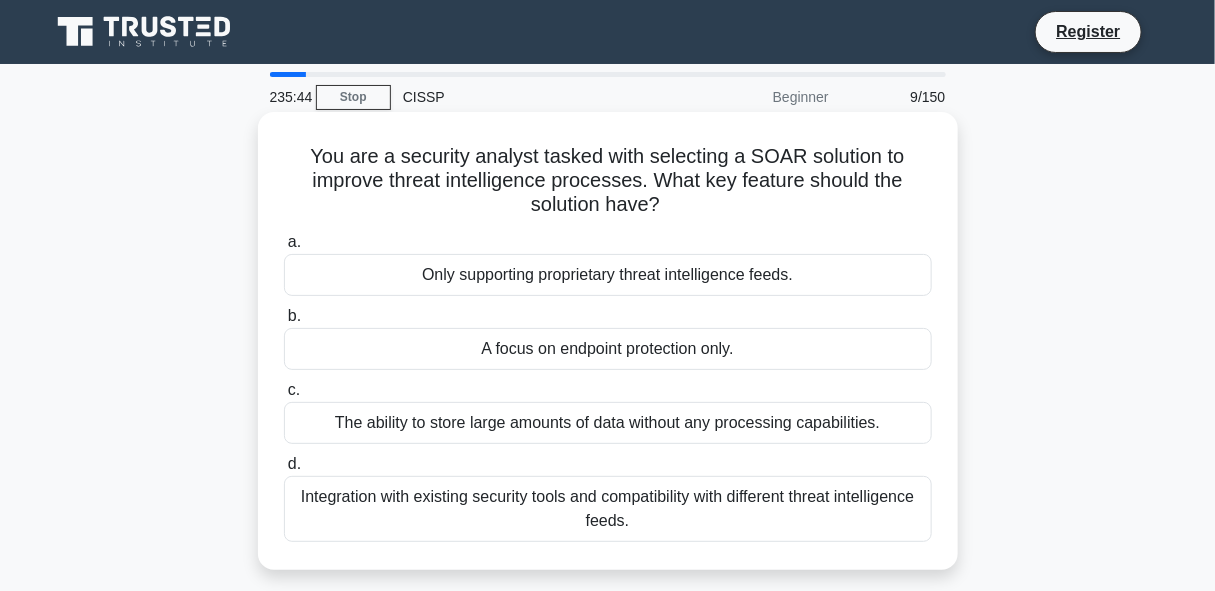 click on "Integration with existing security tools and compatibility with different threat intelligence feeds." at bounding box center (608, 509) 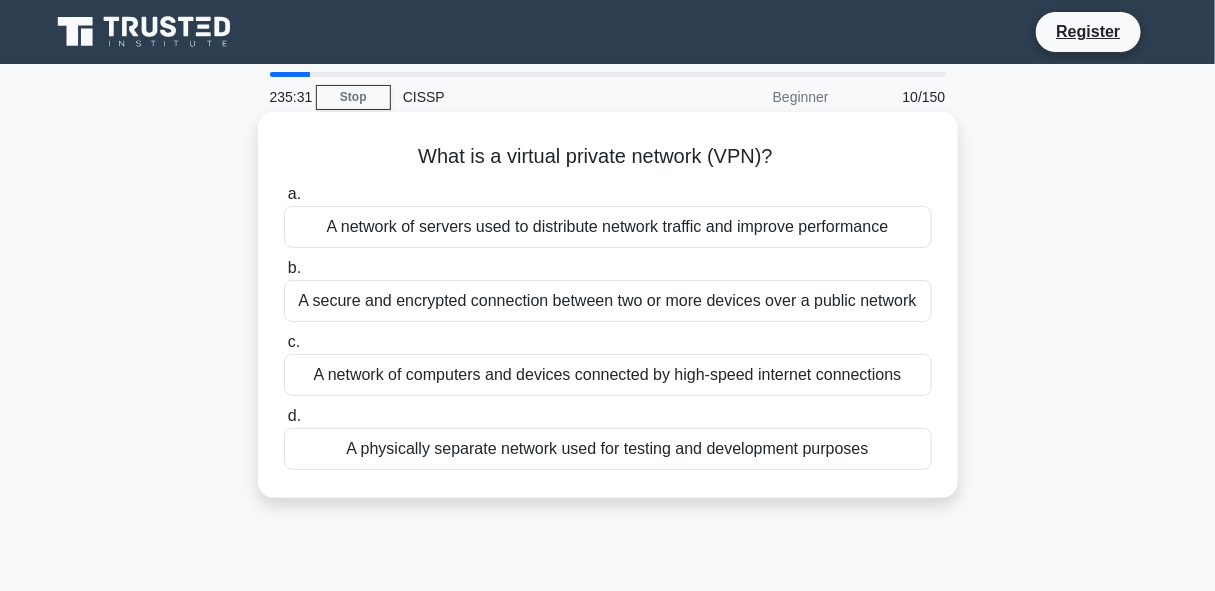 click on "A secure and encrypted connection between two or more devices over a public network" at bounding box center [608, 301] 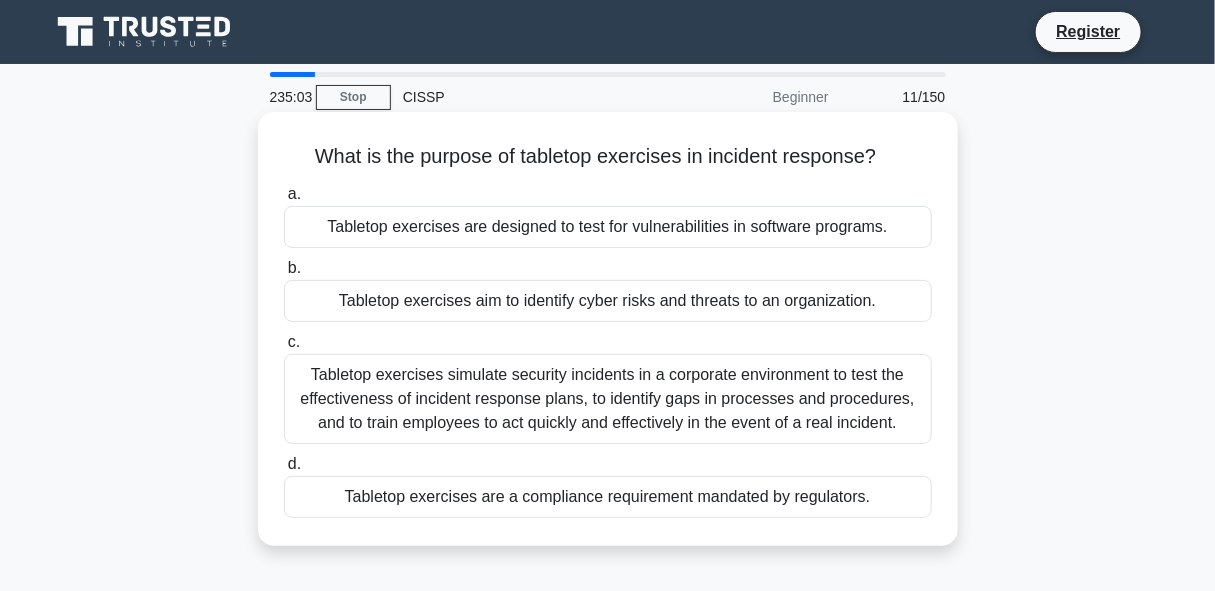 click on "Tabletop exercises simulate security incidents in a corporate environment to test the effectiveness of incident response plans, to identify gaps in processes and procedures, and to train employees to act quickly and effectively in the event of a real incident." at bounding box center (608, 399) 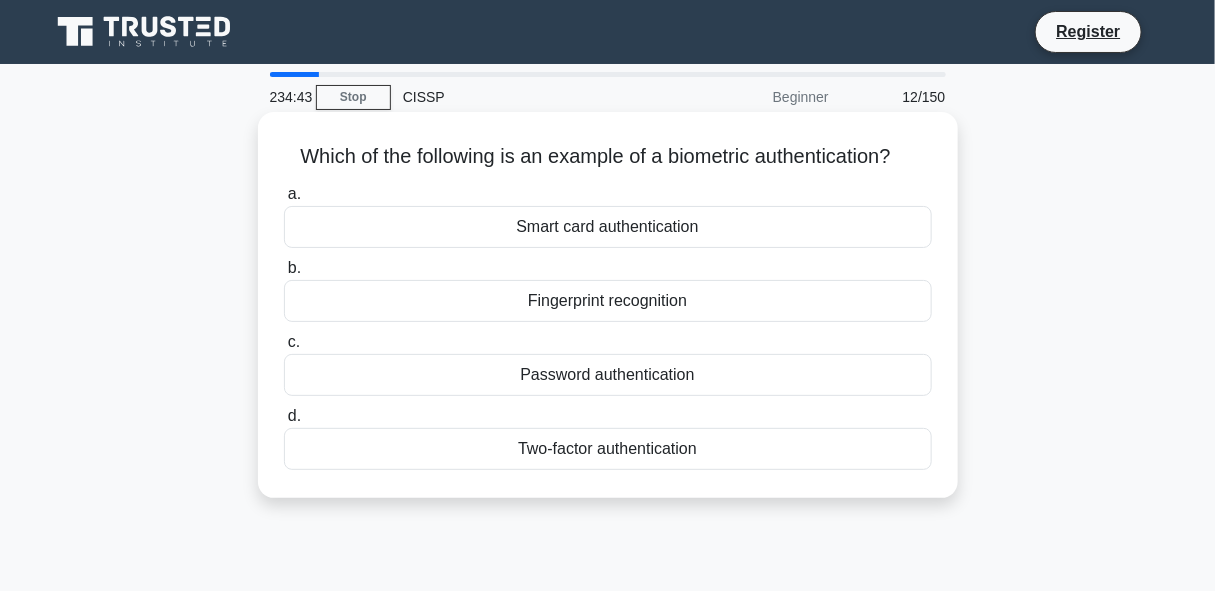 click on "Two-factor authentication" at bounding box center [608, 449] 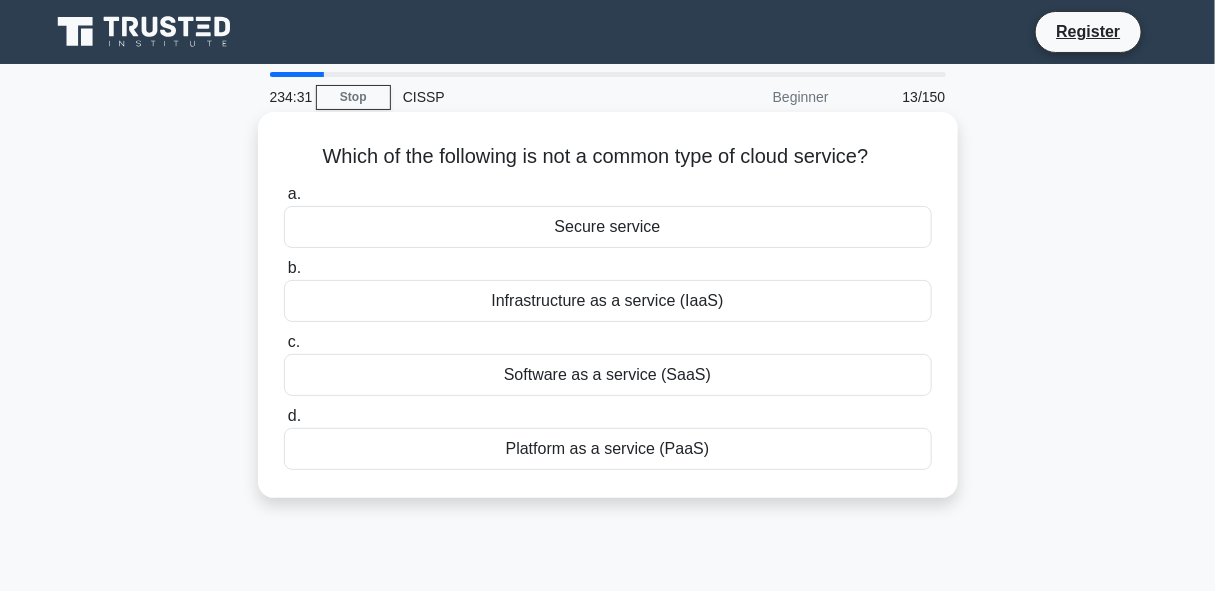 click on "Secure service" at bounding box center (608, 227) 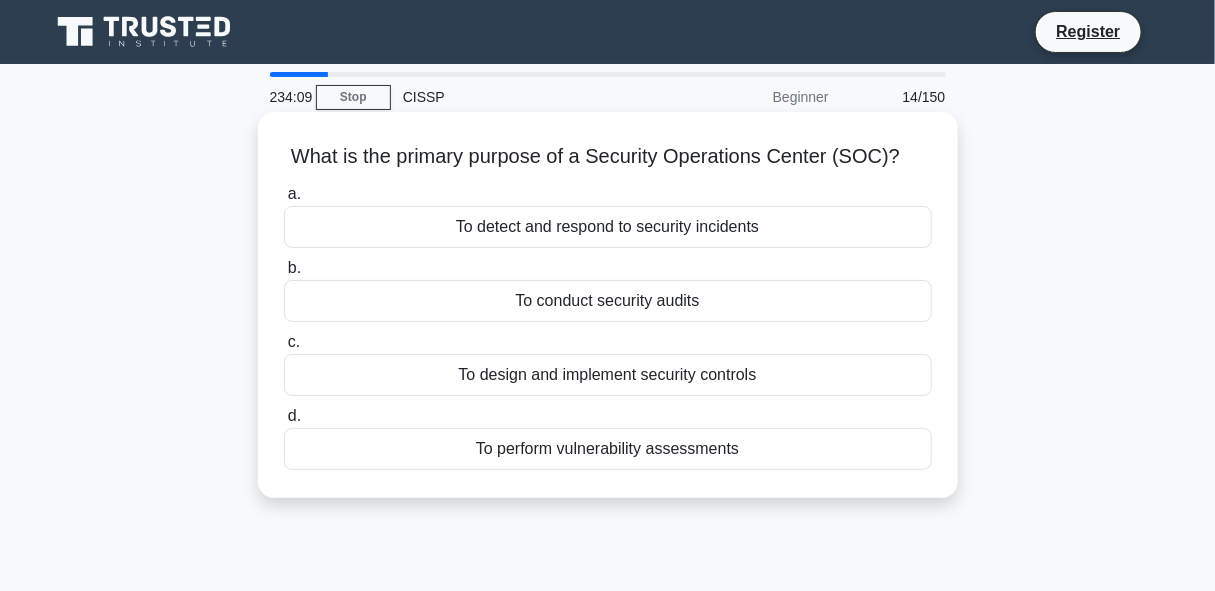 click on "To detect and respond to security incidents" at bounding box center [608, 227] 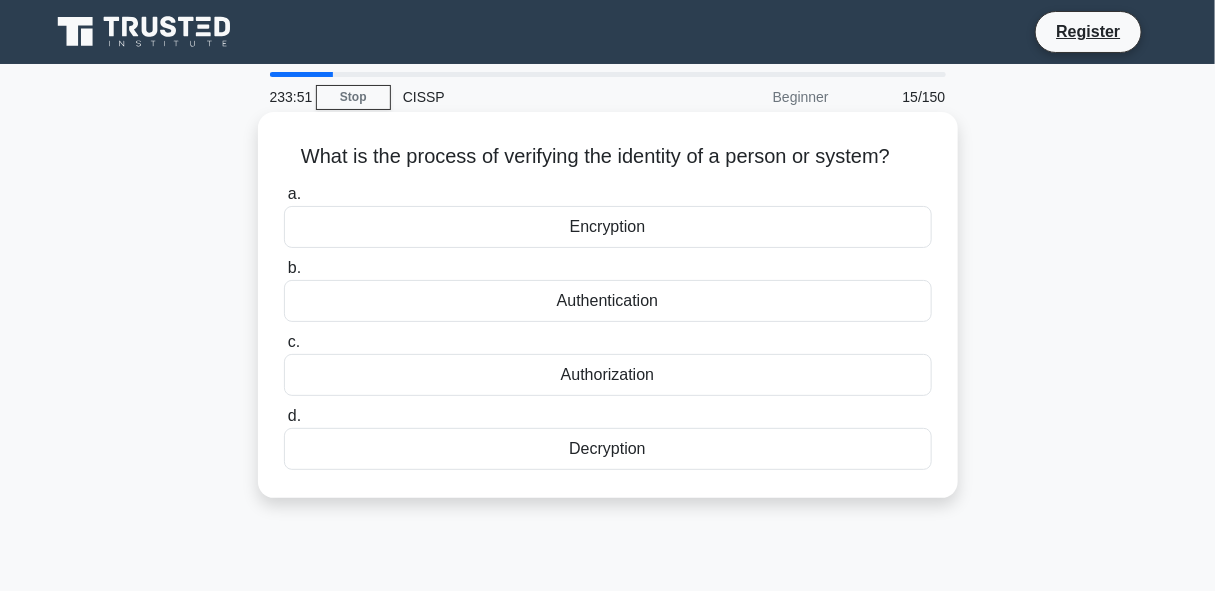 click on "Authentication" at bounding box center [608, 301] 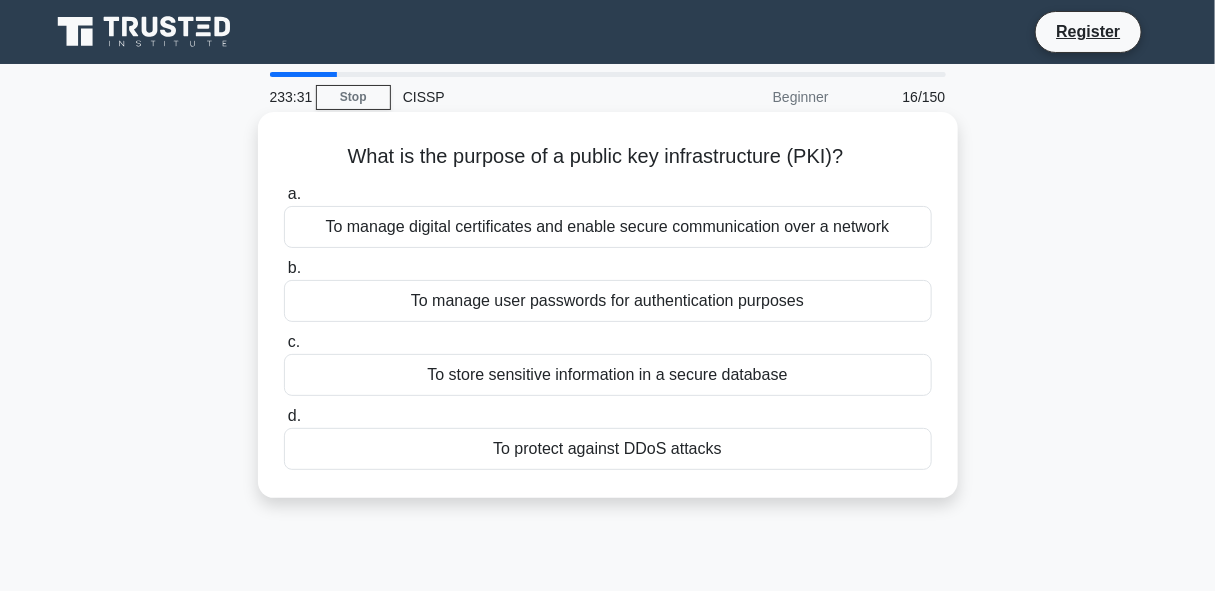 click on "To manage digital certificates and enable secure communication over a network" at bounding box center (608, 227) 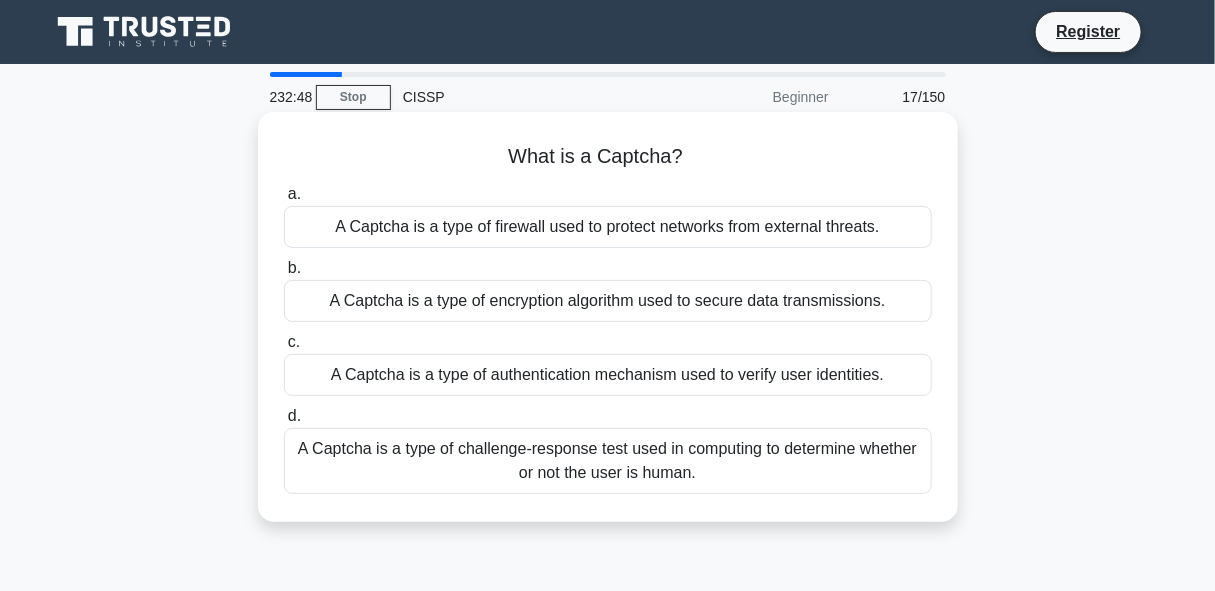 click on "A Captcha is a type of challenge-response test used in computing to determine whether or not the user is human." at bounding box center [608, 461] 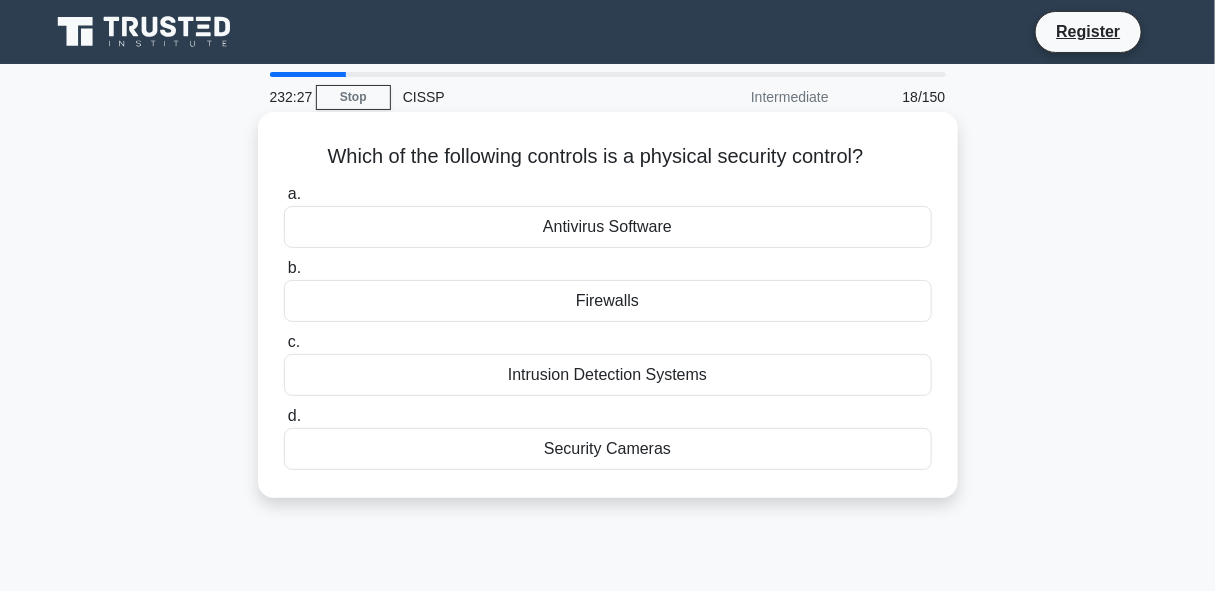 click on "Security Cameras" at bounding box center (608, 449) 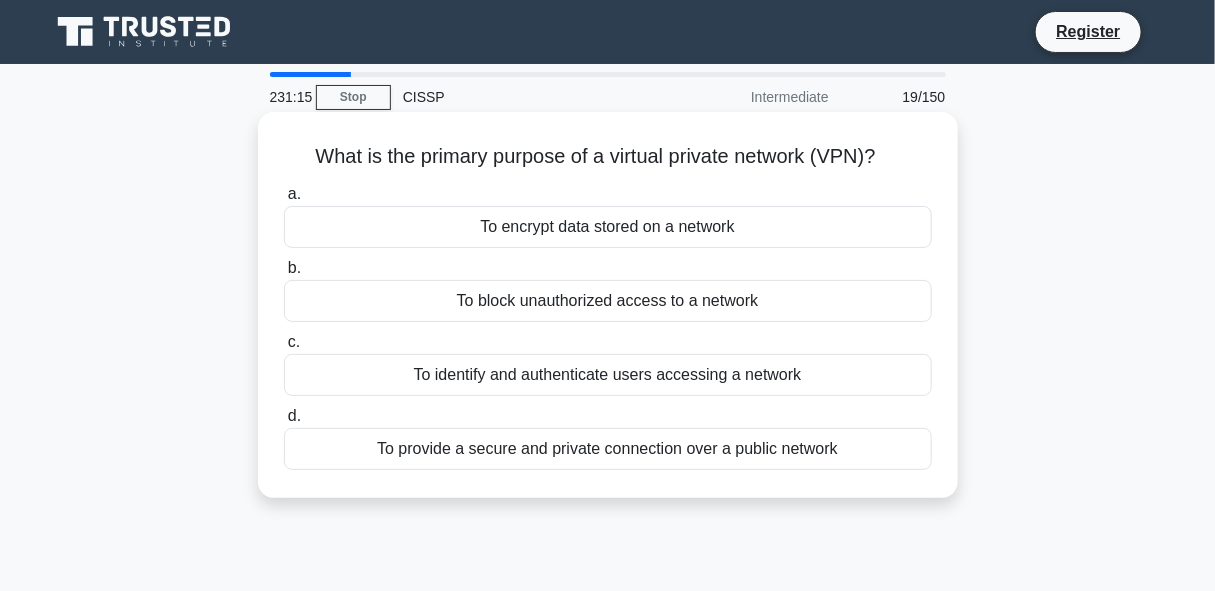 click on "To provide a secure and private connection over a public network" at bounding box center [608, 449] 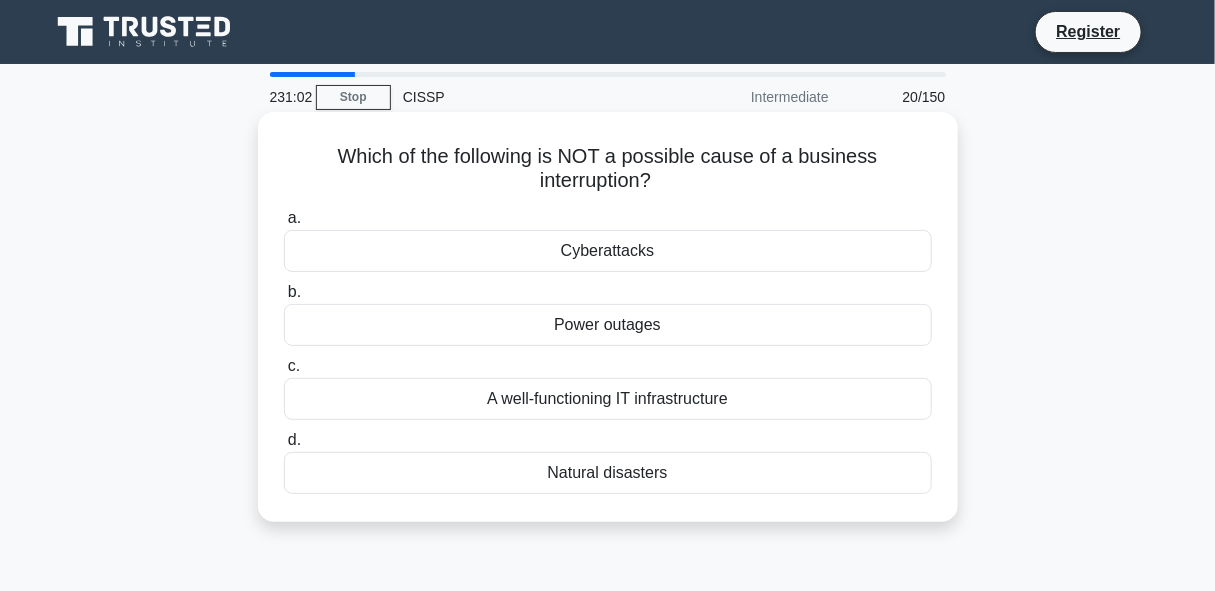 click on "A well-functioning IT infrastructure" at bounding box center (608, 399) 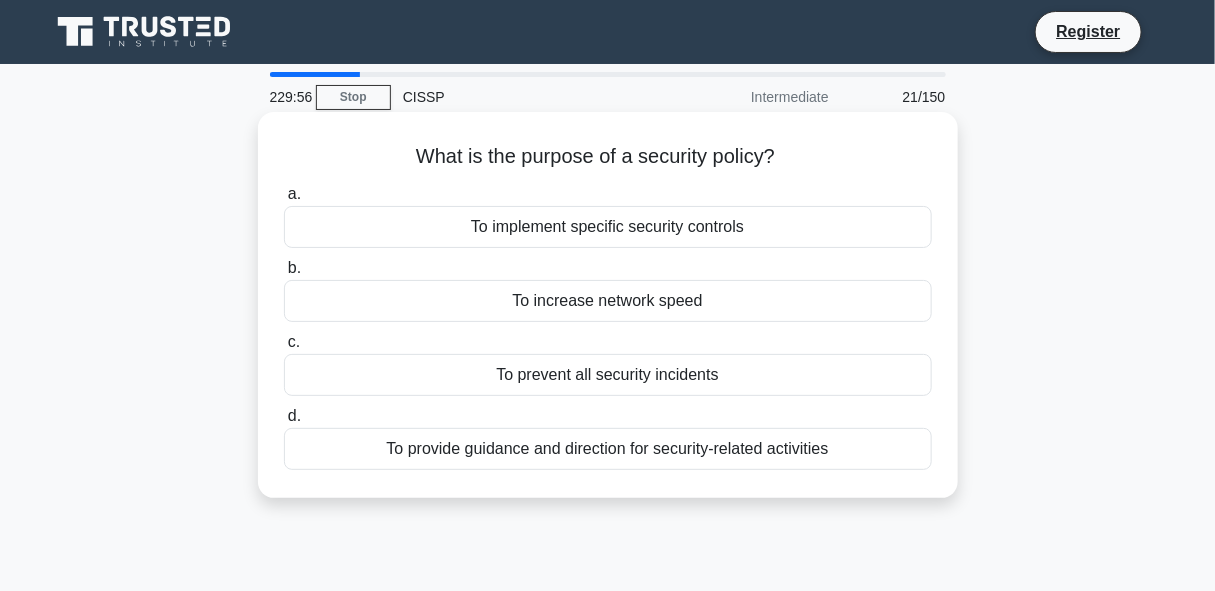 click on "To implement specific security controls" at bounding box center (608, 227) 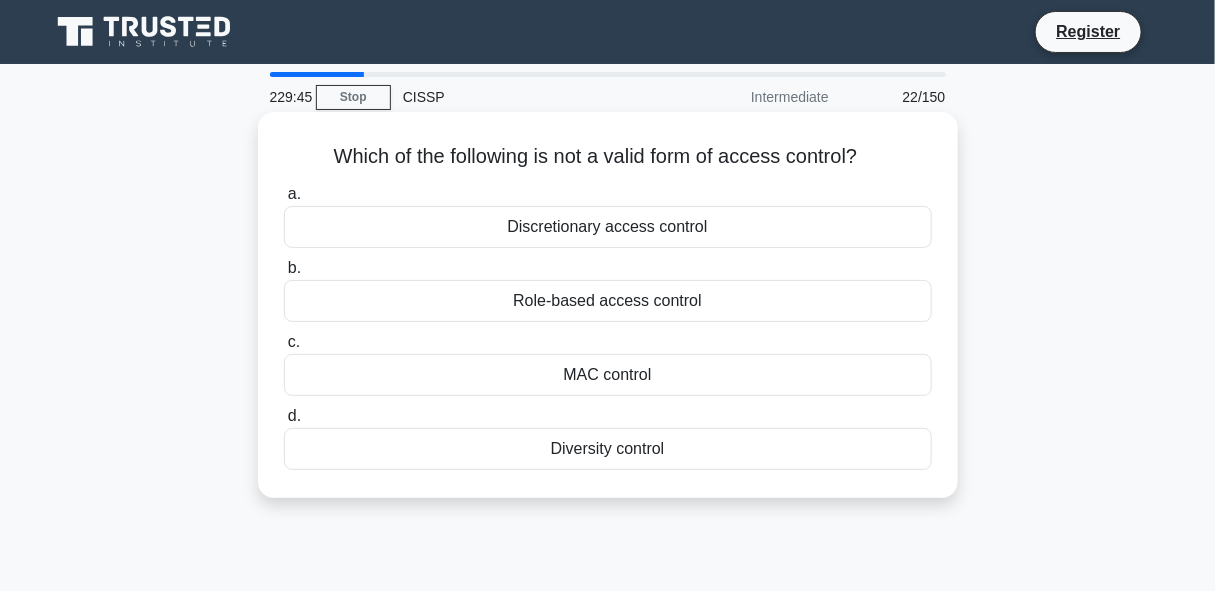 click on "Diversity control" at bounding box center (608, 449) 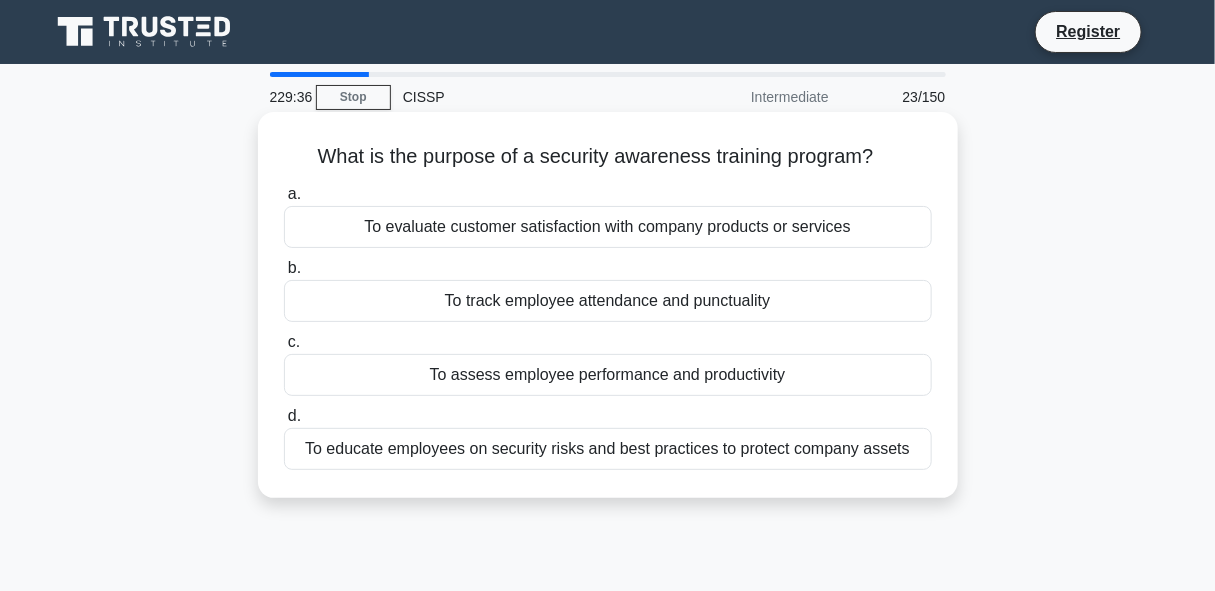 click on "To educate employees on security risks and best practices to protect company assets" at bounding box center [608, 449] 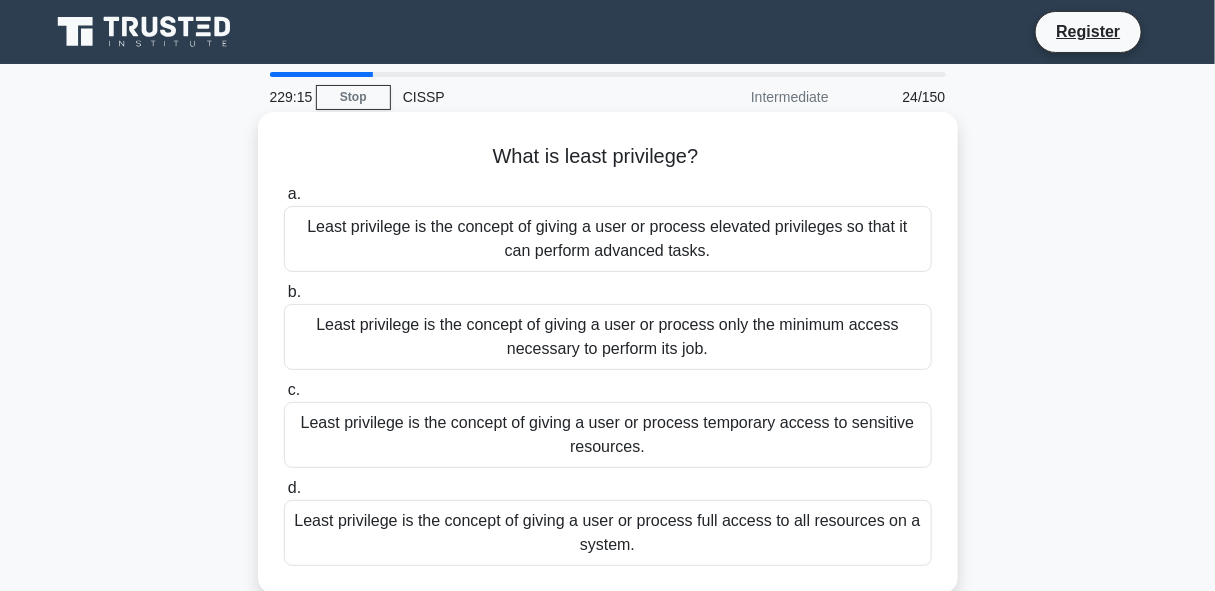 click on "Least privilege is the concept of giving a user or process only the minimum access necessary to perform its job." at bounding box center (608, 337) 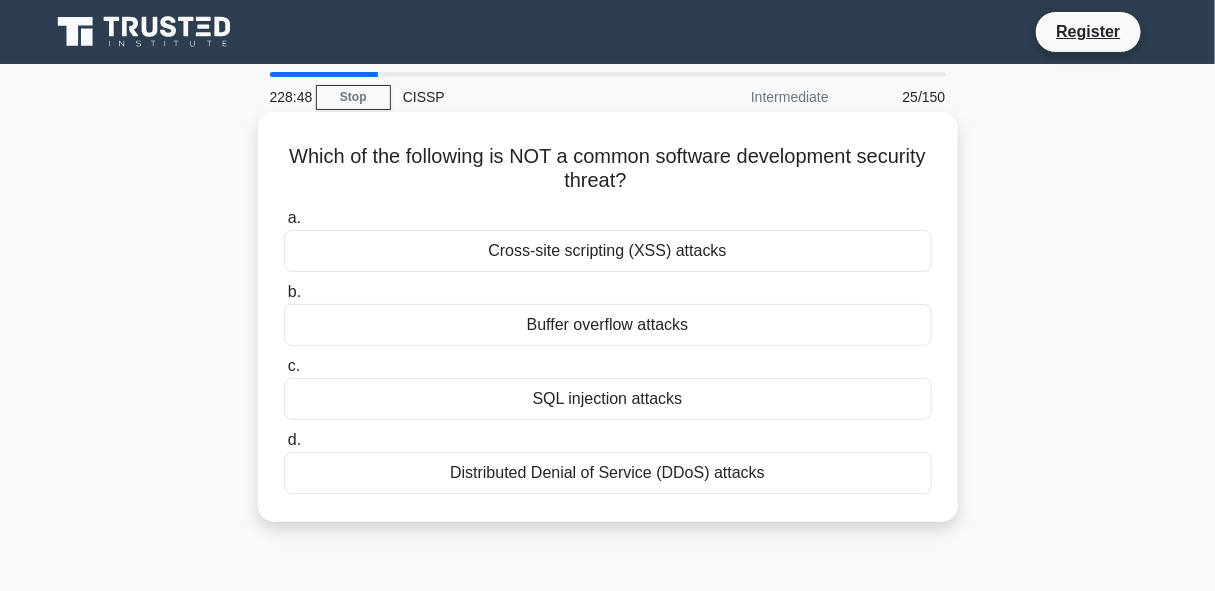 click on "Distributed Denial of Service (DDoS) attacks" at bounding box center (608, 473) 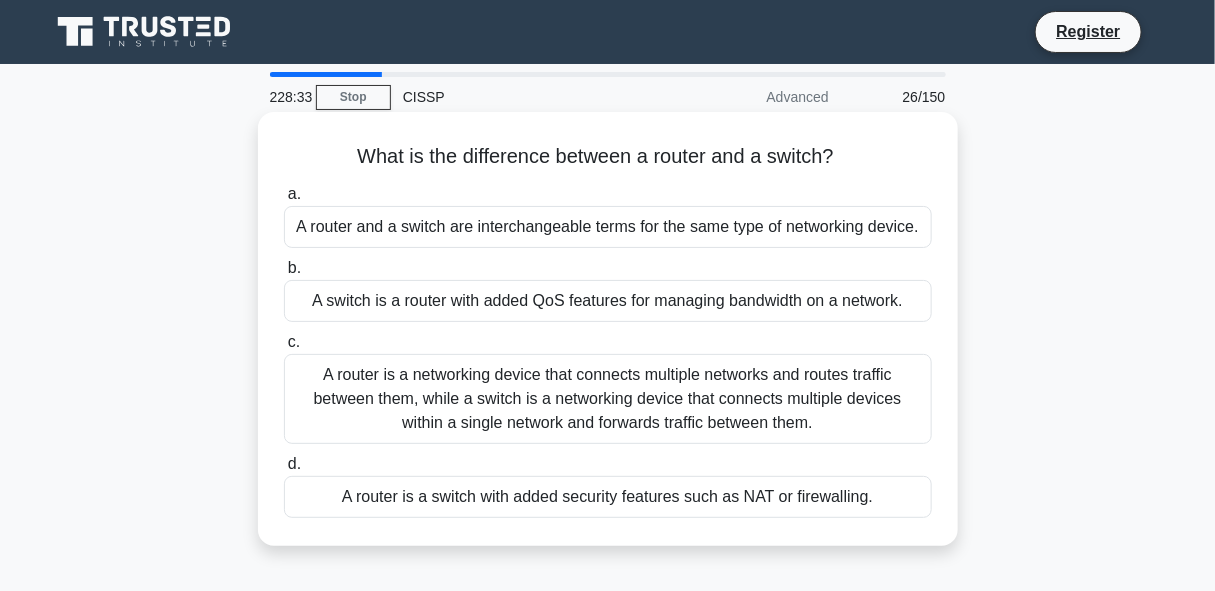 click on "A router is a networking device that connects multiple networks and routes traffic between them, while a switch is a networking device that connects multiple devices within a single network and forwards traffic between them." at bounding box center (608, 399) 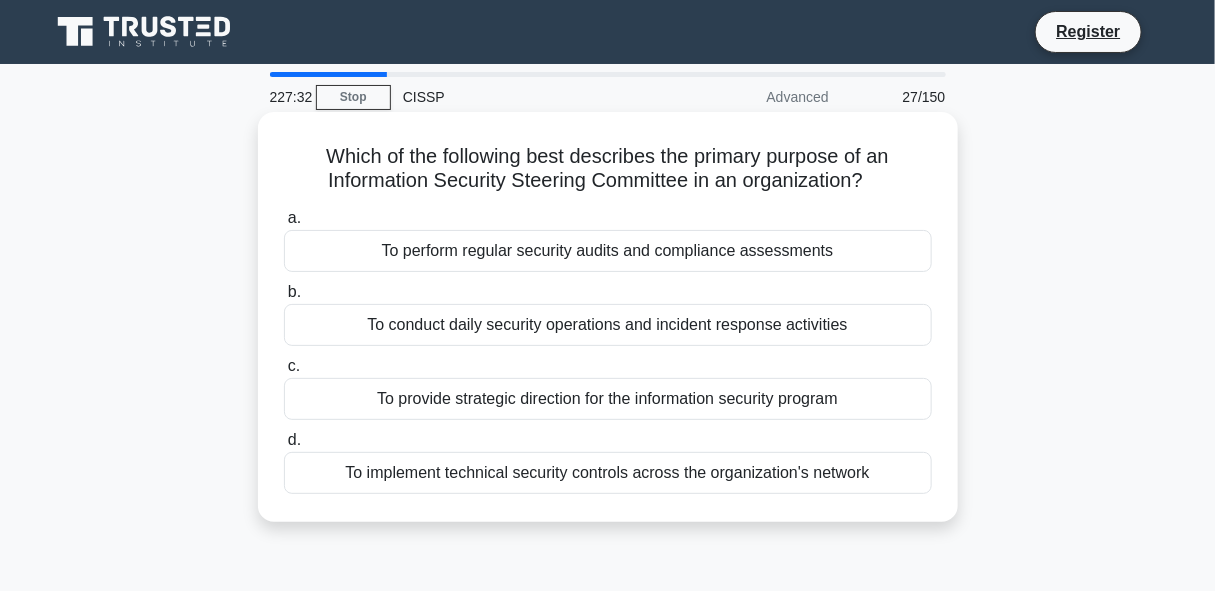 click on "To provide strategic direction for the information security program" at bounding box center [608, 399] 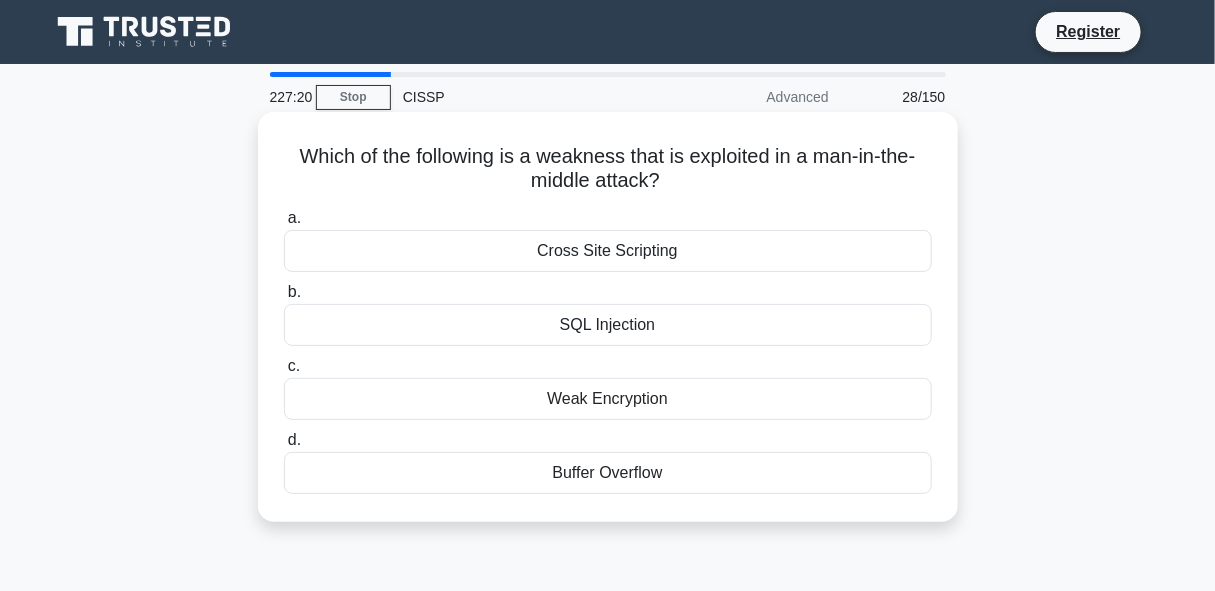 click on "Weak Encryption" at bounding box center [608, 399] 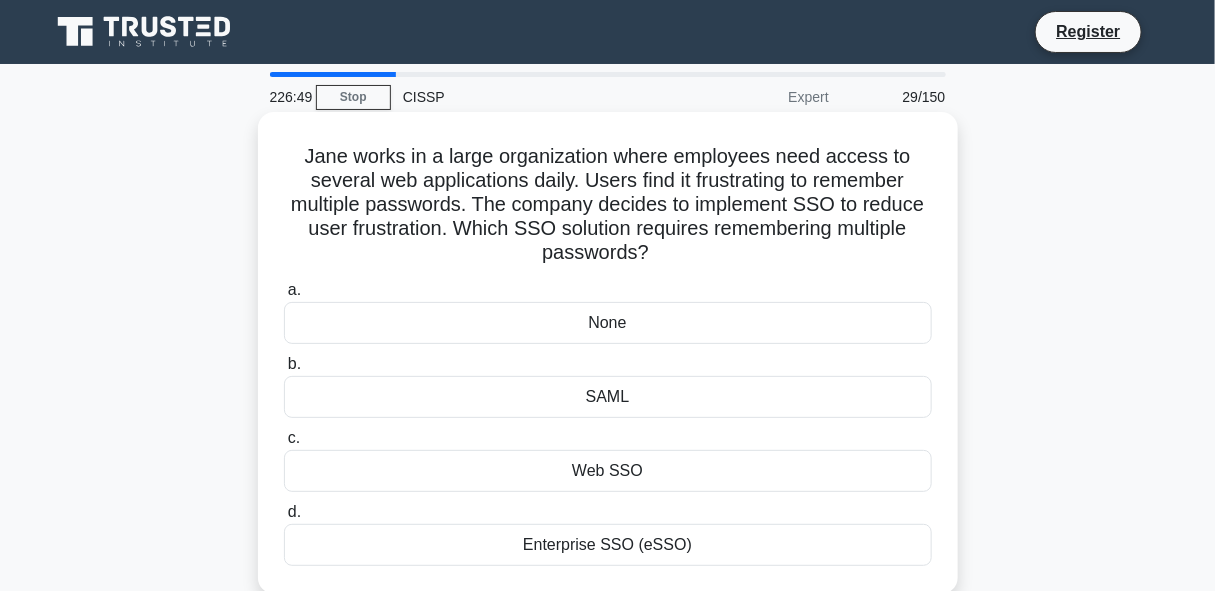 drag, startPoint x: 305, startPoint y: 155, endPoint x: 688, endPoint y: 264, distance: 398.2085 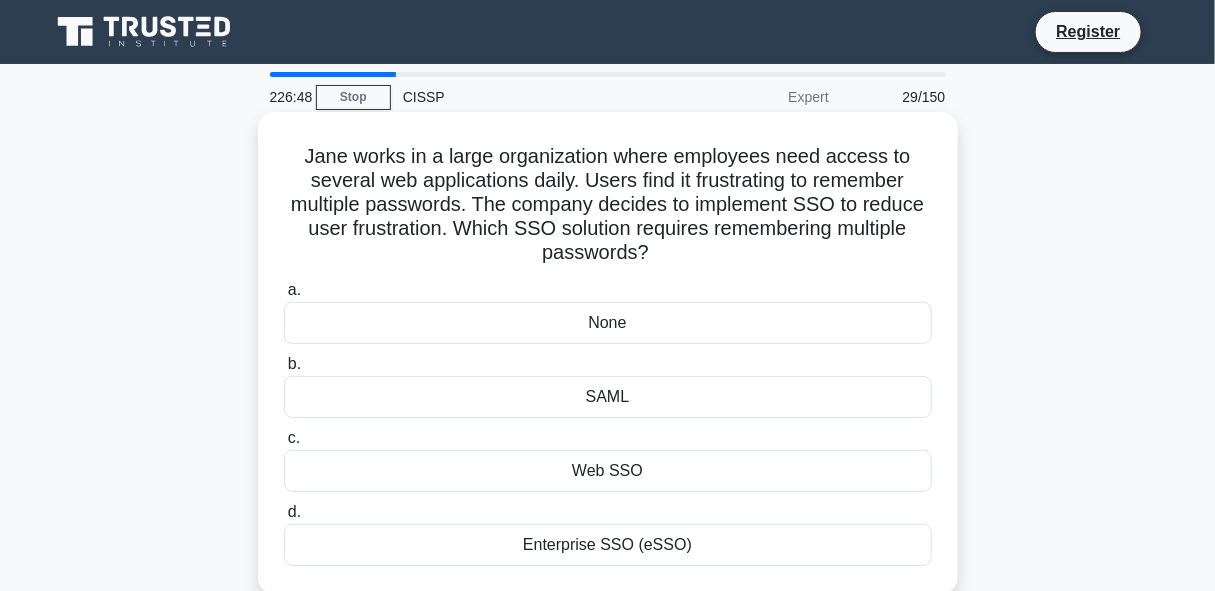 copy on "Jane works in a large organization where employees need access to several web applications daily. Users find it frustrating to remember multiple passwords. The company decides to implement SSO to reduce user frustration. Which SSO solution requires remembering multiple passwords?" 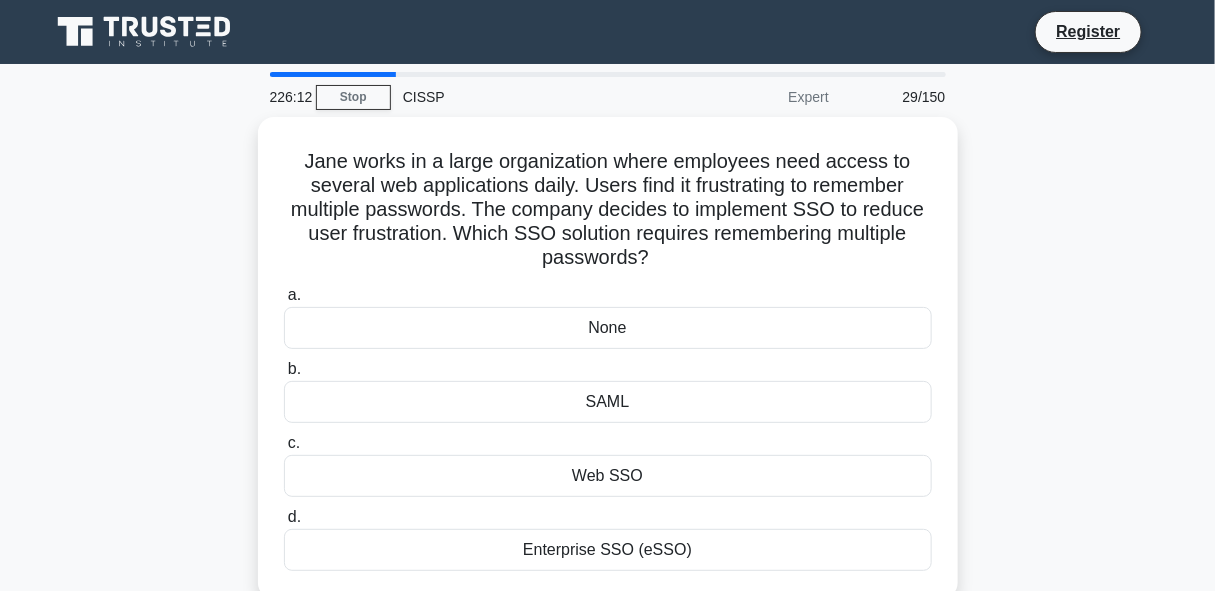 click on "Jane works in a large organization where employees need access to several web applications daily. Users find it frustrating to remember multiple passwords. The company decides to implement SSO to reduce user frustration. Which SSO solution requires remembering multiple passwords?
.spinner_0XTQ{transform-origin:center;animation:spinner_y6GP .75s linear infinite}@keyframes spinner_y6GP{100%{transform:rotate(360deg)}}
a.
b. c. d." at bounding box center [608, 370] 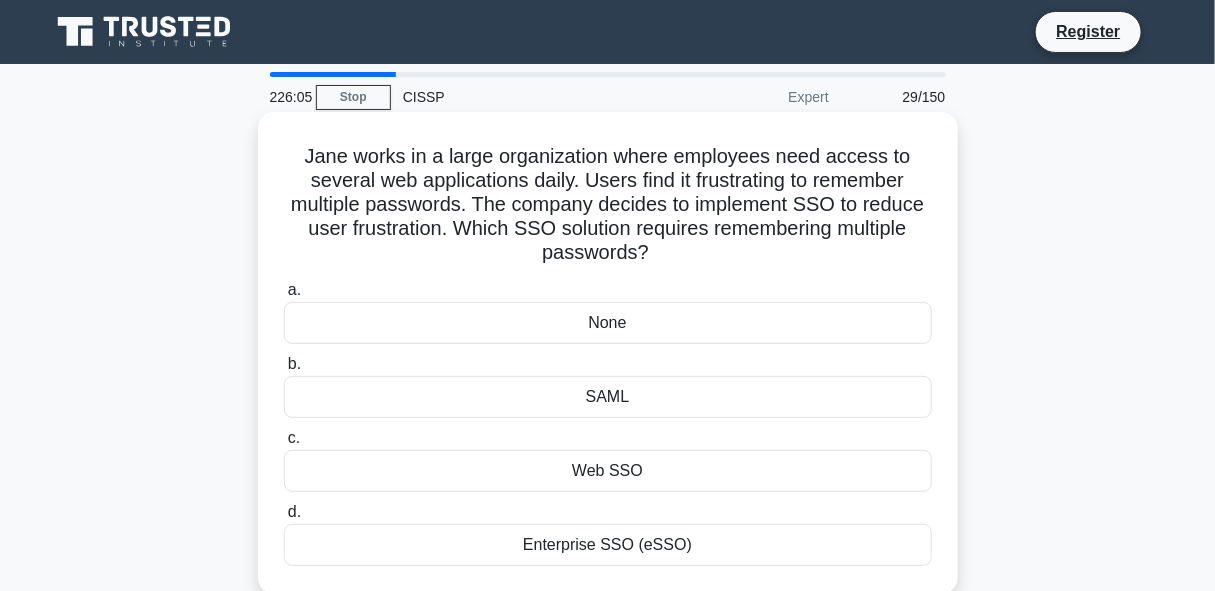 click on "None" at bounding box center (608, 323) 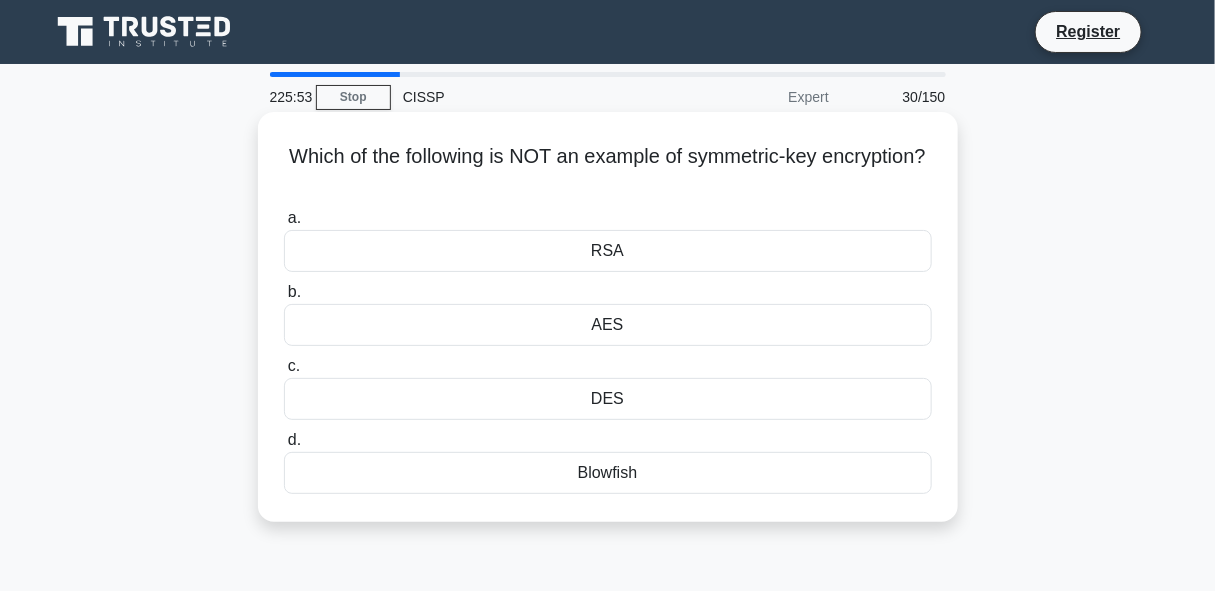click on "RSA" at bounding box center [608, 251] 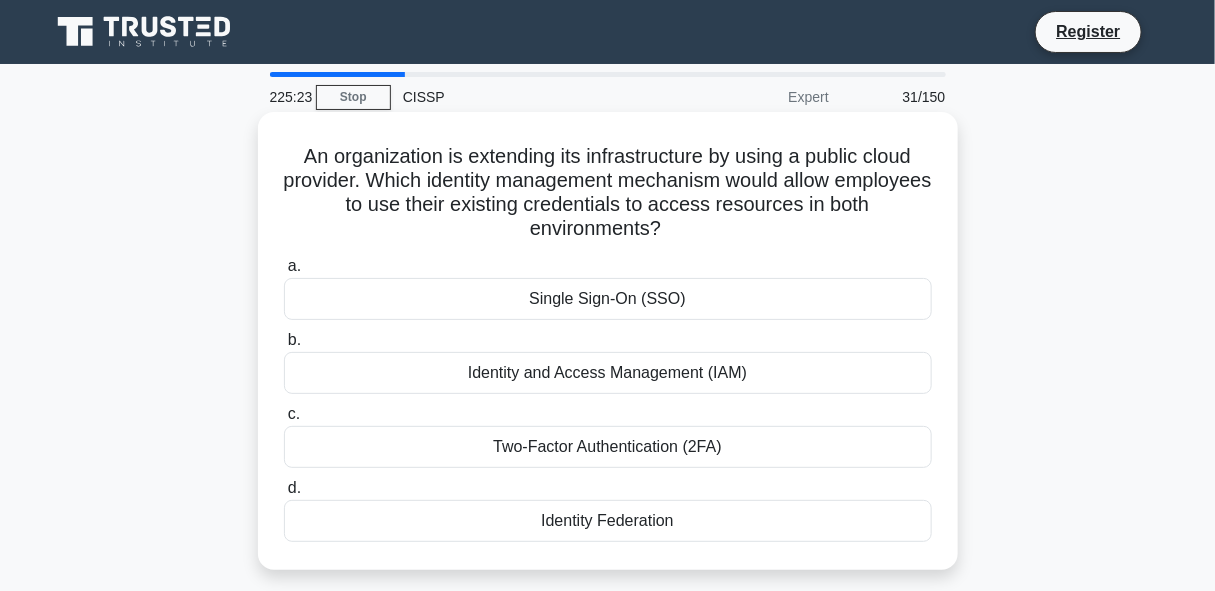 click on "Single Sign-On (SSO)" at bounding box center [608, 299] 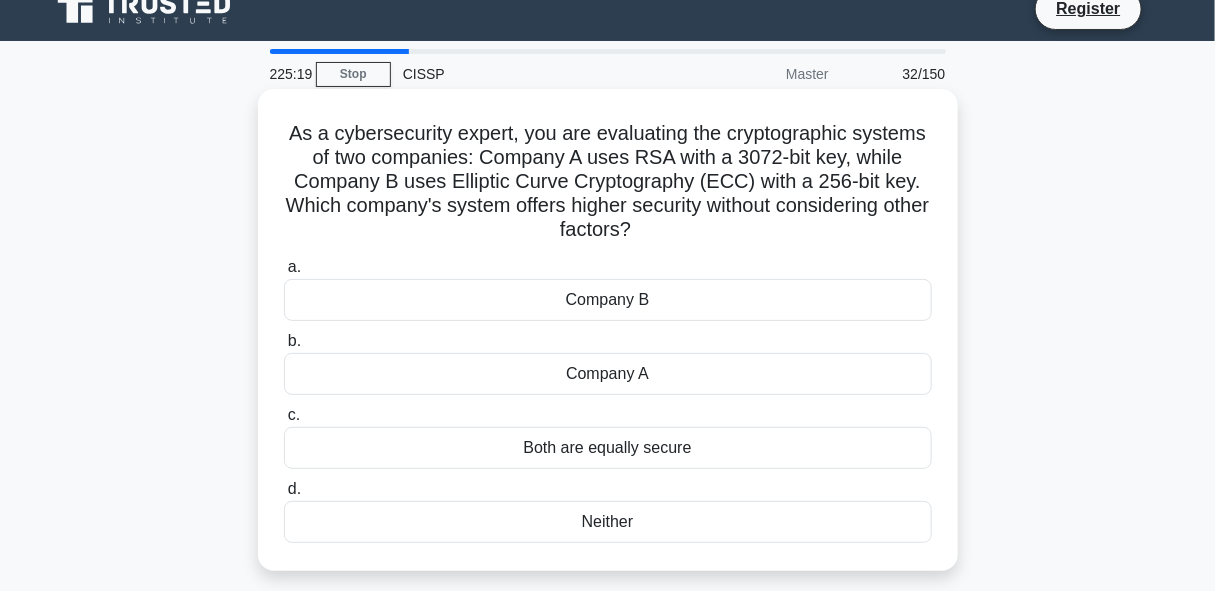scroll, scrollTop: 0, scrollLeft: 0, axis: both 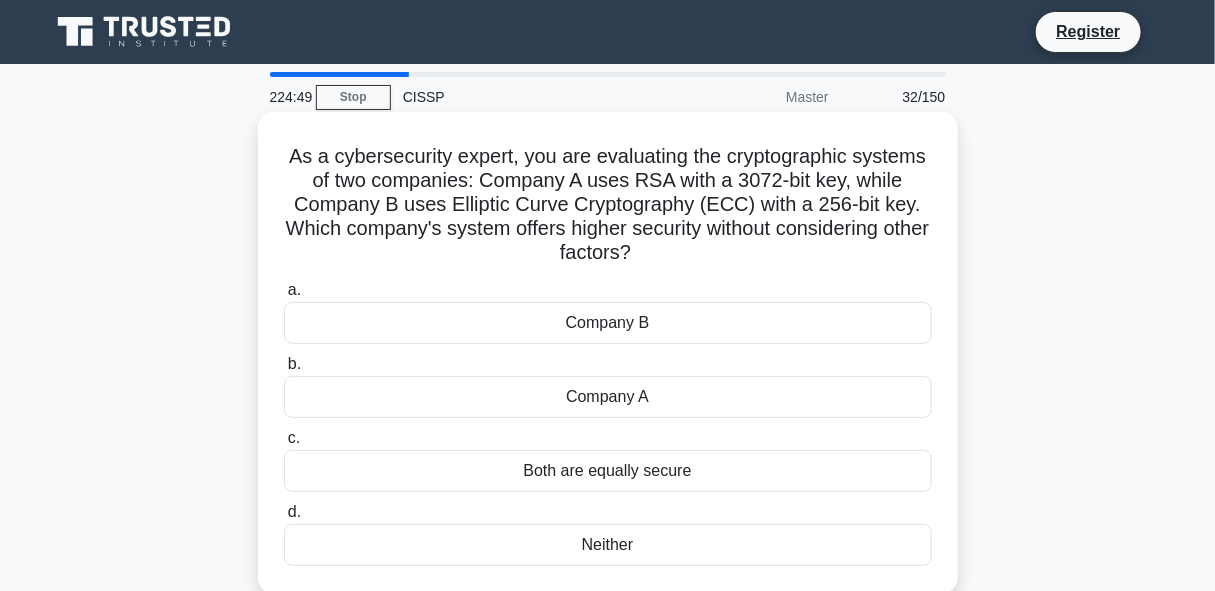 drag, startPoint x: 285, startPoint y: 153, endPoint x: 637, endPoint y: 544, distance: 526.1036 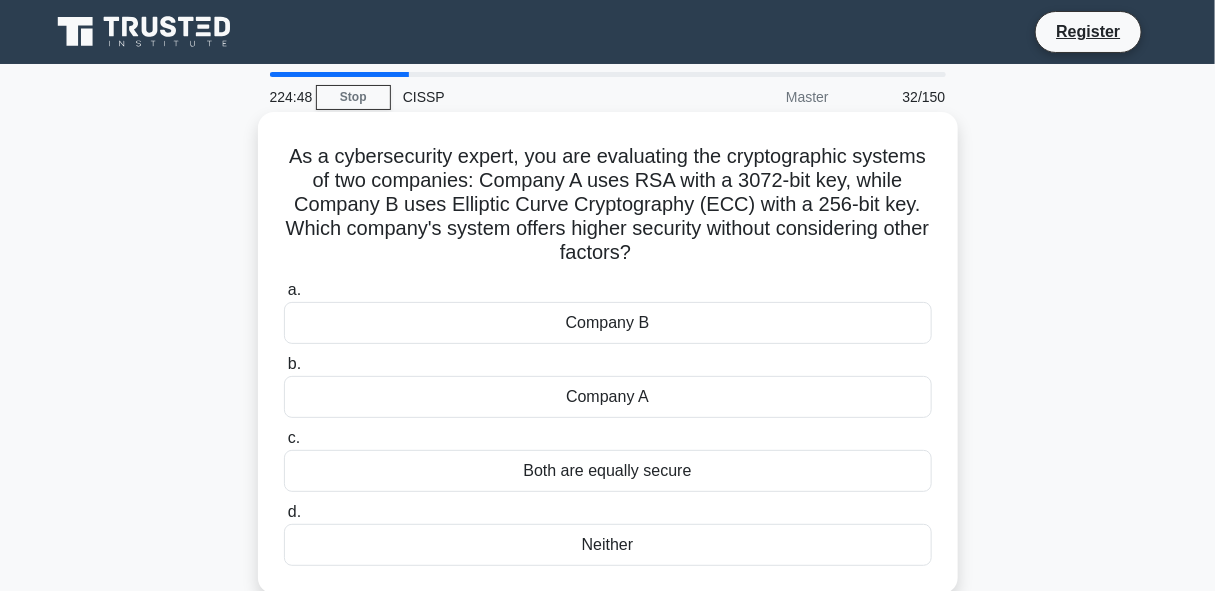 copy on "As a cybersecurity expert, you are evaluating the cryptographic systems of two companies: Company A uses RSA with a 3072-bit key, while Company B uses Elliptic Curve Cryptography (ECC) with a 256-bit key. Which company's system offers higher security without considering other factors?
.spinner_0XTQ{transform-origin:center;animation:spinner_y6GP .75s linear infinite}@keyframes spinner_y6GP{100%{transform:rotate(360deg)}}
a.
Company B
b.
Company A
c.
Both are equally secure
d.
Neither" 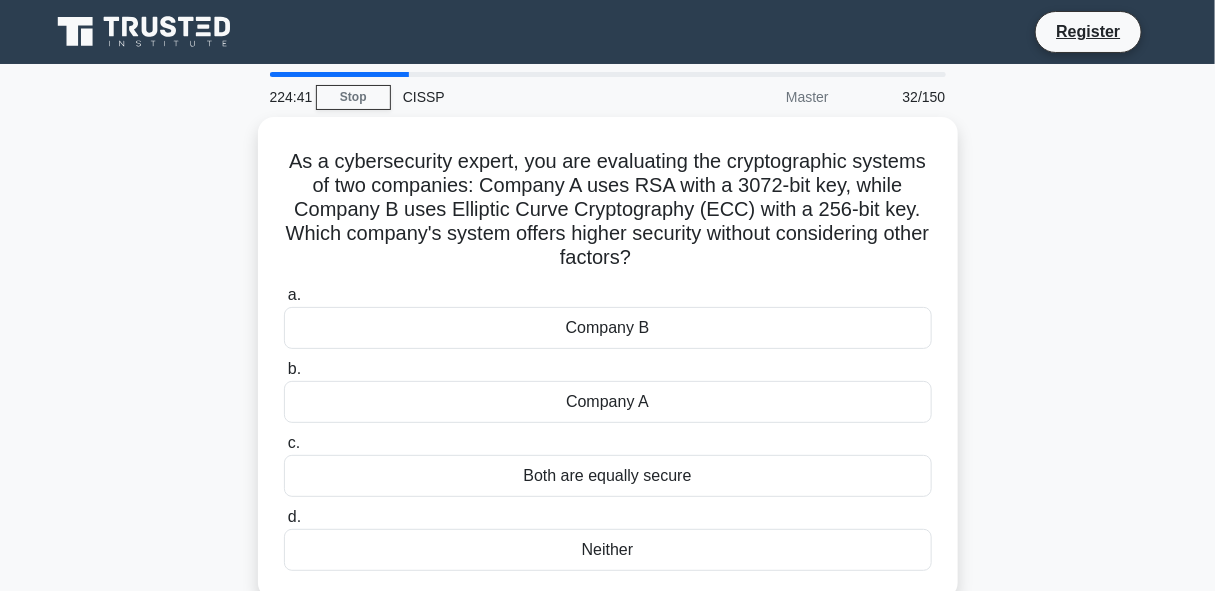 click on "As a cybersecurity expert, you are evaluating the cryptographic systems of two companies: Company A uses RSA with a 3072-bit key, while Company B uses Elliptic Curve Cryptography (ECC) with a 256-bit key. Which company's system offers higher security without considering other factors?
.spinner_0XTQ{transform-origin:center;animation:spinner_y6GP .75s linear infinite}@keyframes spinner_y6GP{100%{transform:rotate(360deg)}}
a.
b. c. d." at bounding box center [608, 370] 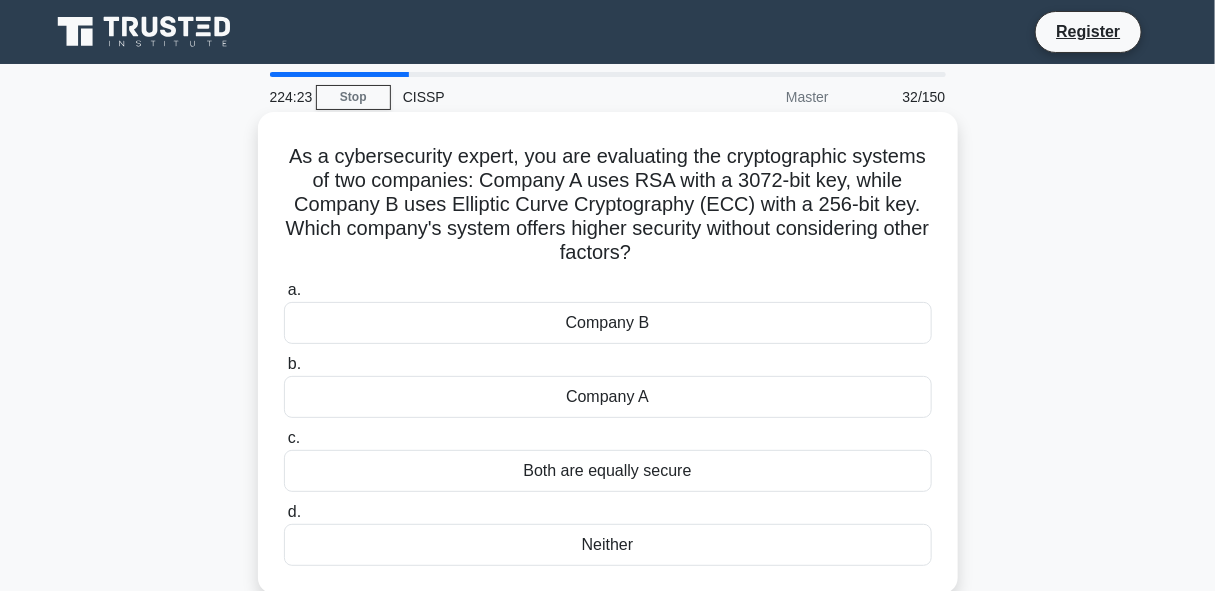 click on "Both are equally secure" at bounding box center (608, 471) 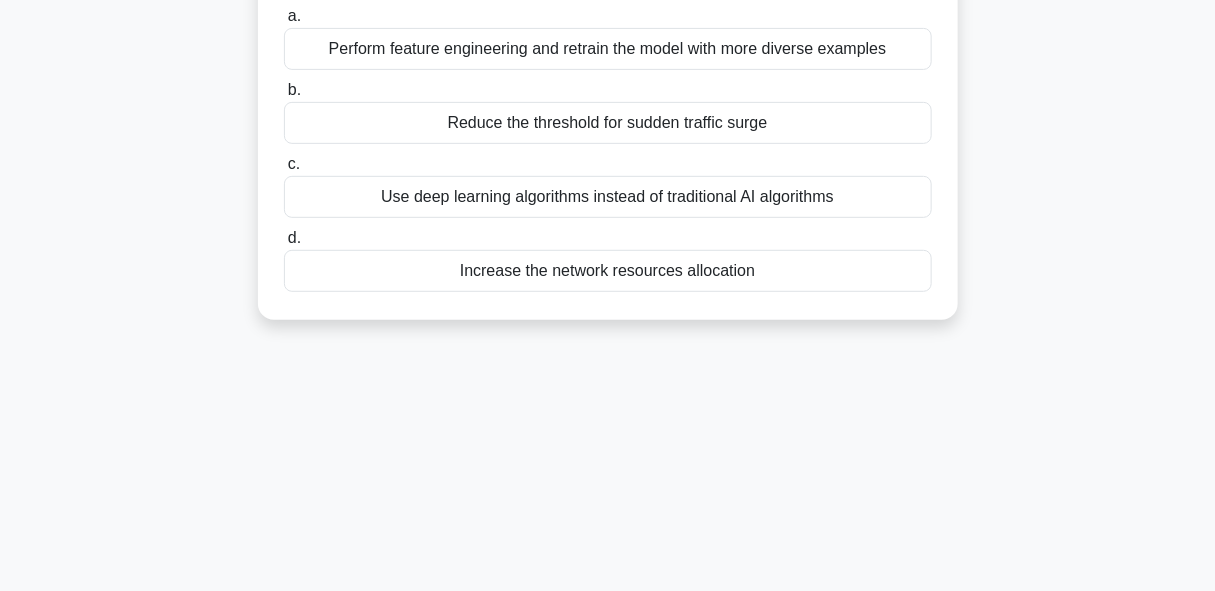 drag, startPoint x: 313, startPoint y: 153, endPoint x: 825, endPoint y: 395, distance: 566.31085 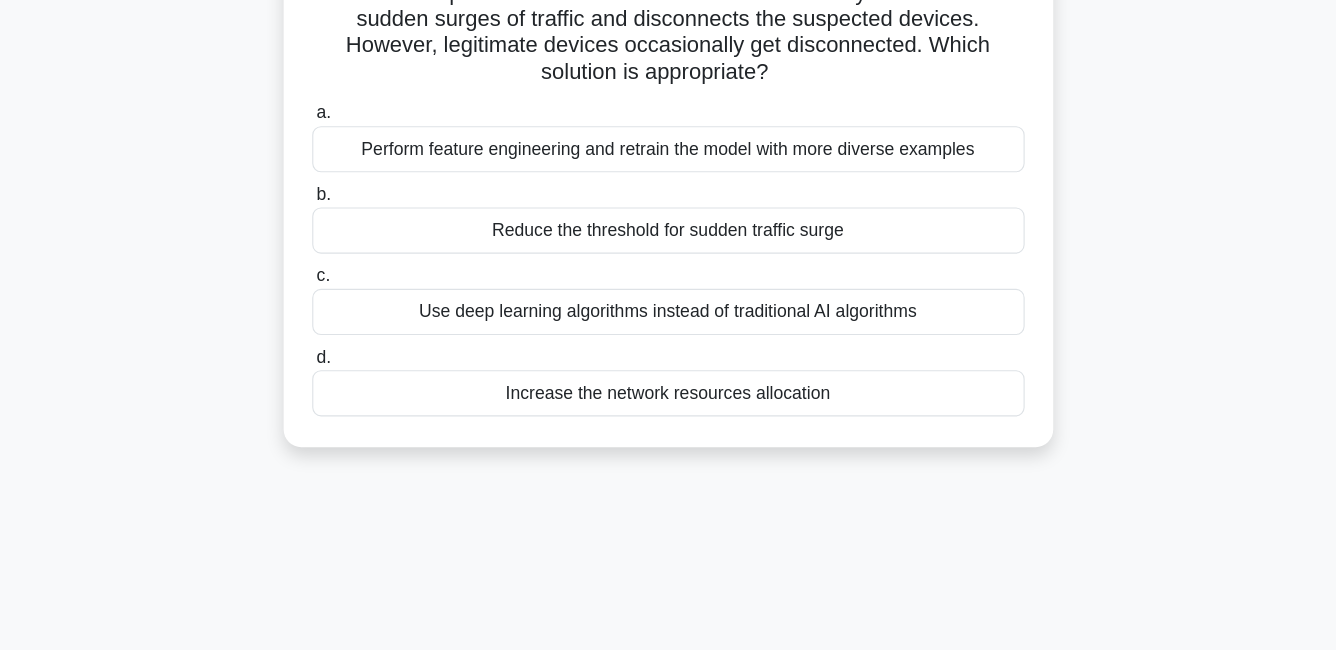 scroll, scrollTop: 0, scrollLeft: 0, axis: both 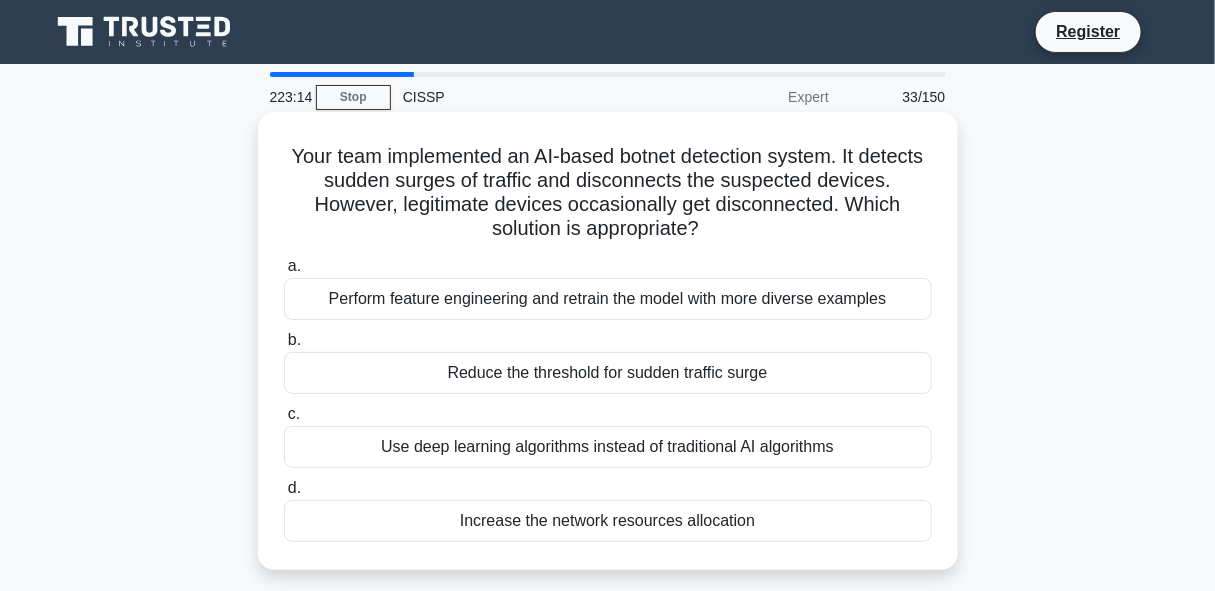copy on "Your team implemented an AI-based botnet detection system. It detects sudden surges of traffic and disconnects the suspected devices. However, legitimate devices occasionally get disconnected. Which solution is appropriate?
.spinner_0XTQ{transform-origin:center;animation:spinner_y6GP .75s linear infinite}@keyframes spinner_y6GP{100%{transform:rotate(360deg)}}
a.
Perform feature engineering and retrain the model with more diverse examples
b.
Reduce the threshold for sudden traffic surge
c.
Use deep learning algorithms instead of traditional AI algorithms
d.
Increase the network resources allocation" 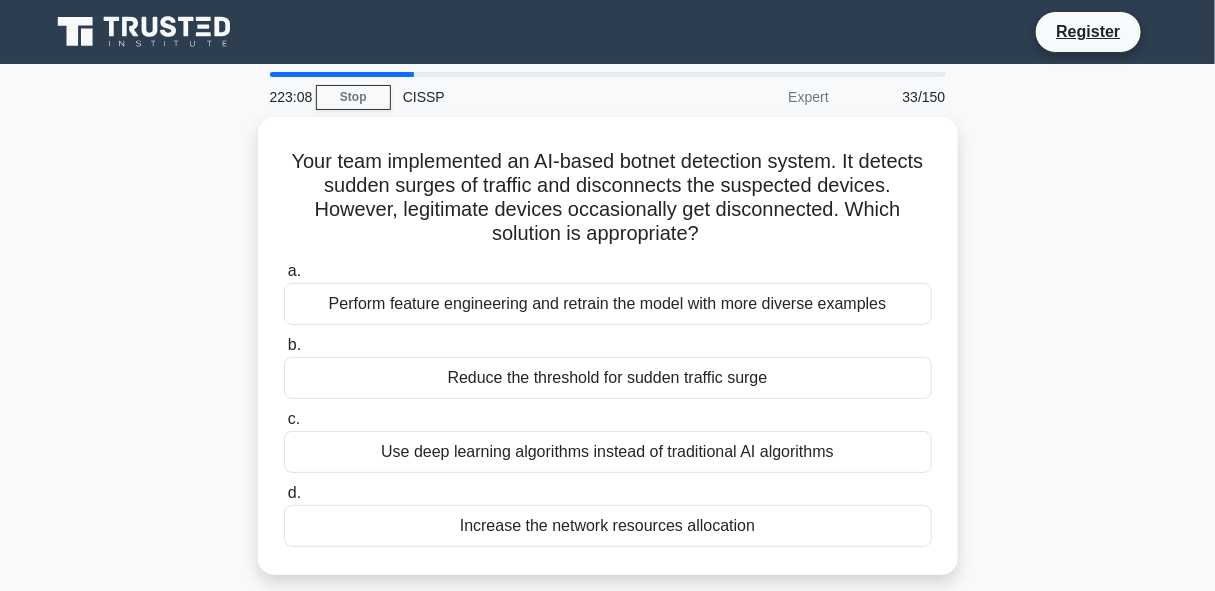 click on "Your team implemented an AI-based botnet detection system. It detects sudden surges of traffic and disconnects the suspected devices. However, legitimate devices occasionally get disconnected. Which solution is appropriate?
.spinner_0XTQ{transform-origin:center;animation:spinner_y6GP .75s linear infinite}@keyframes spinner_y6GP{100%{transform:rotate(360deg)}}
a.
b. c. d." at bounding box center (608, 358) 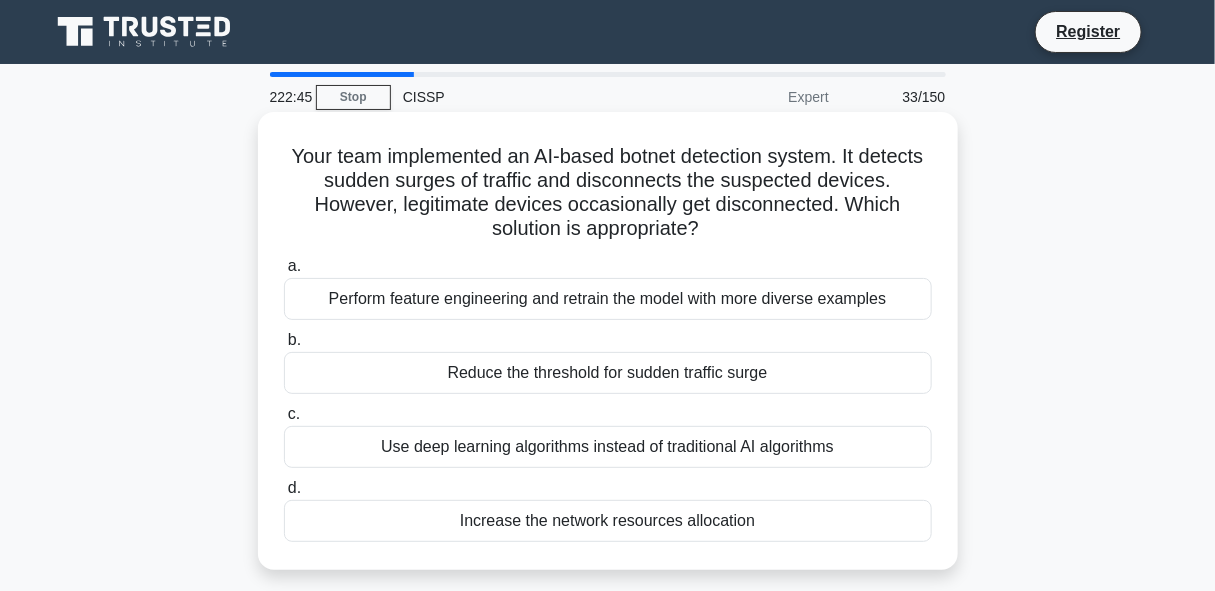 click on "Perform feature engineering and retrain the model with more diverse examples" at bounding box center (608, 299) 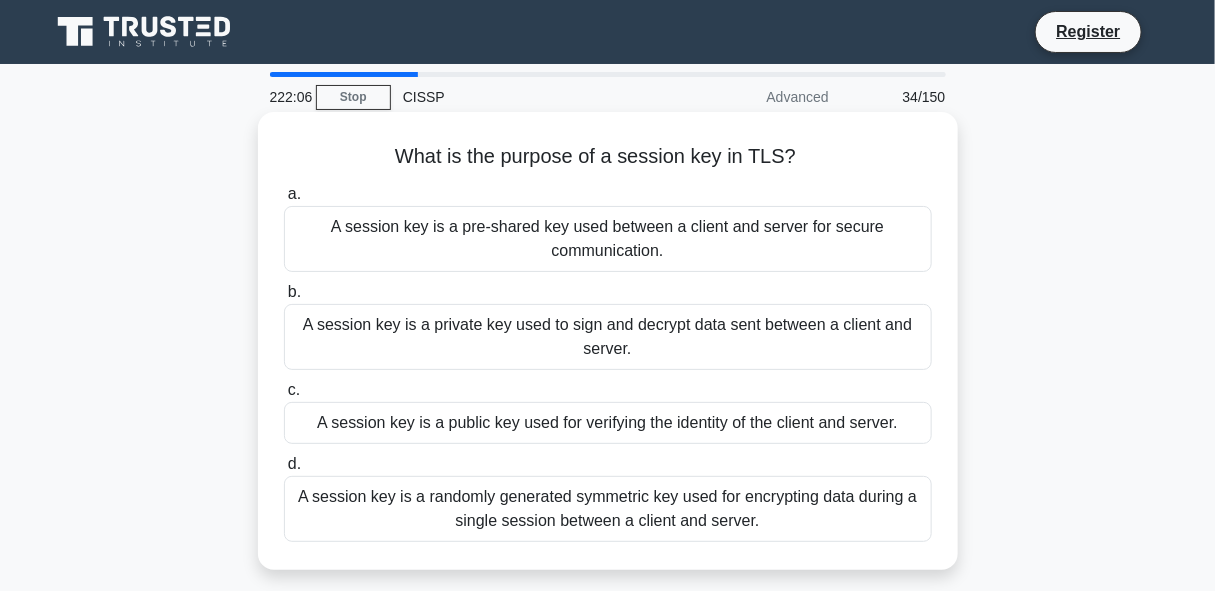 drag, startPoint x: 399, startPoint y: 150, endPoint x: 804, endPoint y: 520, distance: 548.5663 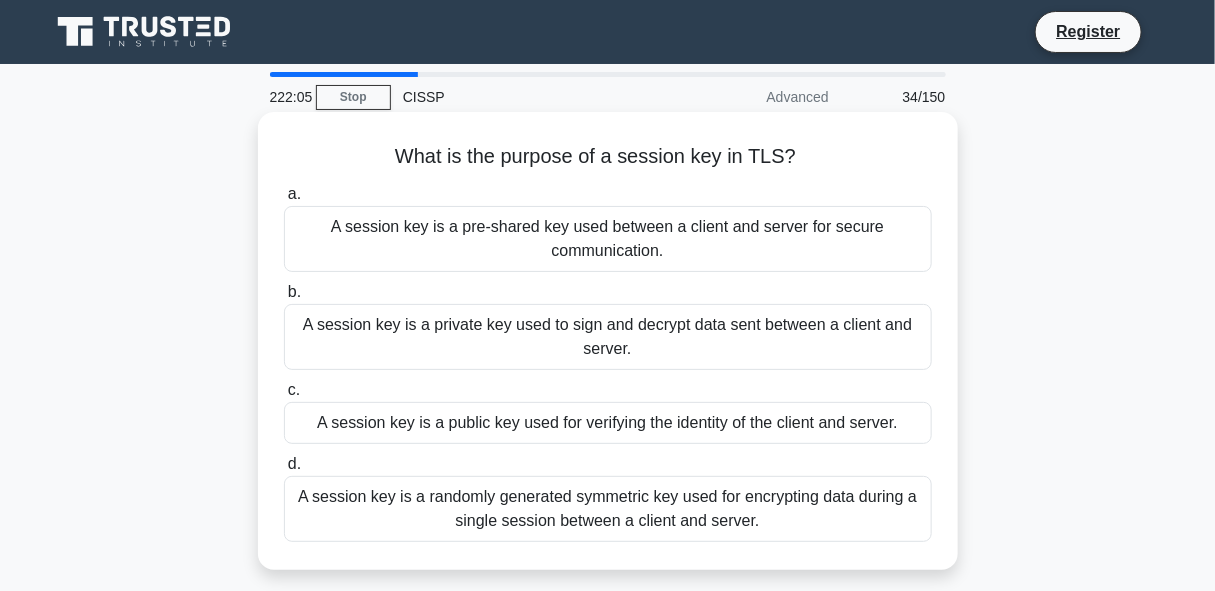 drag, startPoint x: 804, startPoint y: 520, endPoint x: 704, endPoint y: 496, distance: 102.83968 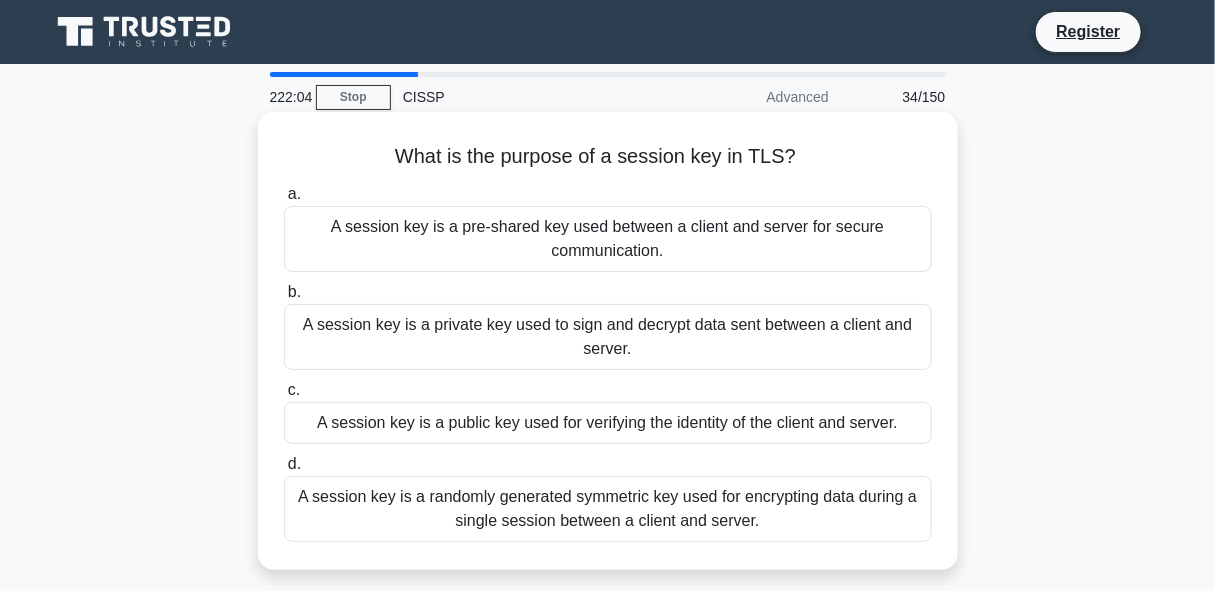 copy on "What is the purpose of a session key in TLS?
.spinner_0XTQ{transform-origin:center;animation:spinner_y6GP .75s linear infinite}@keyframes spinner_y6GP{100%{transform:rotate(360deg)}}
a.
A session key is a pre-shared key used between a client and server for secure communication.
b.
A session key is a private key used to sign and decrypt data sent between a client and server.
c.
A session key is a public key used for verifying the identity of the client and server.
d.
A session key is a randomly generated symmetric key used for encrypting data during a single session between a client and server." 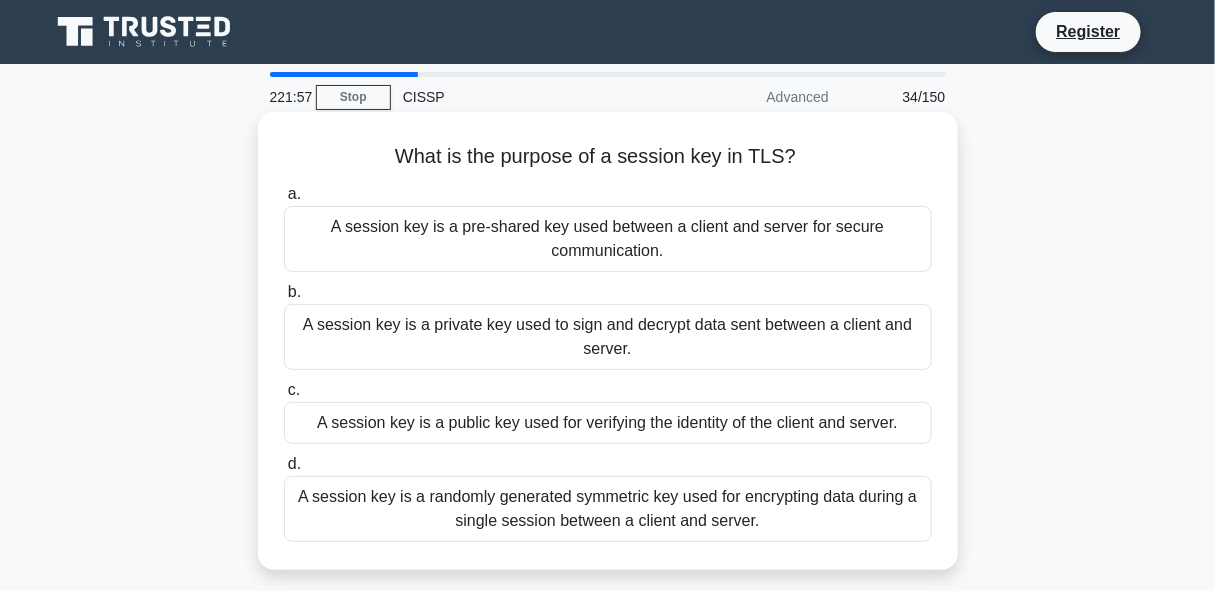 click on "A session key is a randomly generated symmetric key used for encrypting data during a single session between a client and server." at bounding box center (608, 509) 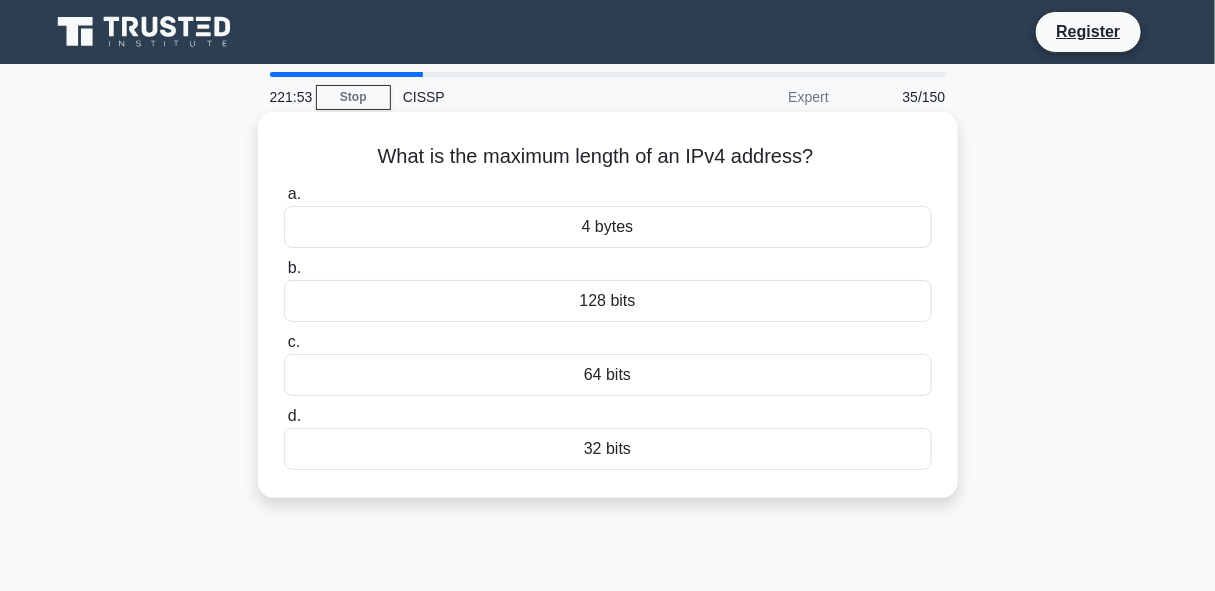 click on "32 bits" at bounding box center (608, 449) 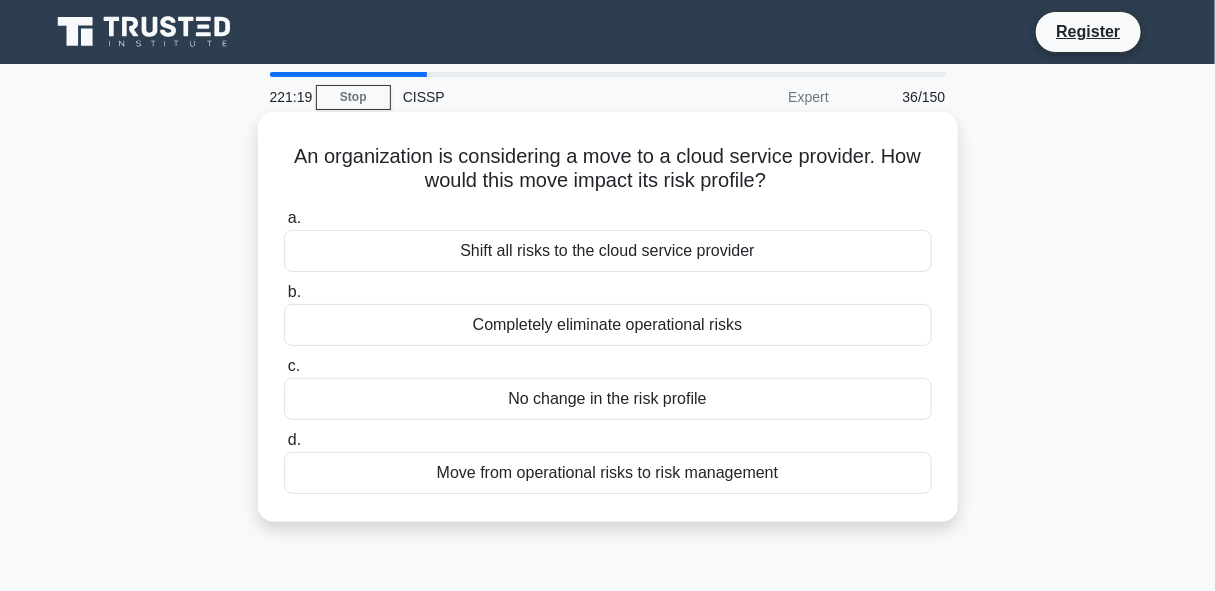 drag, startPoint x: 290, startPoint y: 157, endPoint x: 868, endPoint y: 477, distance: 660.6694 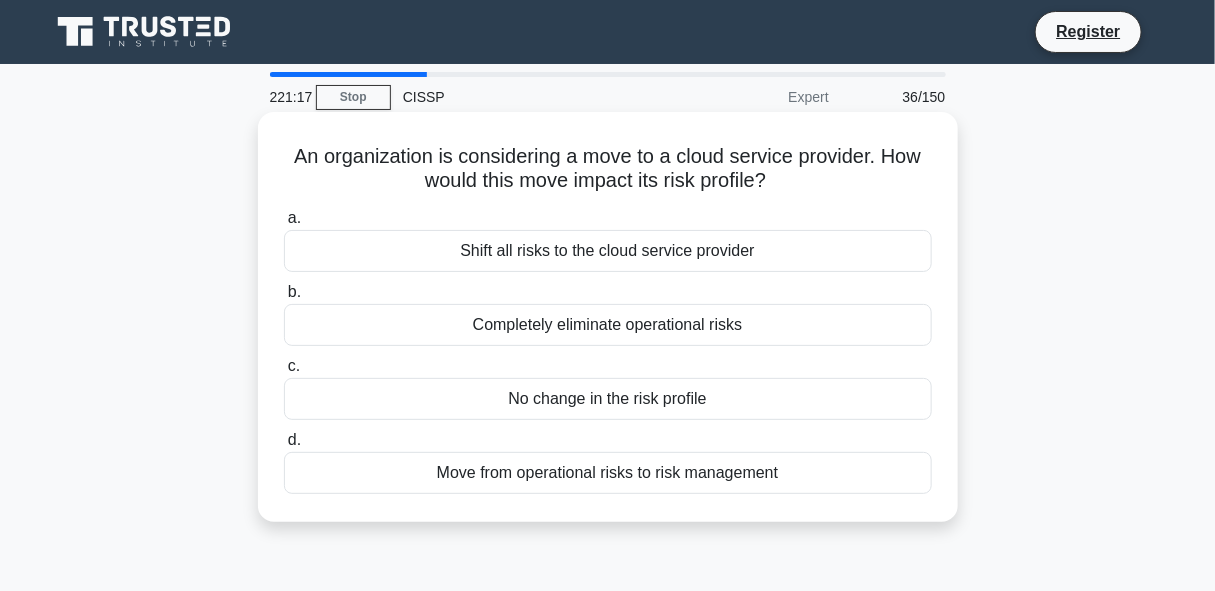 copy on "An organization is considering a move to a cloud service provider. How would this move impact its risk profile?
.spinner_0XTQ{transform-origin:center;animation:spinner_y6GP .75s linear infinite}@keyframes spinner_y6GP{100%{transform:rotate(360deg)}}
a.
Shift all risks to the cloud service provider
b.
Completely eliminate operational risks
c.
No change in the risk profile
d.
Move from operational risks to risk management" 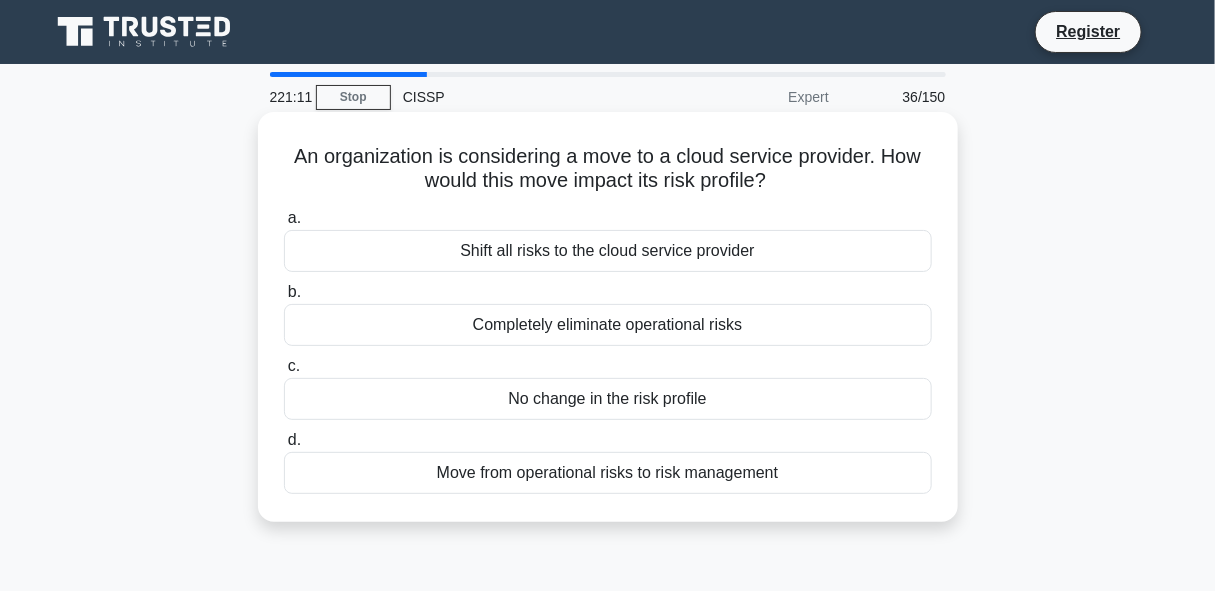 drag, startPoint x: 1059, startPoint y: 336, endPoint x: 919, endPoint y: 409, distance: 157.8892 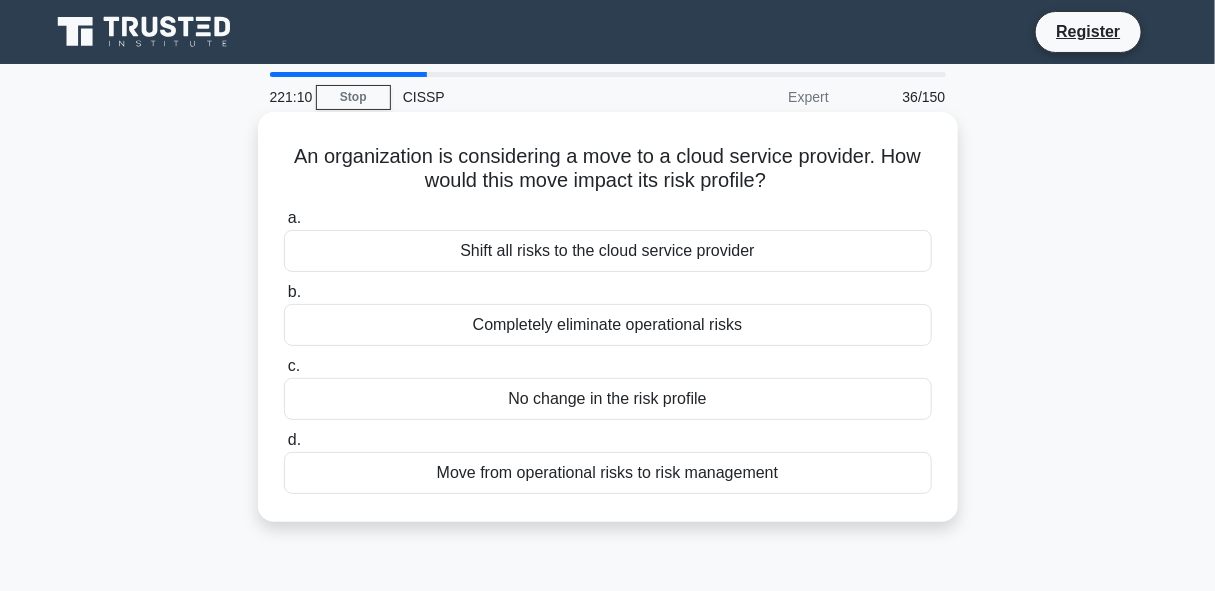 click on "Move from operational risks to risk management" at bounding box center [608, 473] 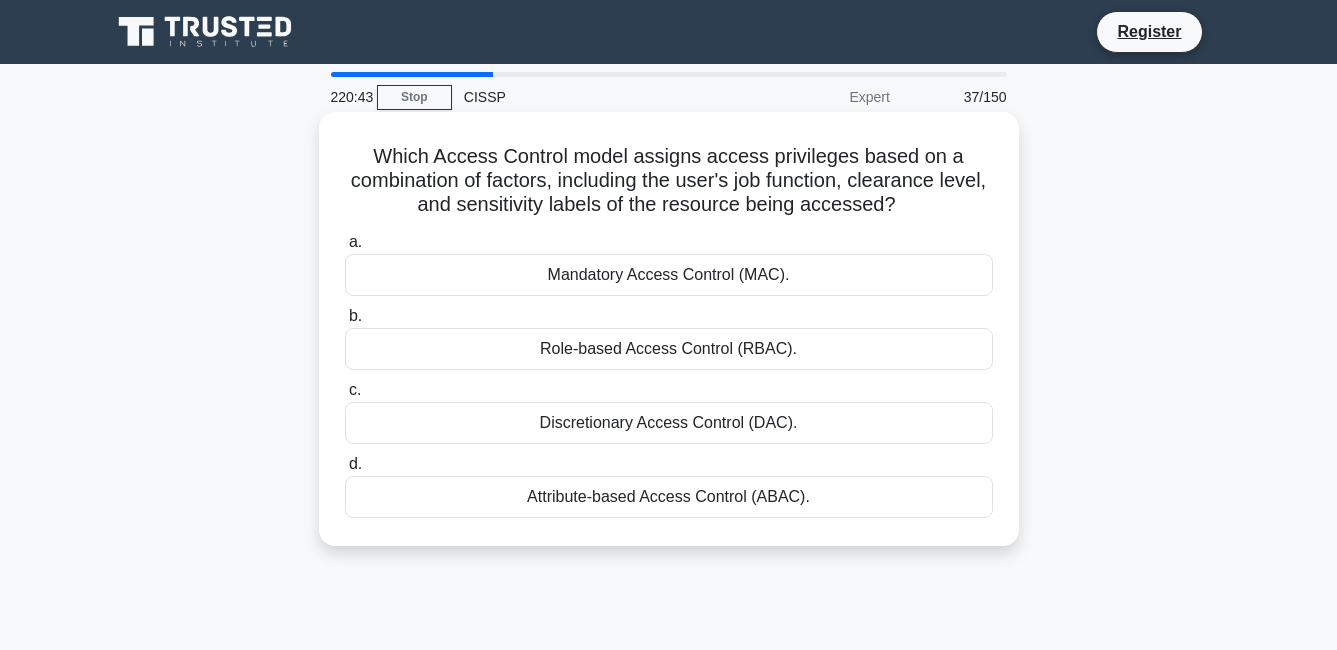 drag, startPoint x: 373, startPoint y: 157, endPoint x: 831, endPoint y: 514, distance: 580.70044 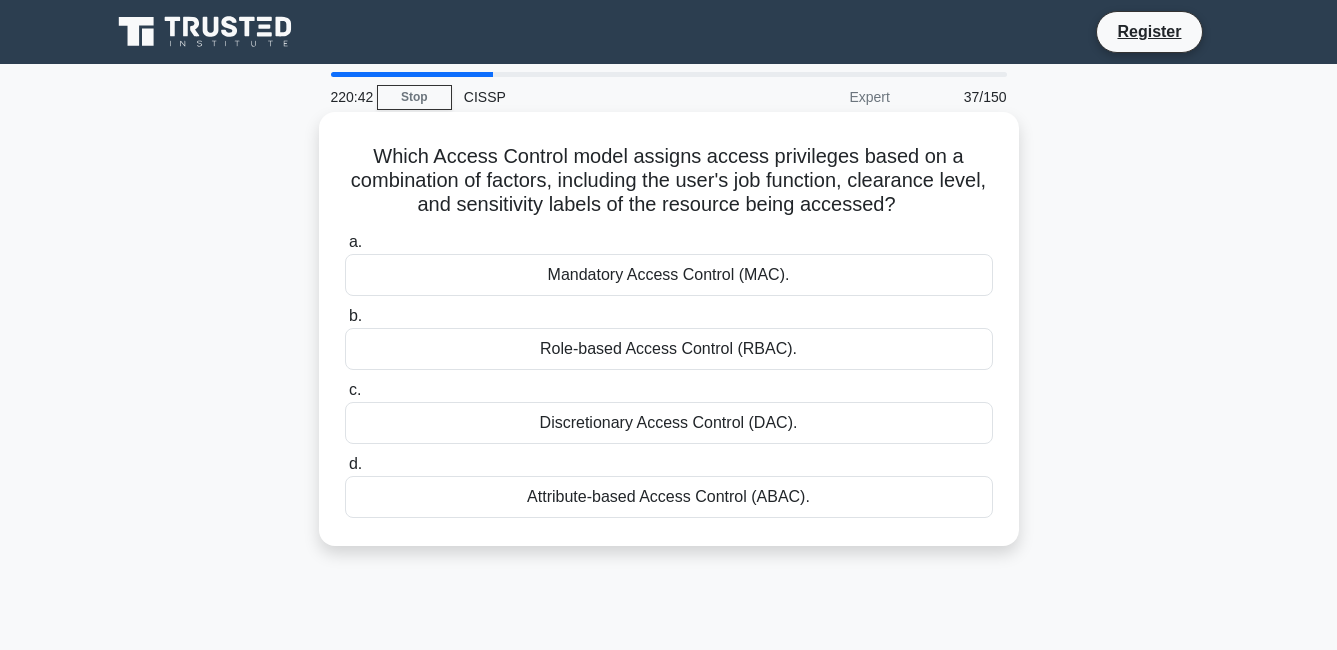 copy on "Which Access Control model assigns access privileges based on a combination of factors, including the user's job function, clearance level, and sensitivity labels of the resource being accessed?
.spinner_0XTQ{transform-origin:center;animation:spinner_y6GP .75s linear infinite}@keyframes spinner_y6GP{100%{transform:rotate(360deg)}}
a.
Mandatory Access Control (MAC).
b.
Role-based Access Control (RBAC).
c.
Discretionary Access Control (DAC).
d.
Attribute-based Access Control (ABAC)." 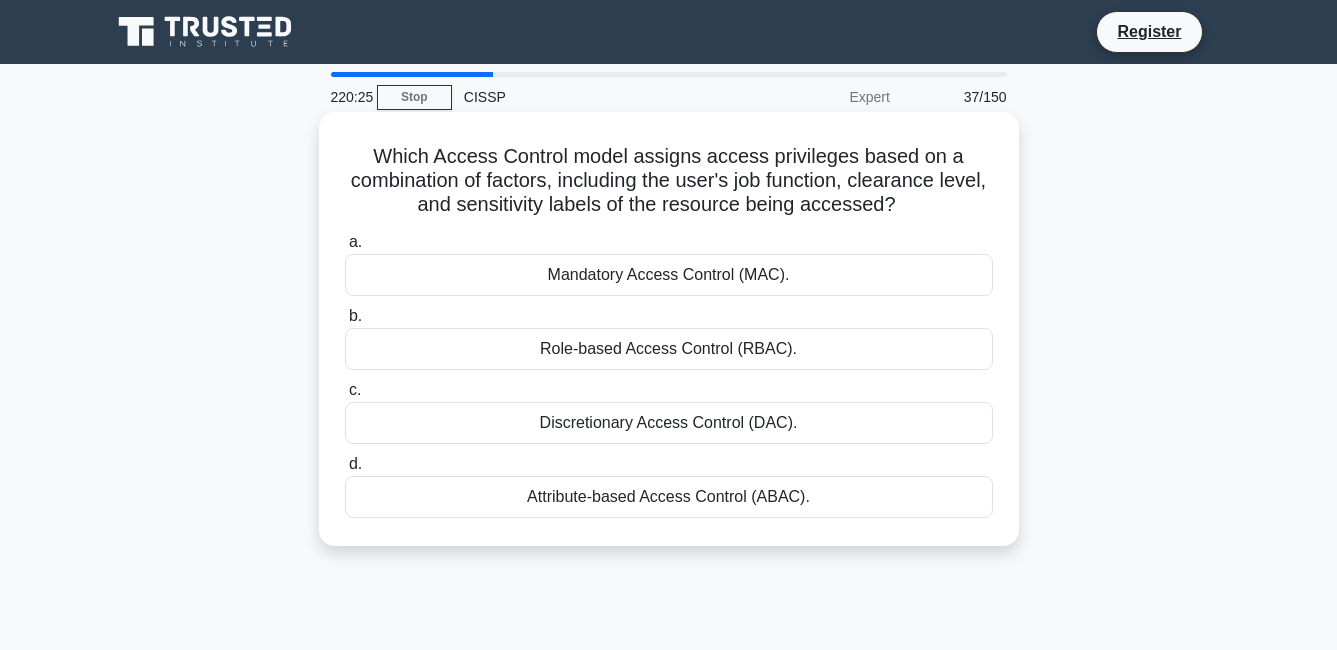 click on "Role-based Access Control (RBAC)." at bounding box center [669, 349] 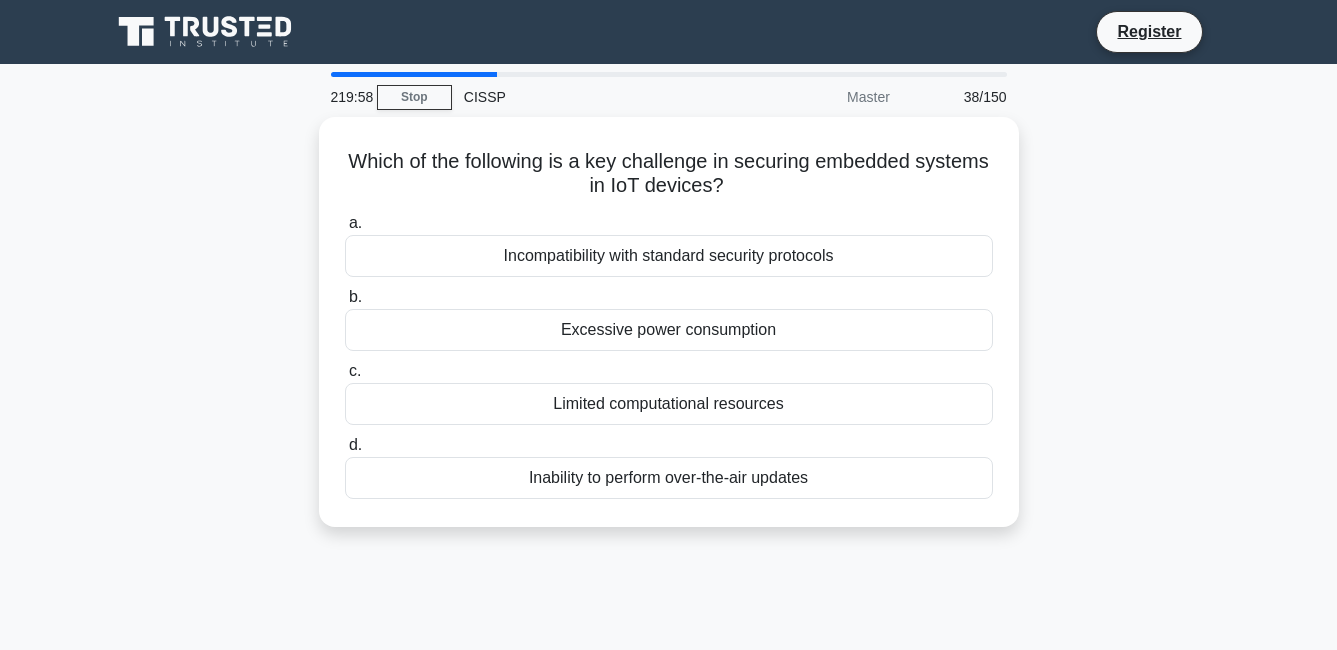 drag, startPoint x: 375, startPoint y: 158, endPoint x: 943, endPoint y: 545, distance: 687.30853 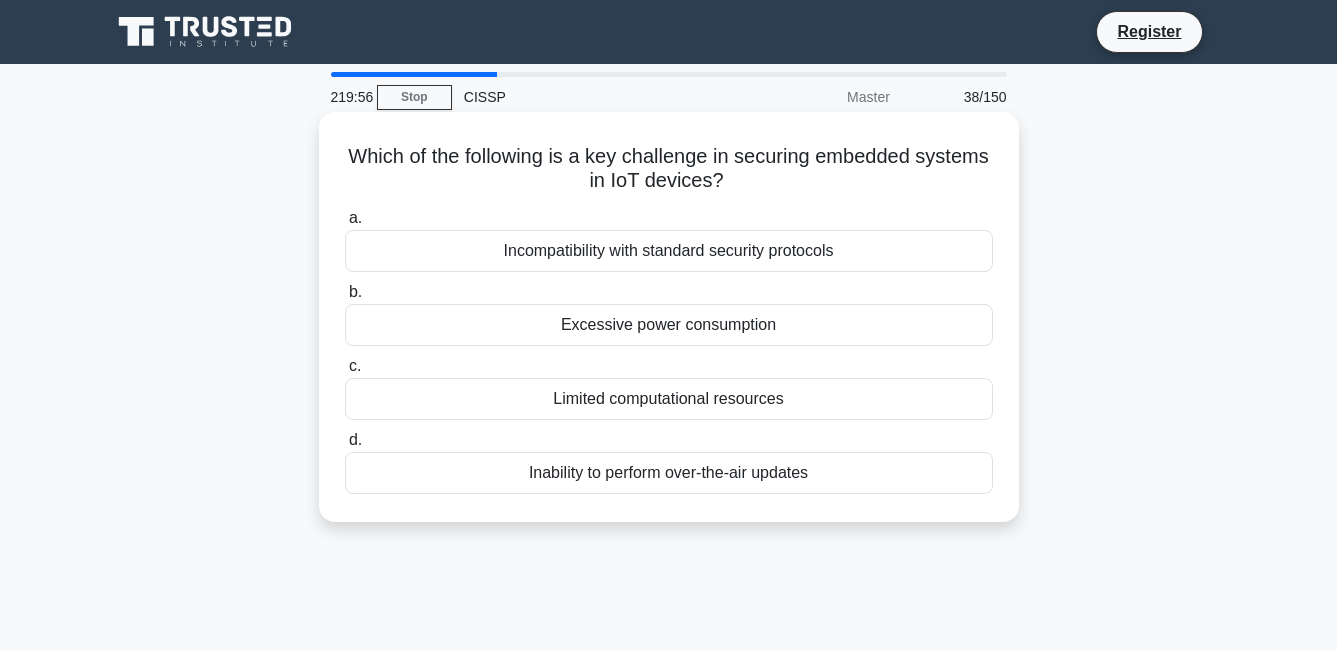 copy on "Which of the following is a key challenge in securing embedded systems in IoT devices?
.spinner_0XTQ{transform-origin:center;animation:spinner_y6GP .75s linear infinite}@keyframes spinner_y6GP{100%{transform:rotate(360deg)}}
a.
Incompatibility with standard security protocols
b.
Excessive power consumption
c.
Limited computational resources
d.
Inability to perform over-the-air updates" 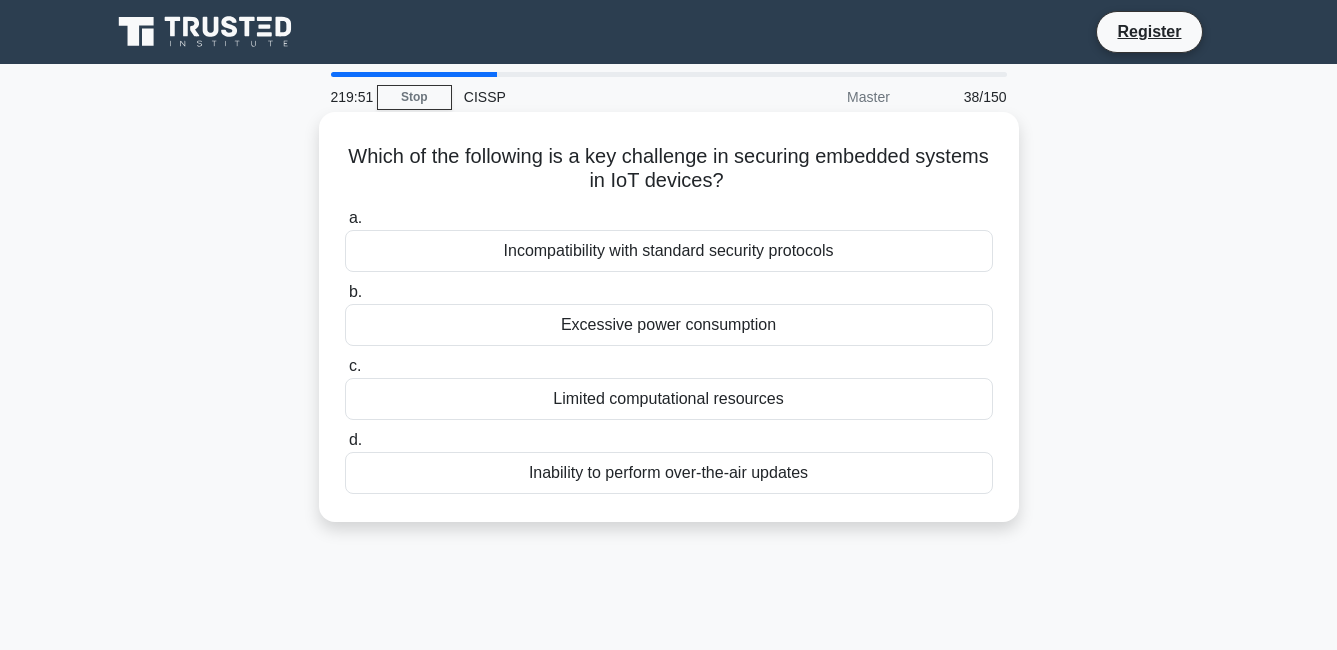 click on "Incompatibility with standard security protocols" at bounding box center [669, 251] 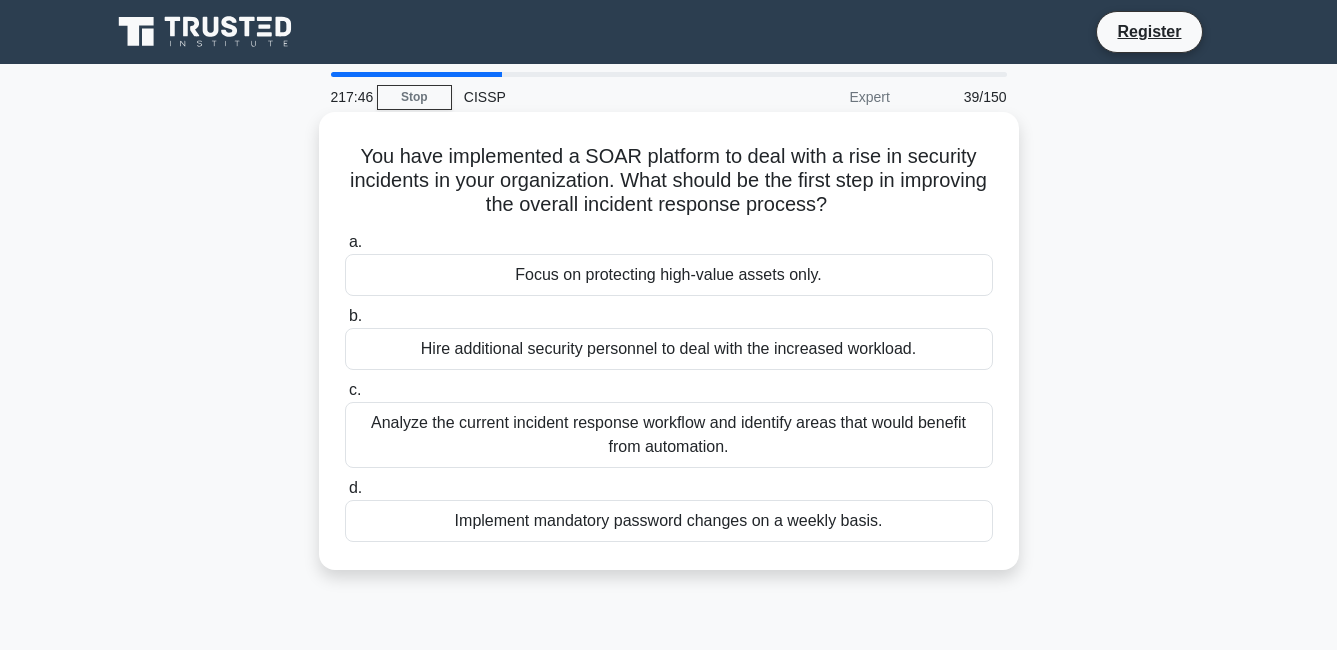 click on "Focus on protecting high-value assets only." at bounding box center [669, 275] 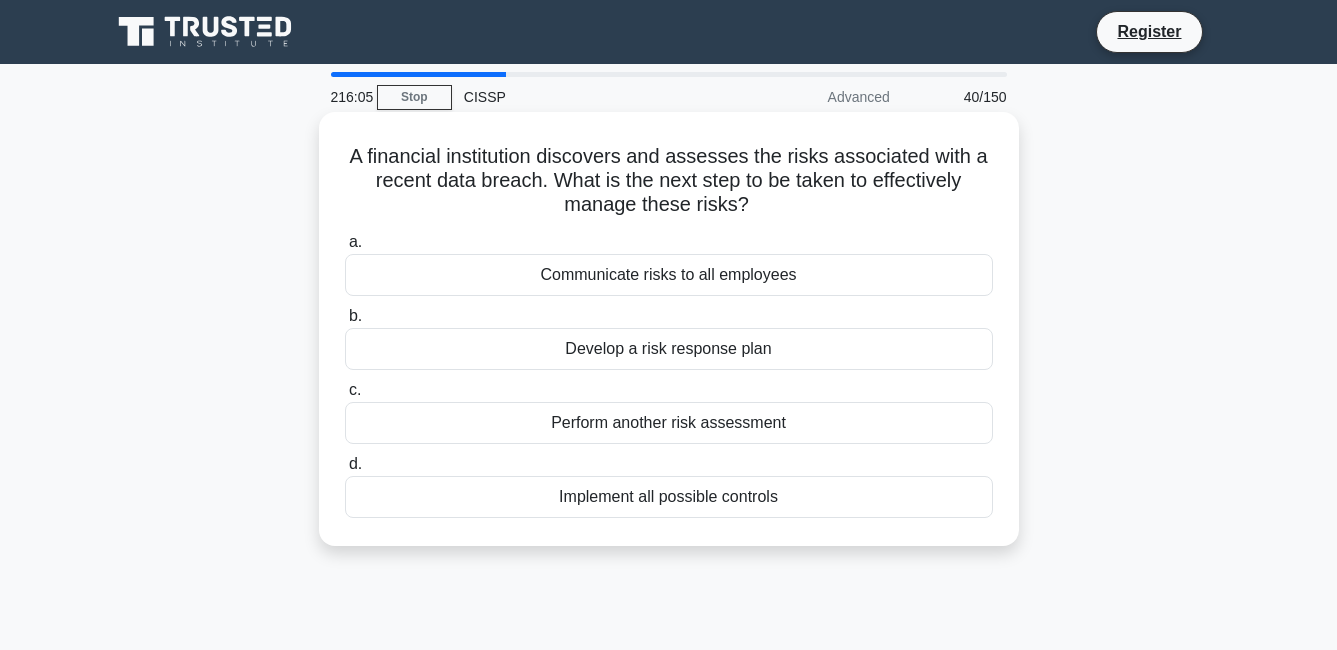 click on "Develop a risk response plan" at bounding box center [669, 349] 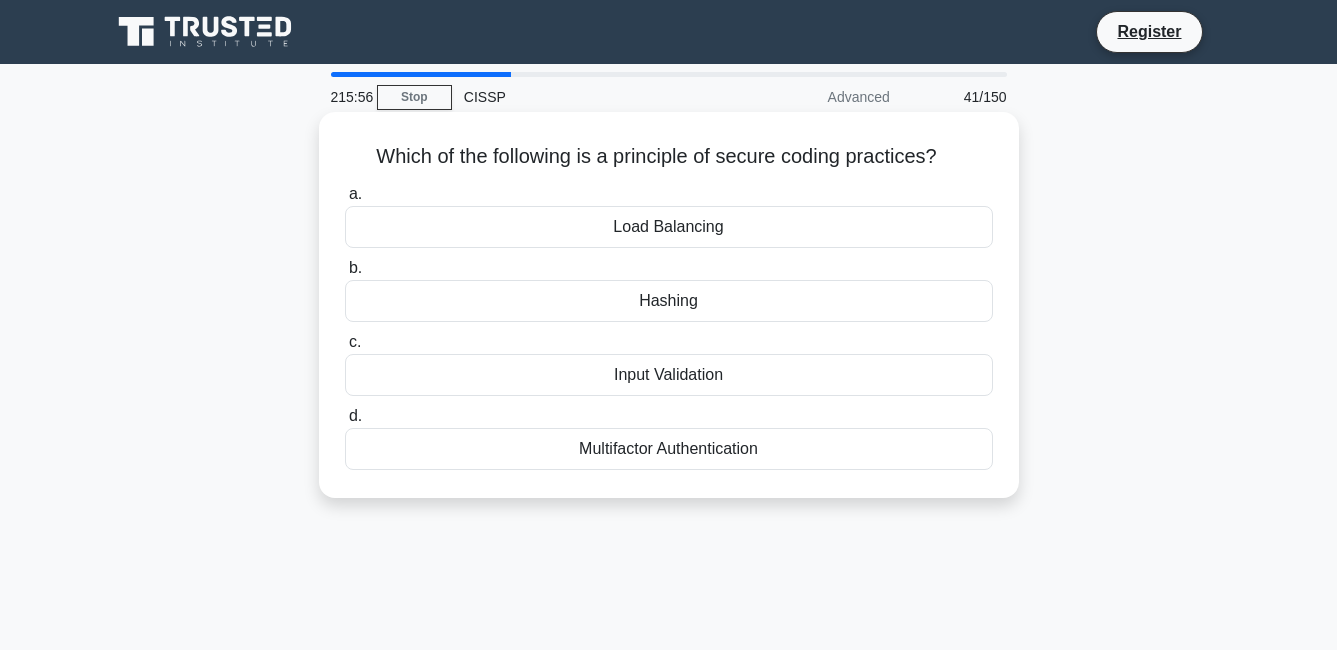 click on "Input Validation" at bounding box center [669, 375] 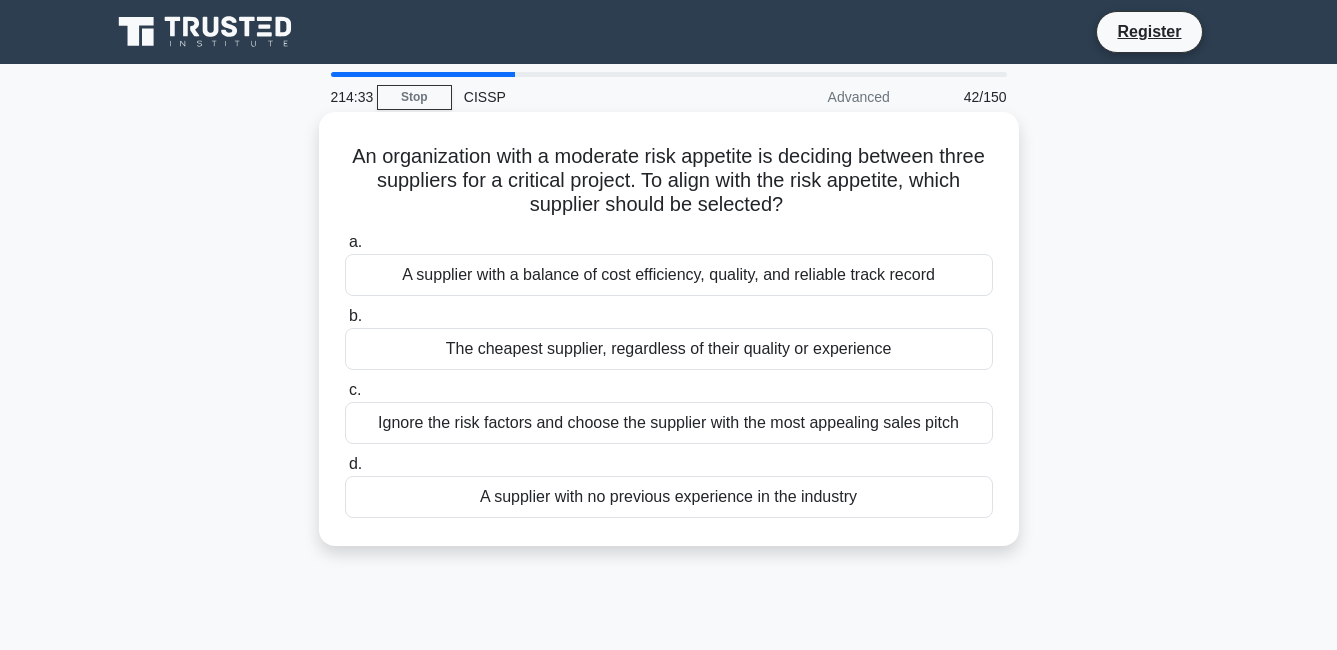 click on "A supplier with a balance of cost efficiency, quality, and reliable track record" at bounding box center [669, 275] 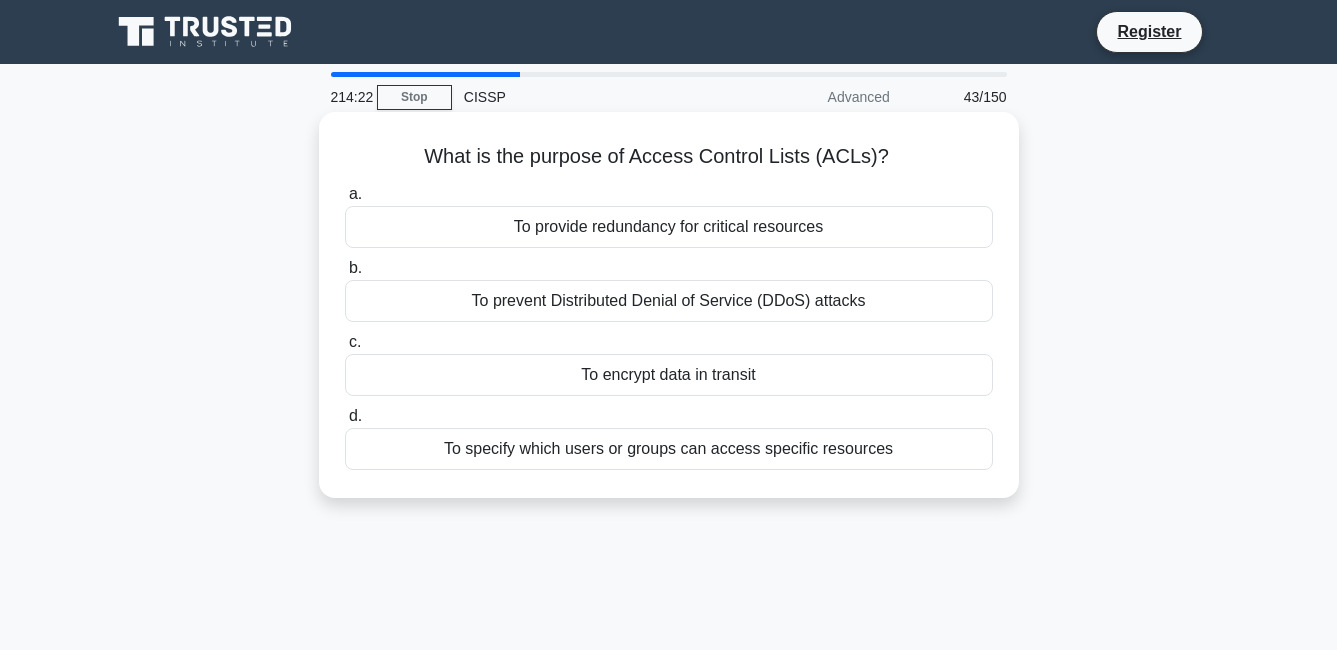 click on "To specify which users or groups can access specific resources" at bounding box center [669, 449] 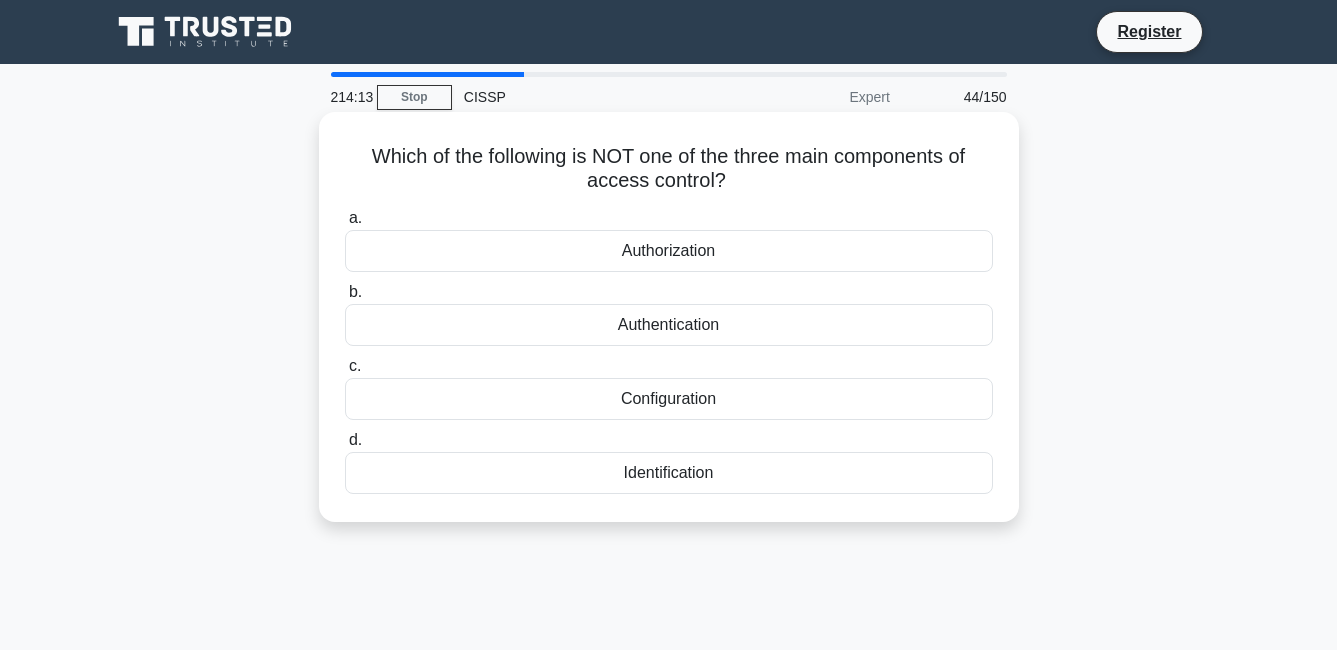 click on "Configuration" at bounding box center (669, 399) 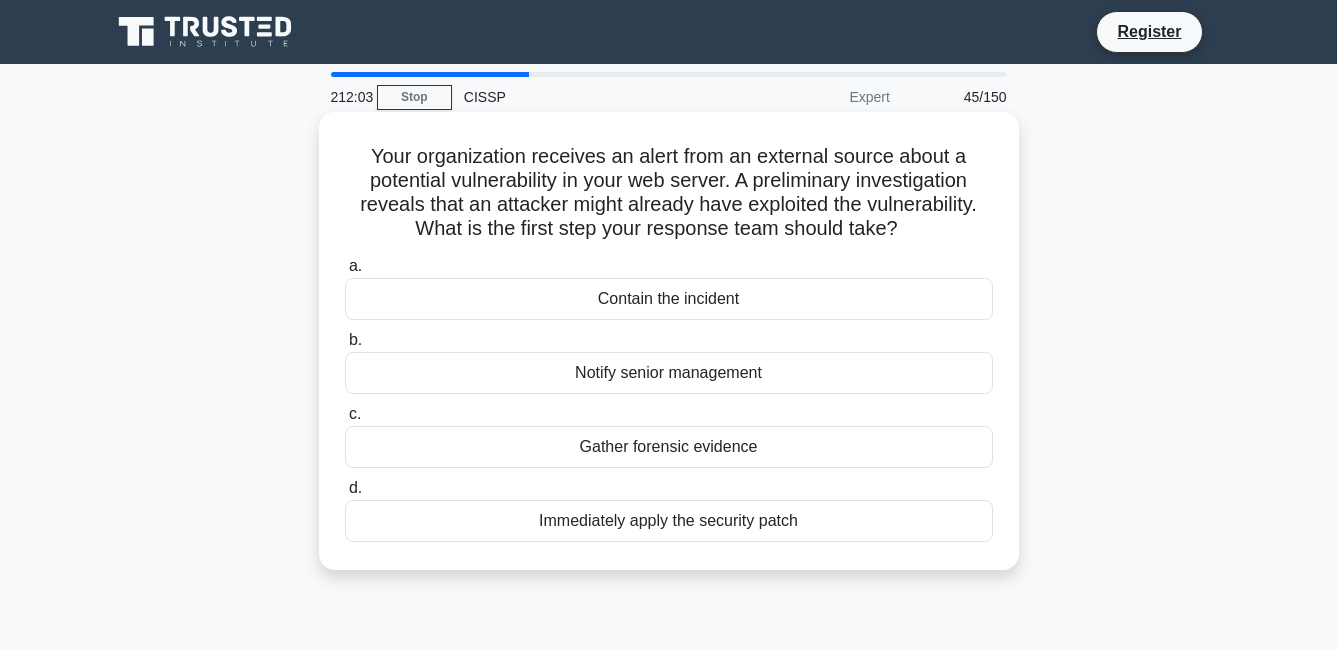 click on "Immediately apply the security patch" at bounding box center (669, 521) 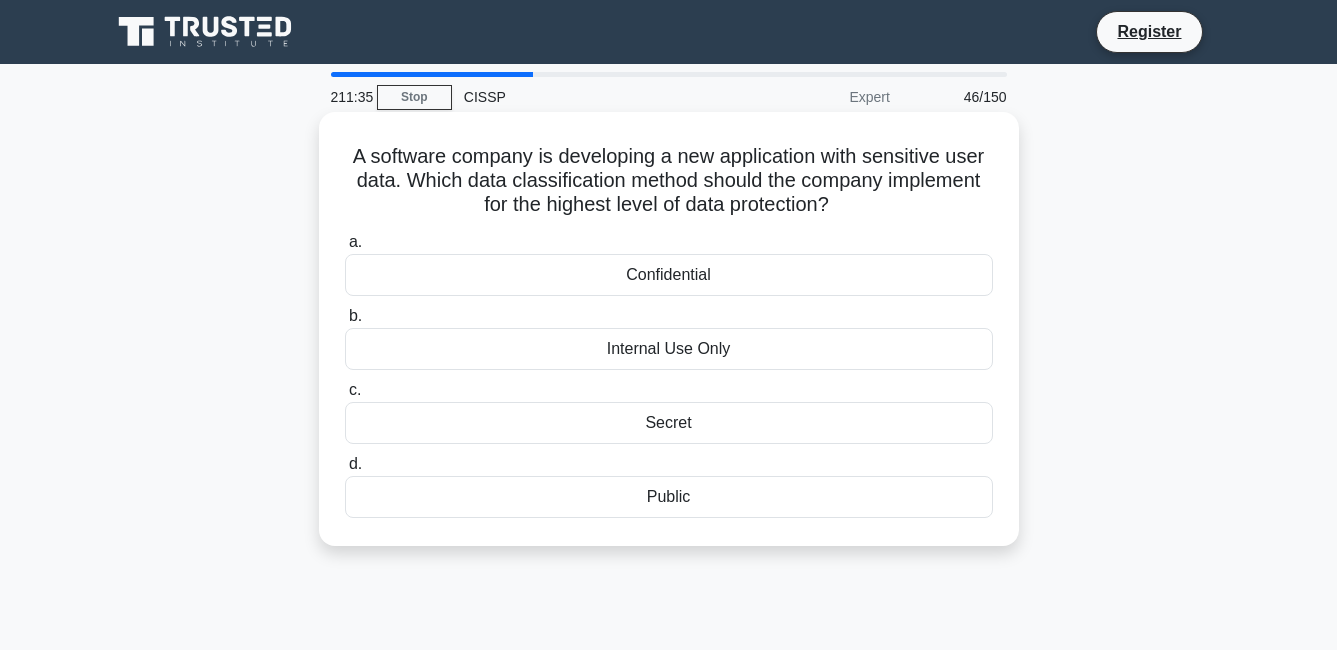 click on "Confidential" at bounding box center (669, 275) 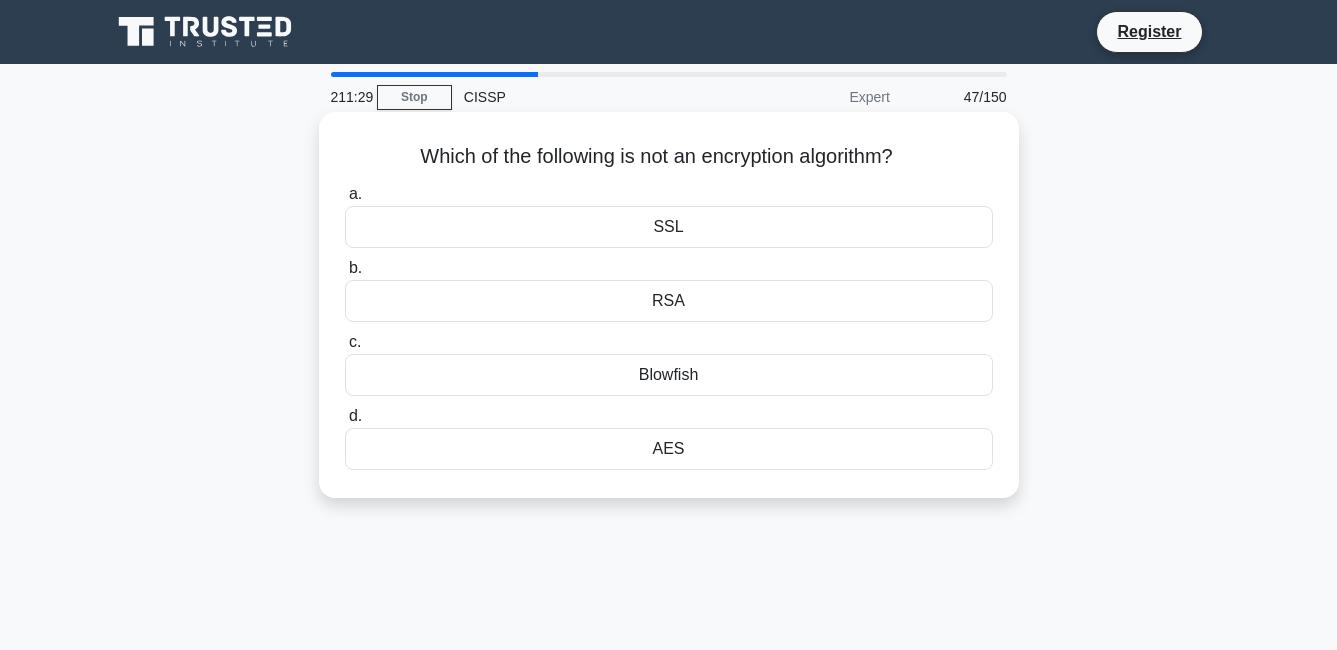 click on "Blowfish" at bounding box center [669, 375] 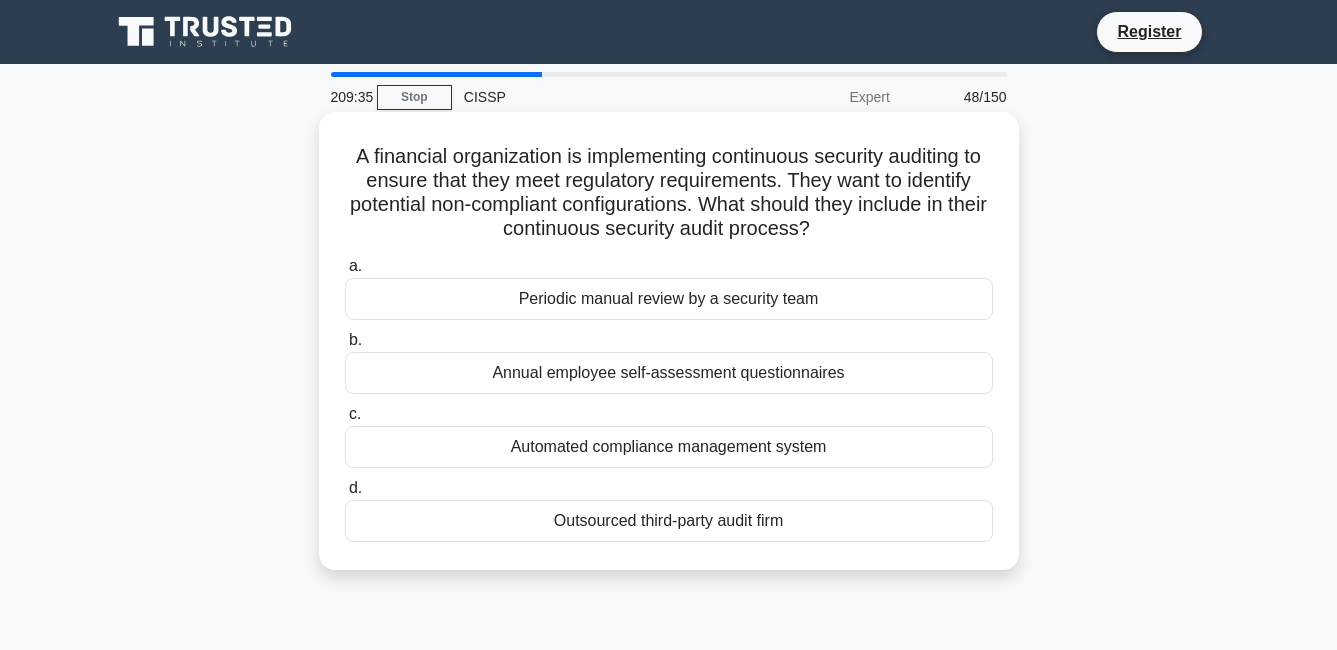 click on "Annual employee self-assessment questionnaires" at bounding box center (669, 373) 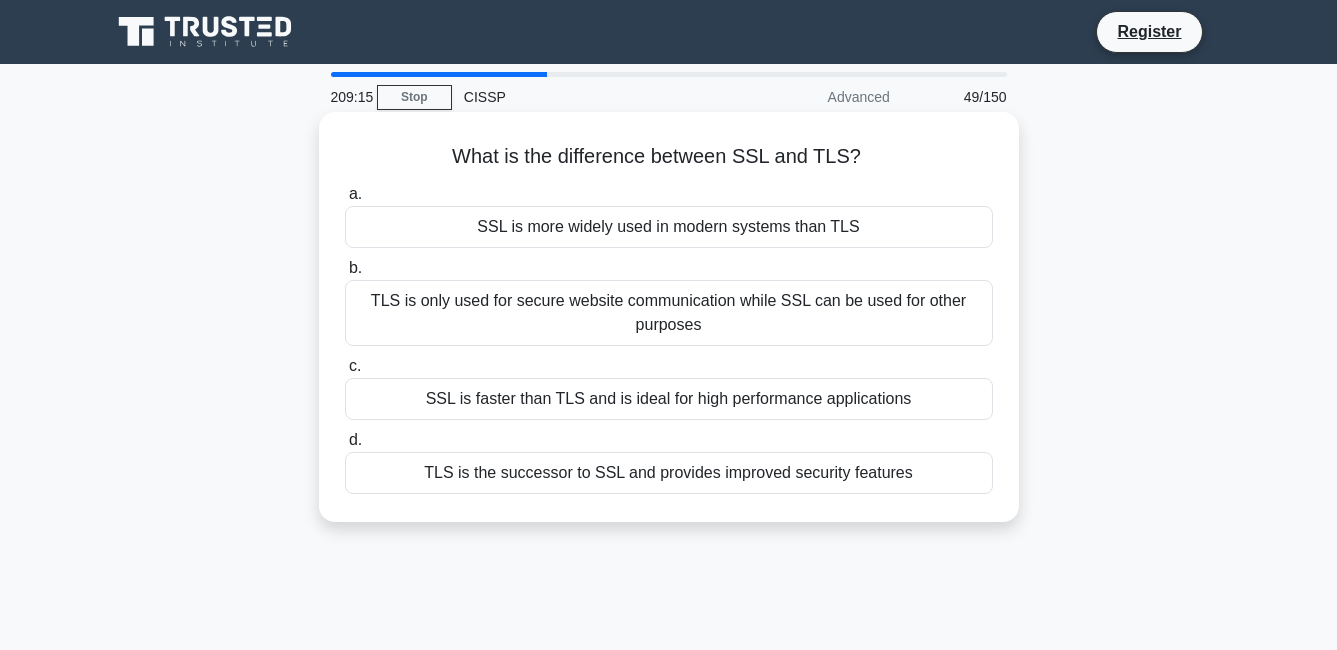 click on "TLS is the successor to SSL and provides improved security features" at bounding box center (669, 473) 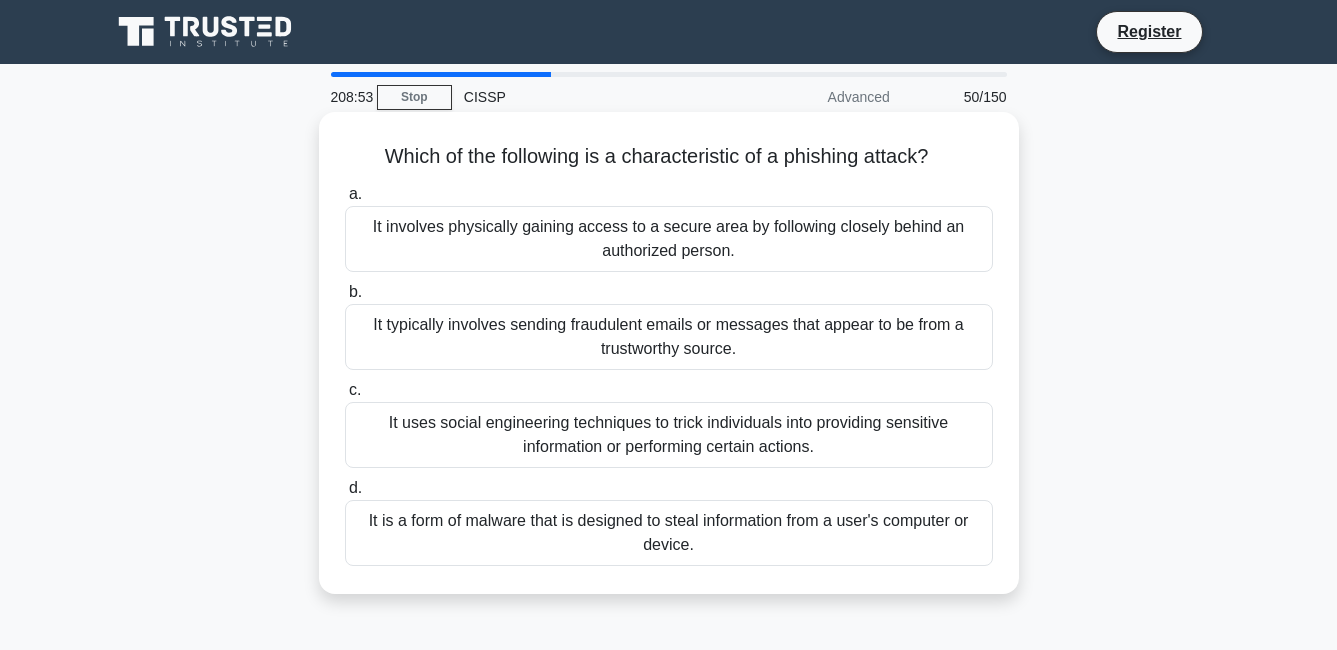 click on "It uses social engineering techniques to trick individuals into providing sensitive information or performing certain actions." at bounding box center [669, 435] 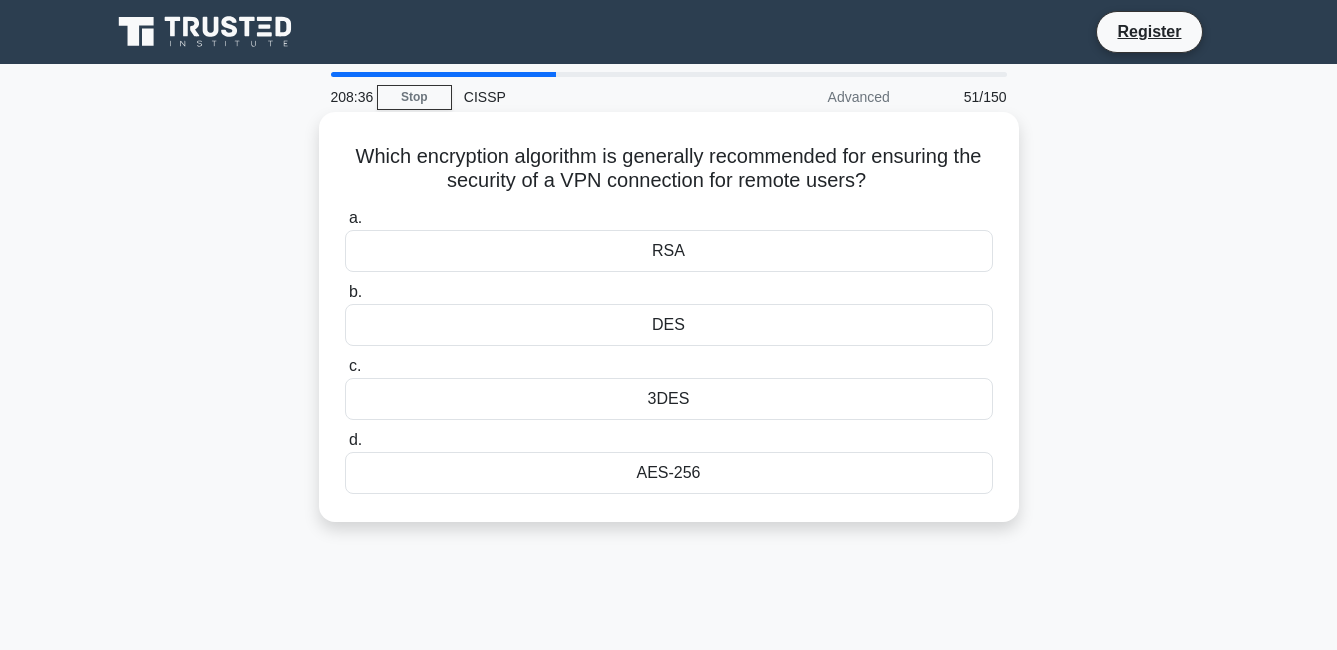 click on "AES-256" at bounding box center (669, 473) 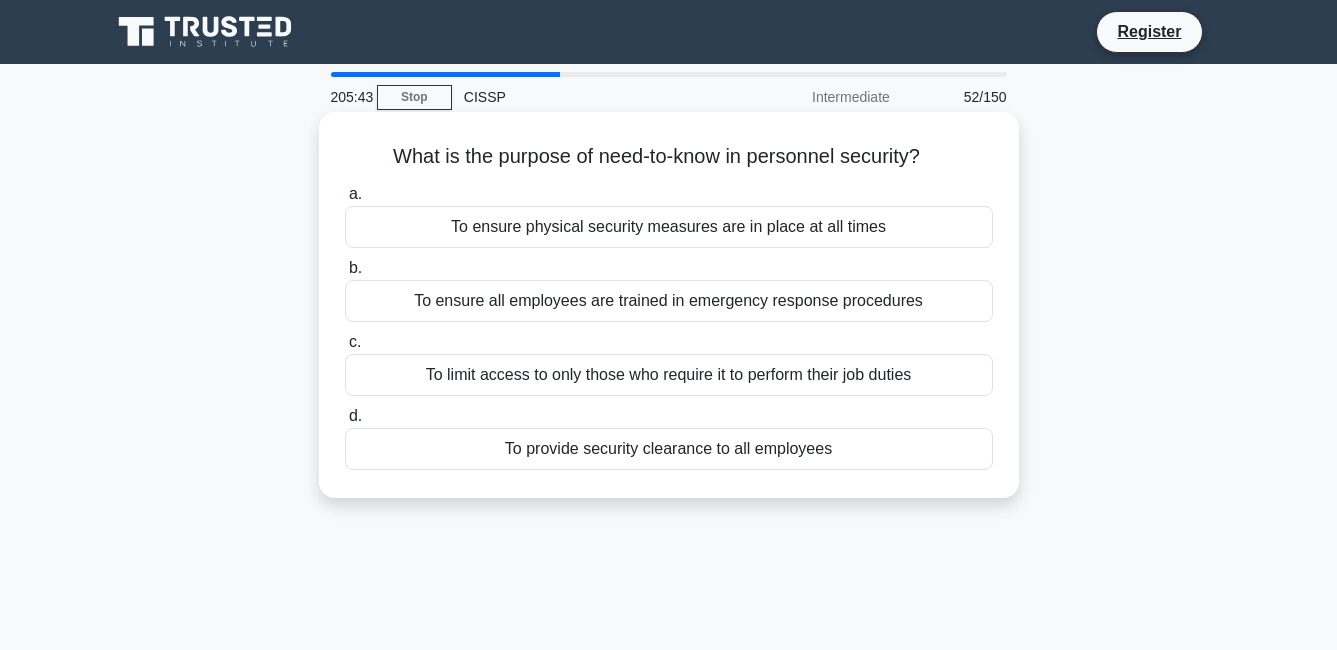 click on "To limit access to only those who require it to perform their job duties" at bounding box center (669, 375) 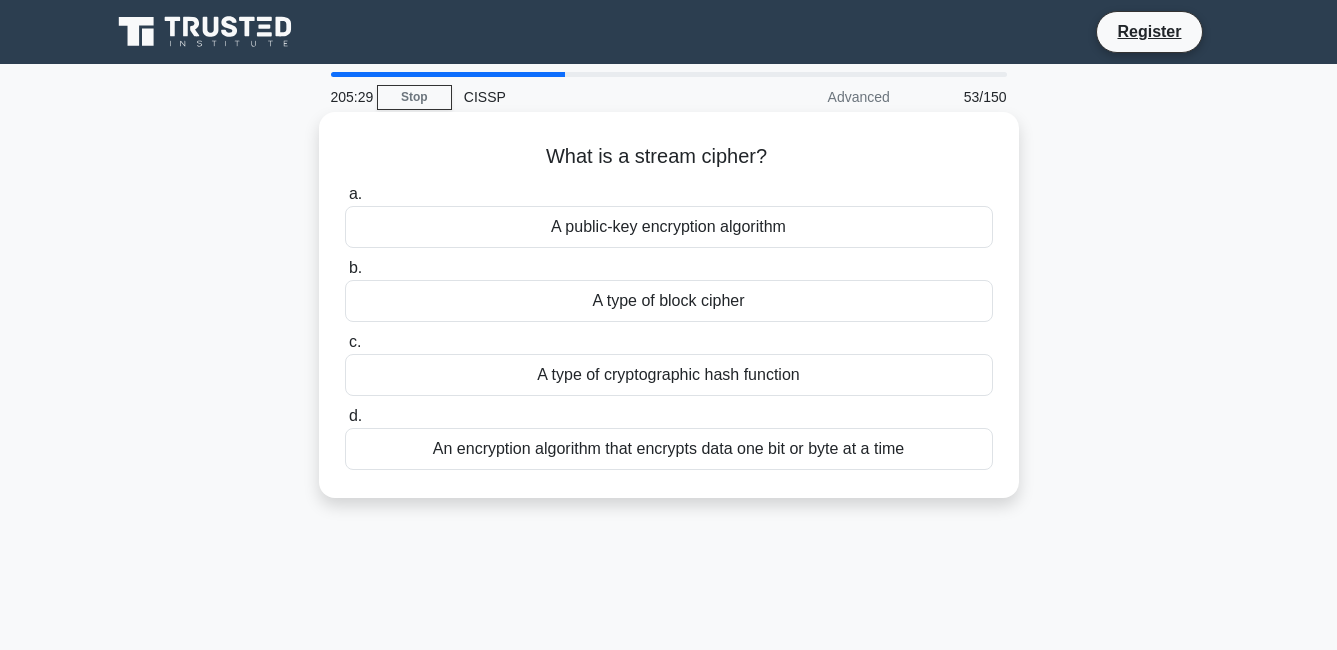 click on "A public-key encryption algorithm" at bounding box center [669, 227] 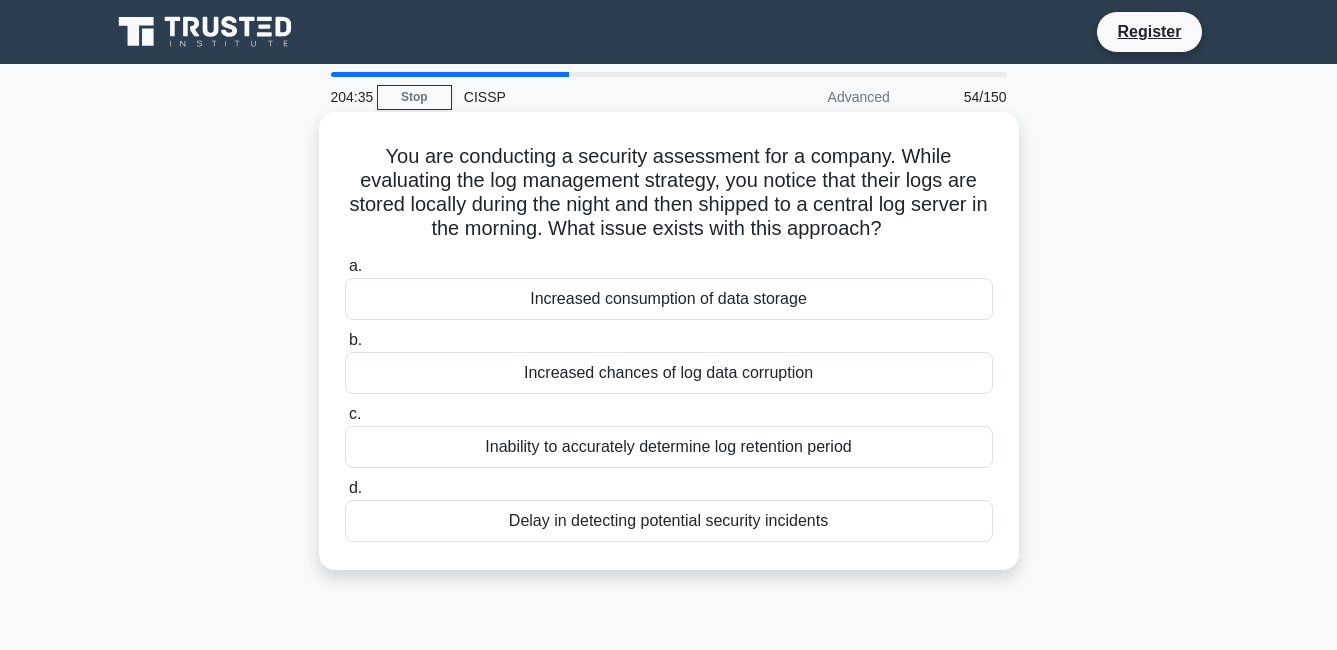 click on "Increased chances of log data corruption" at bounding box center (669, 373) 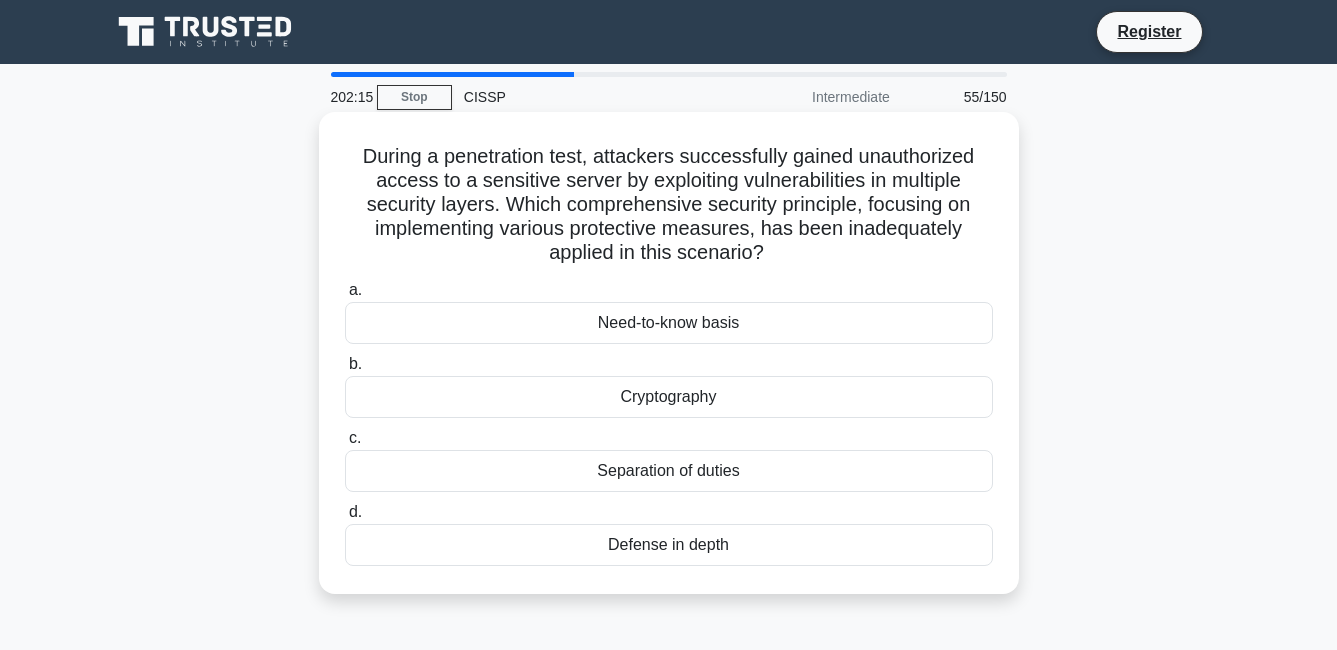 click on "Defense in depth" at bounding box center [669, 545] 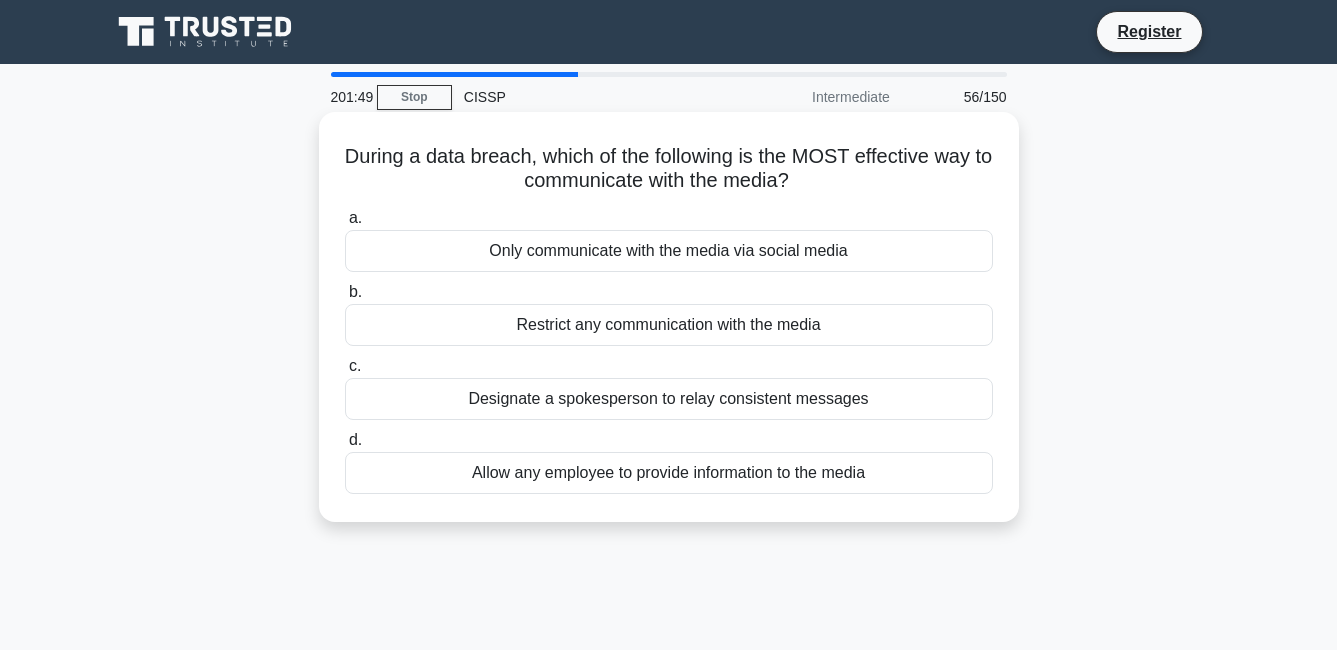 click on "Designate a spokesperson to relay consistent messages" at bounding box center (669, 399) 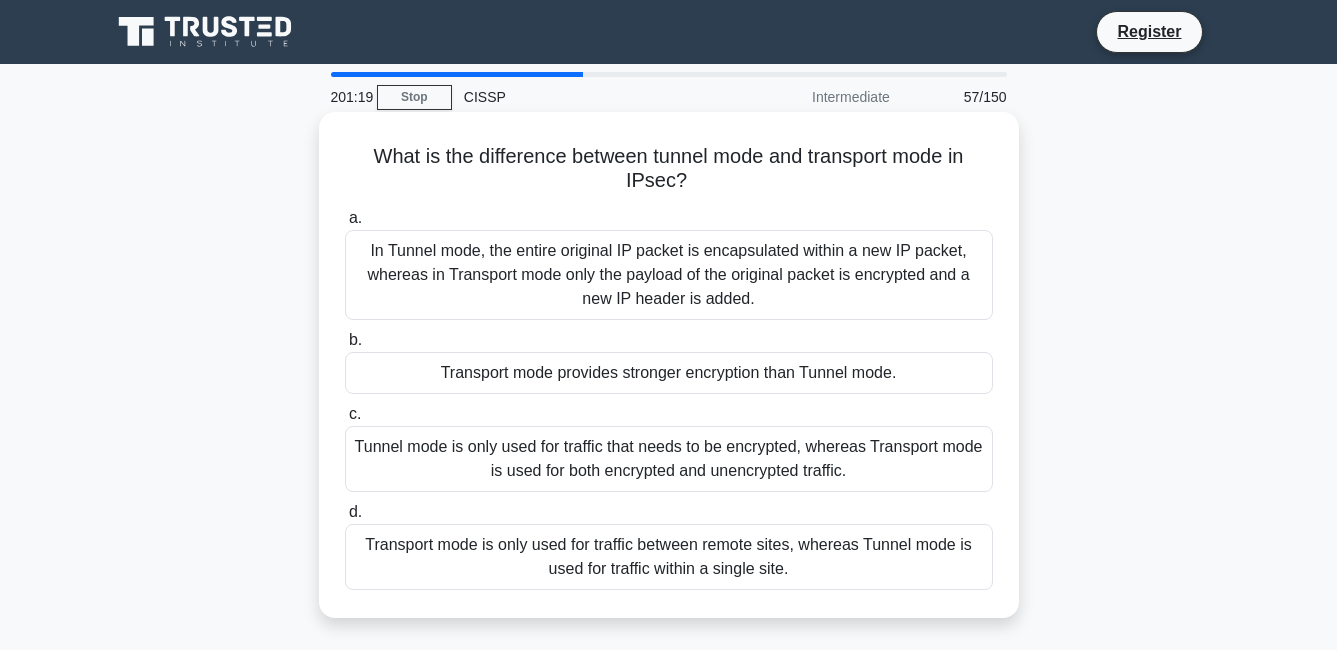 click on "In Tunnel mode, the entire original IP packet is encapsulated within a new IP packet, whereas in Transport mode only the payload of the original packet is encrypted and a new IP header is added." at bounding box center (669, 275) 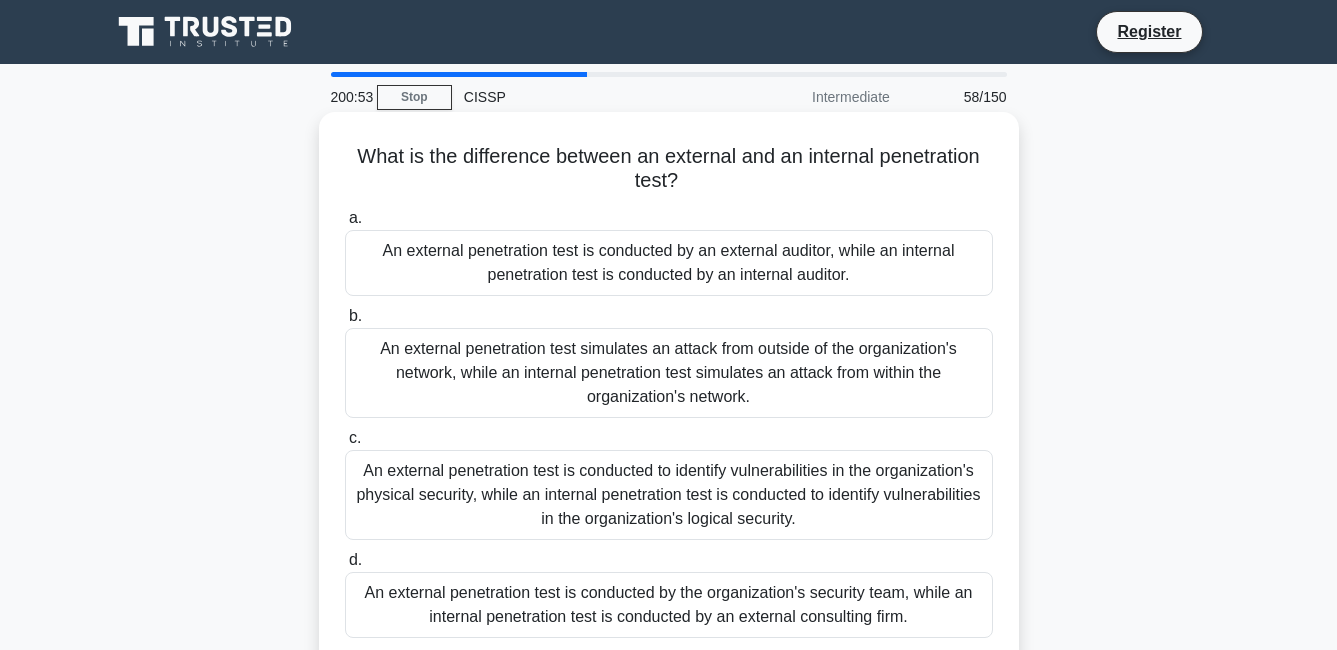 click on "An external penetration test simulates an attack from outside of the organization's network, while an internal penetration test simulates an attack from within the organization's network." at bounding box center [669, 373] 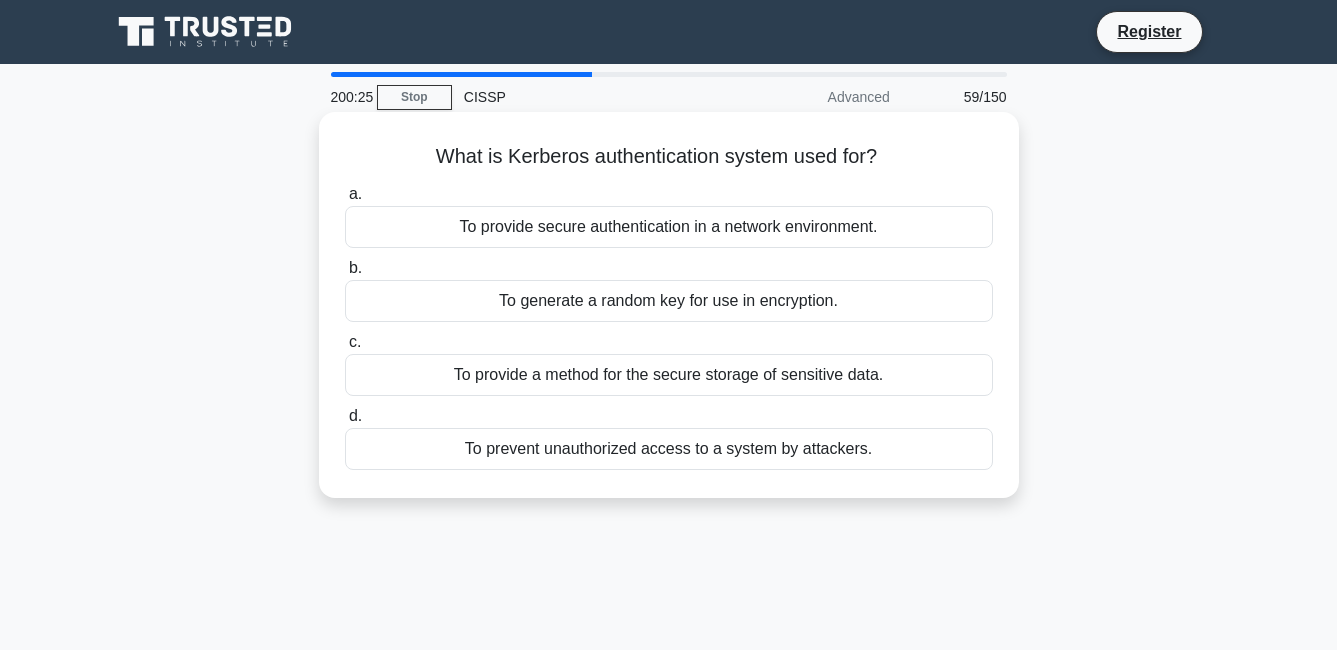 click on "To provide secure authentication in a network environment." at bounding box center (669, 227) 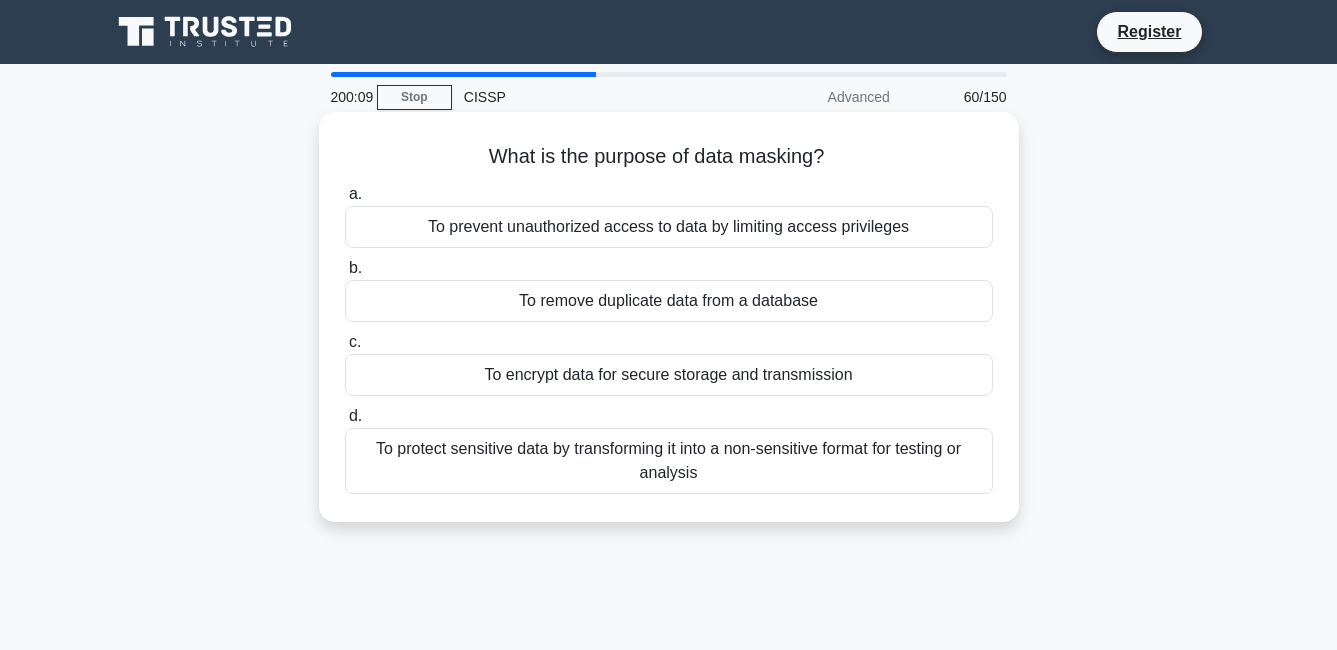click on "To protect sensitive data by transforming it into a non-sensitive format for testing or analysis" at bounding box center [669, 461] 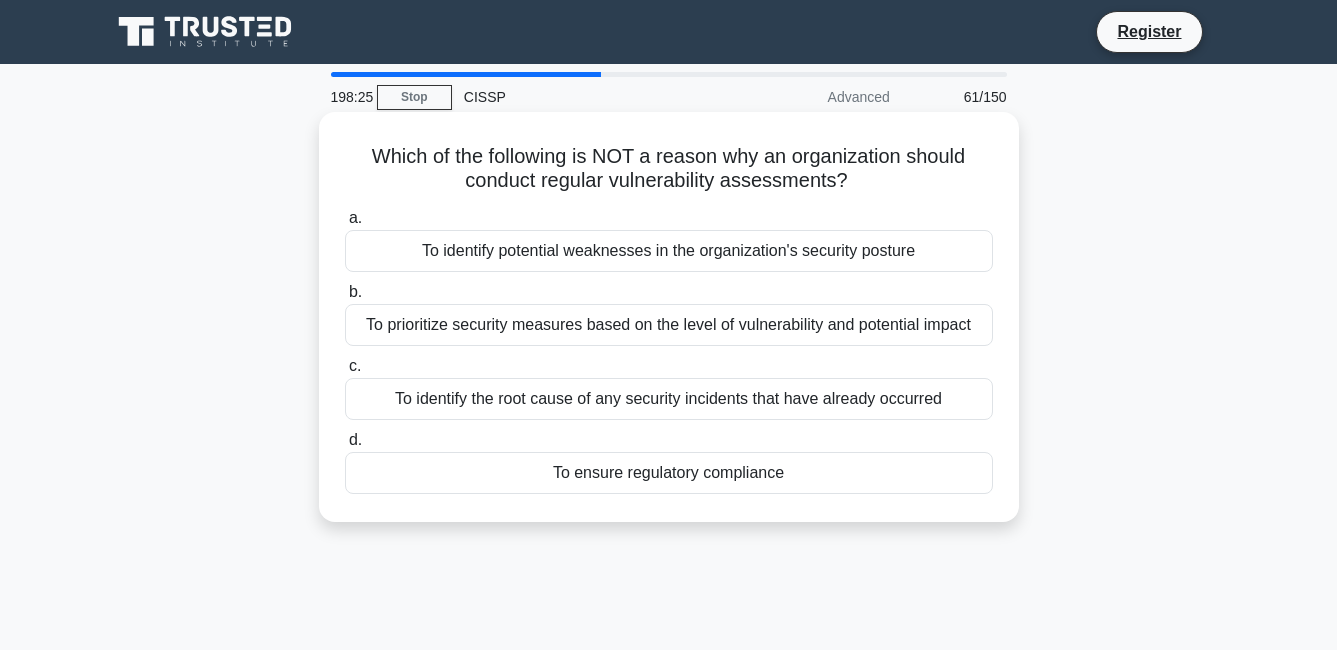 click on "To ensure regulatory compliance" at bounding box center (669, 473) 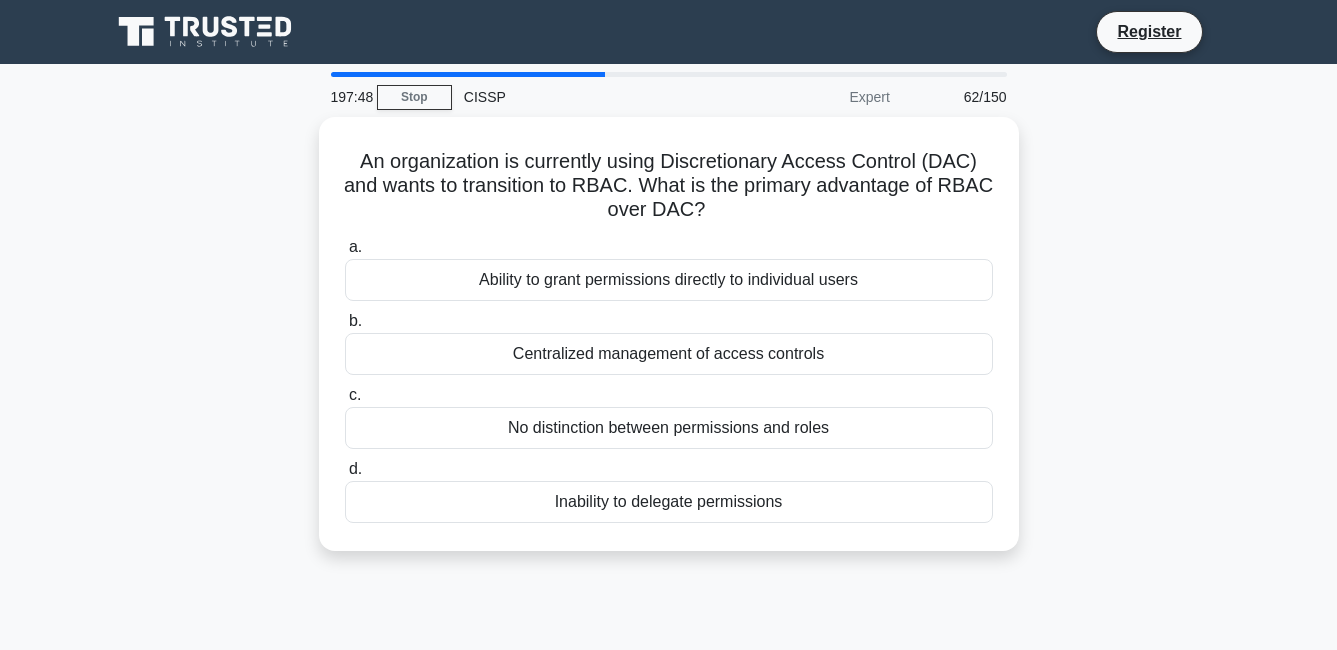 drag, startPoint x: 751, startPoint y: 289, endPoint x: 1035, endPoint y: 388, distance: 300.7607 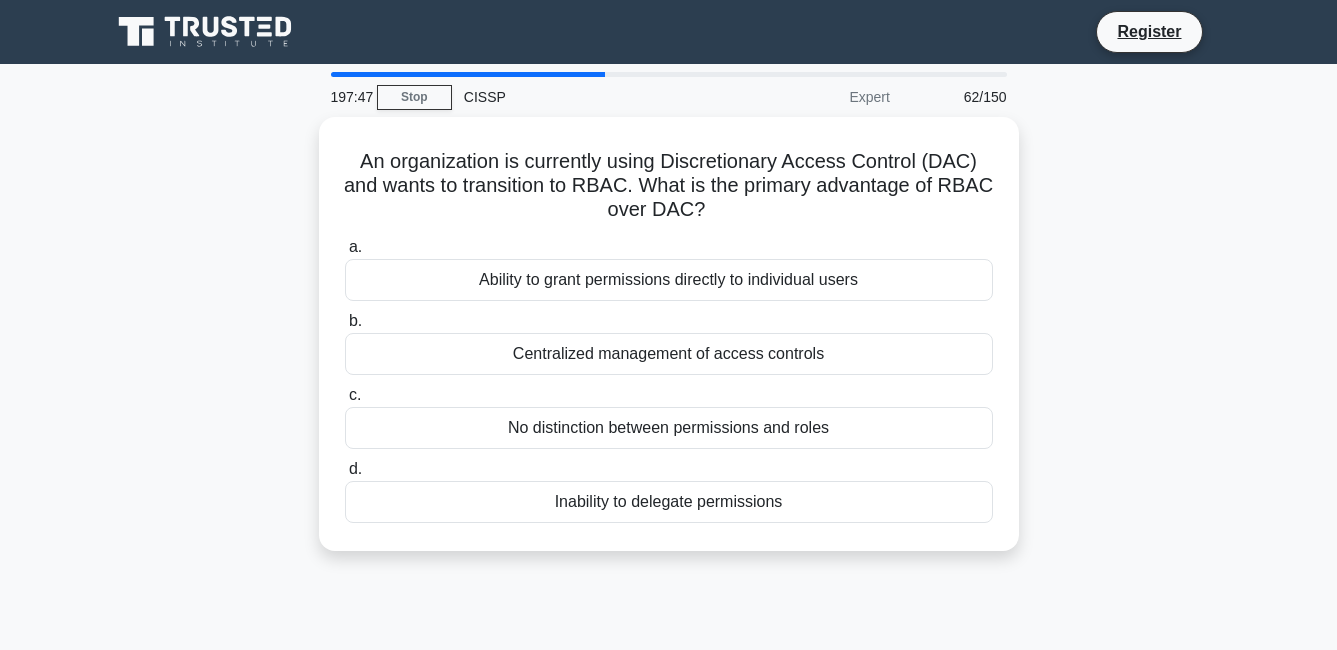 drag, startPoint x: 1035, startPoint y: 388, endPoint x: 1118, endPoint y: 411, distance: 86.127815 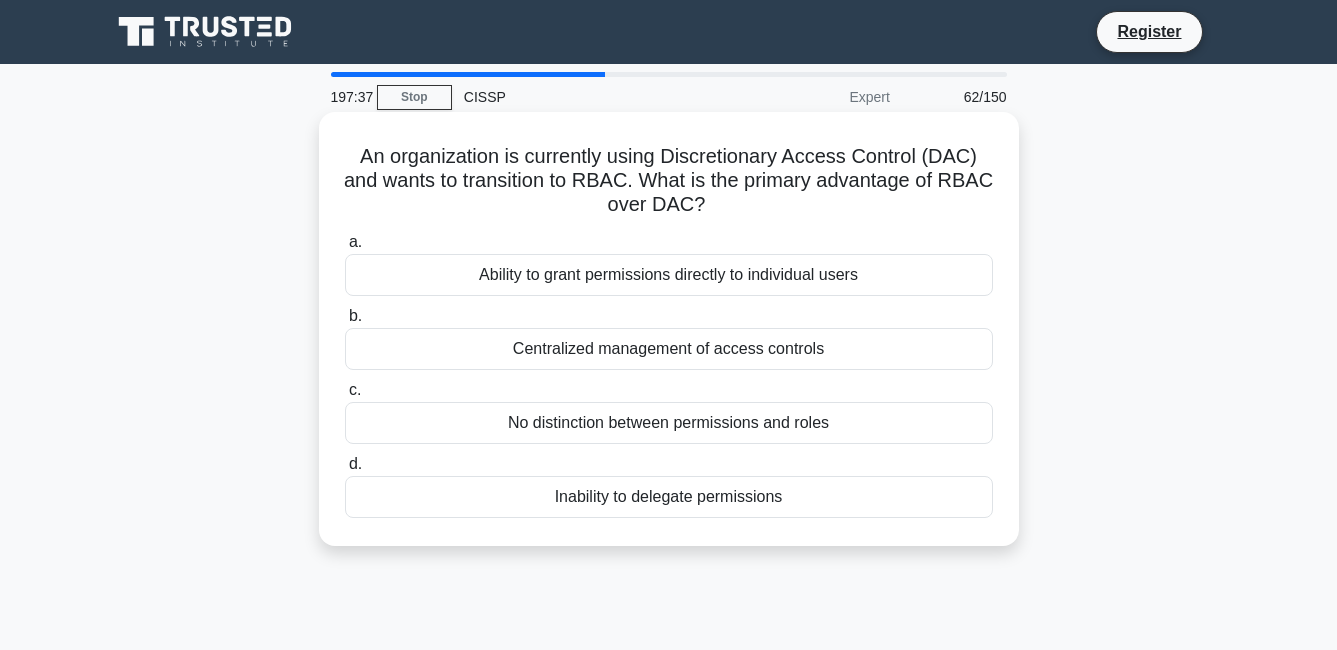 click on "Centralized management of access controls" at bounding box center (669, 349) 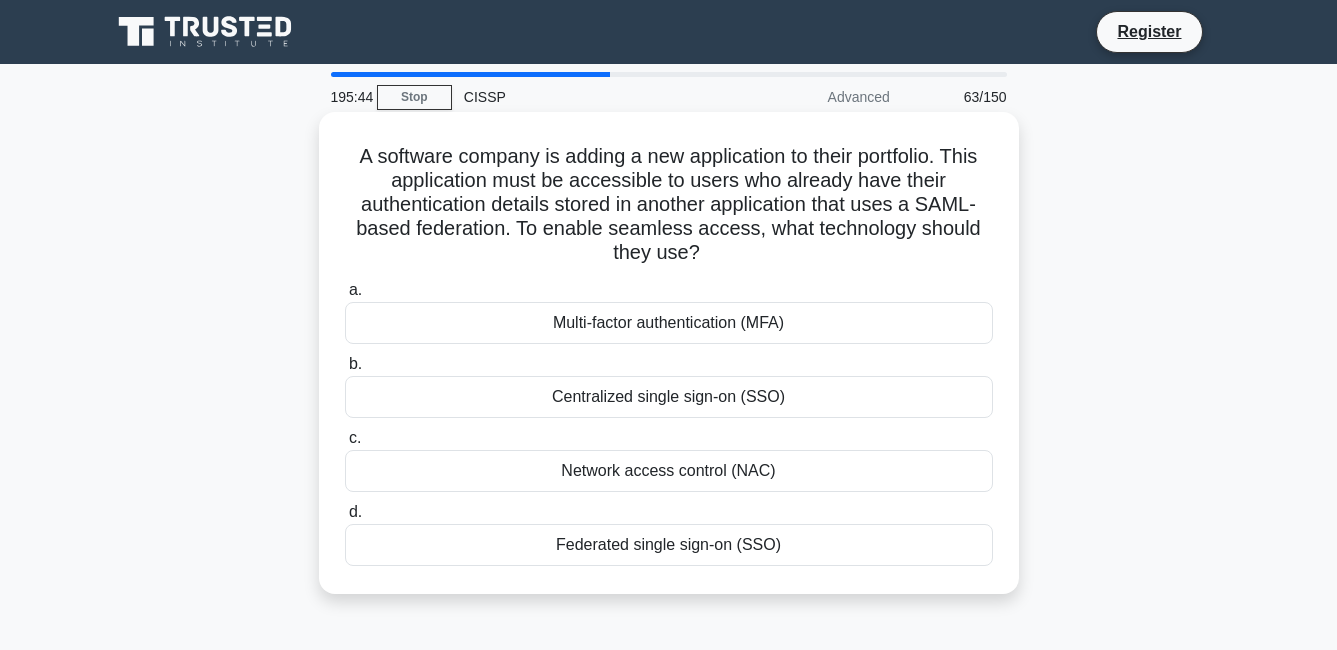 click on "Centralized single sign-on (SSO)" at bounding box center (669, 397) 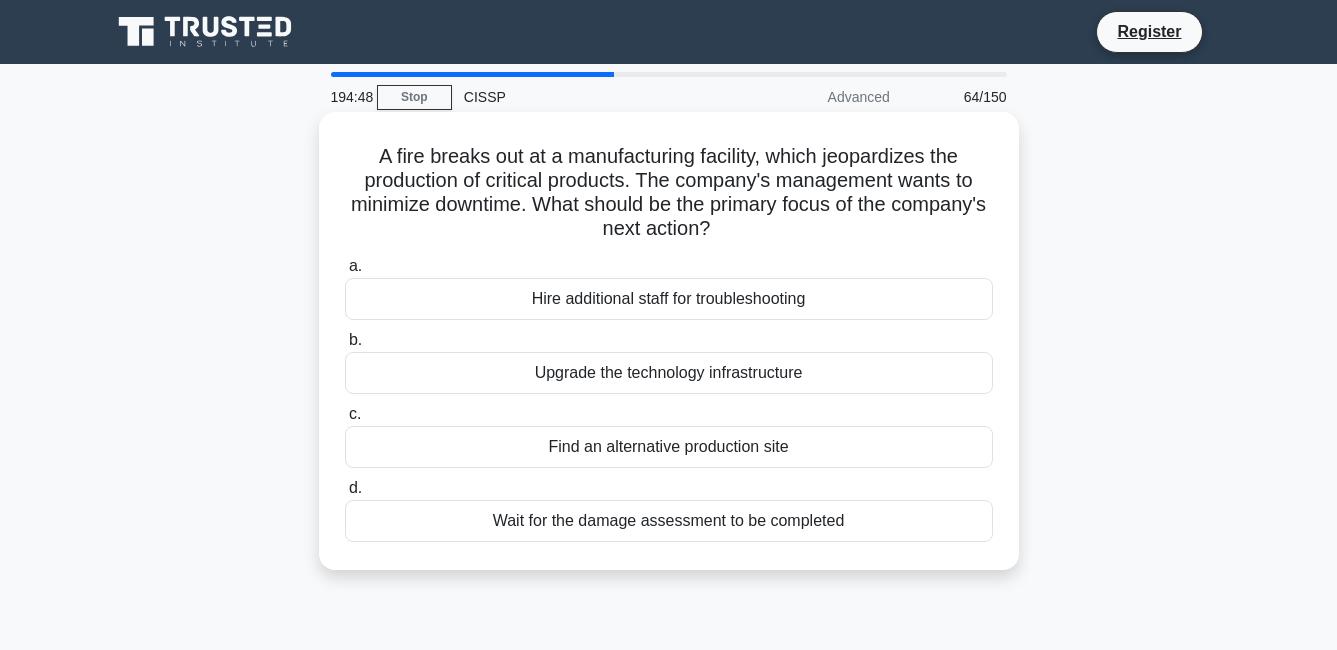 click on "Find an alternative production site" at bounding box center [669, 447] 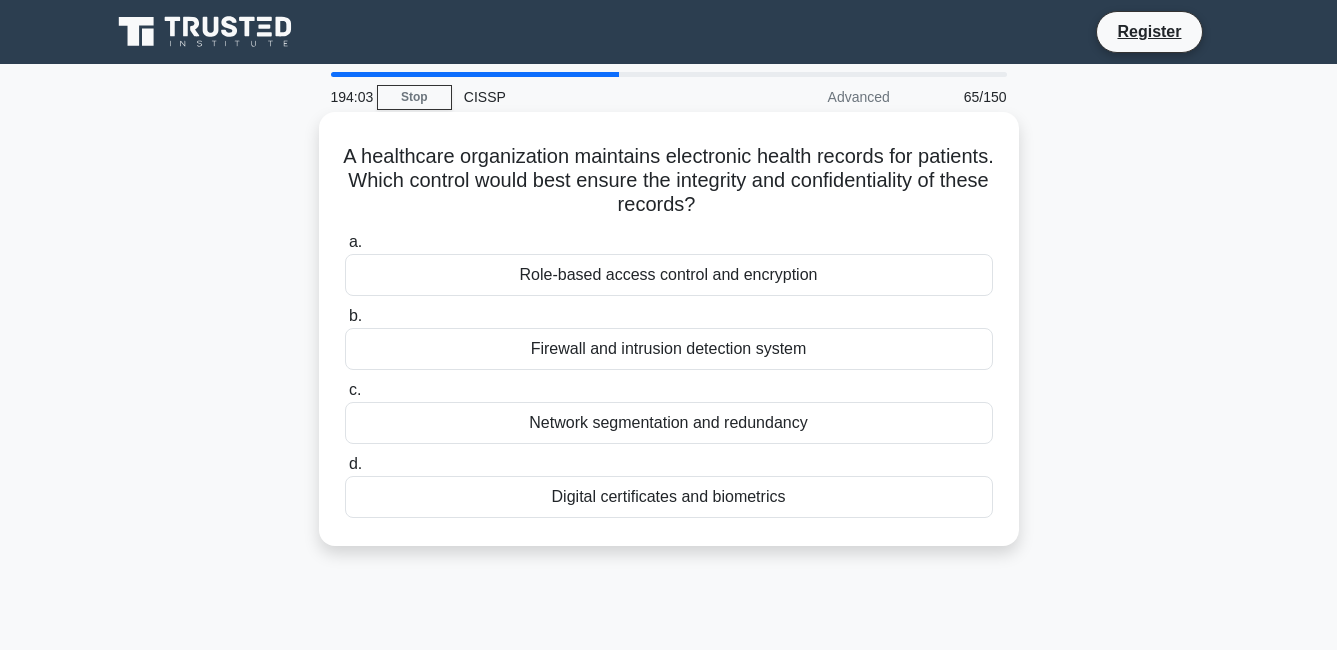 click on "Role-based access control and encryption" at bounding box center (669, 275) 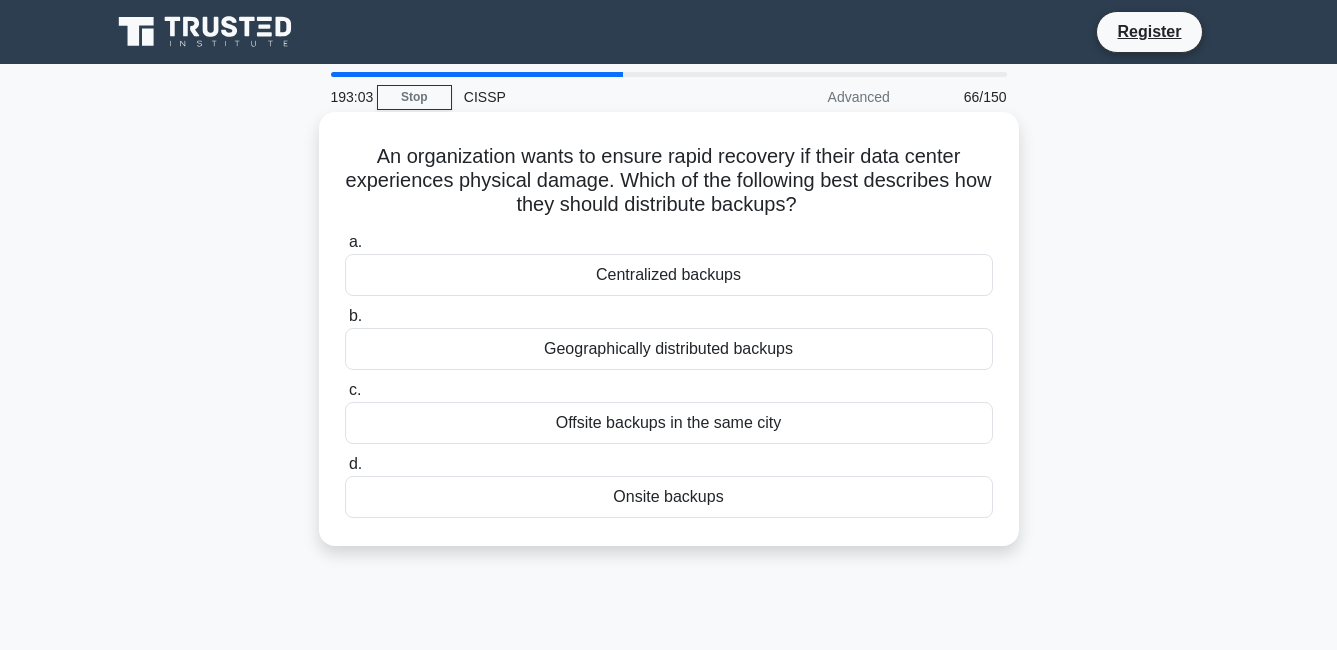 click on "Onsite backups" at bounding box center [669, 497] 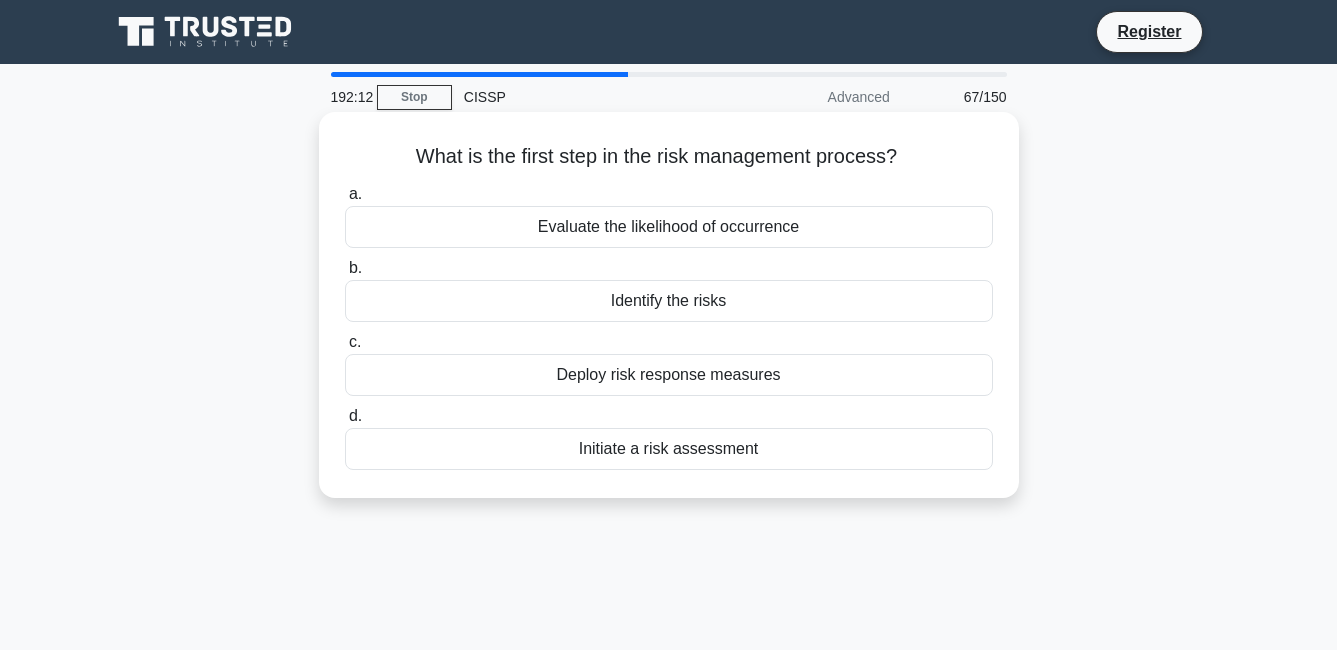 click on "Identify the risks" at bounding box center (669, 301) 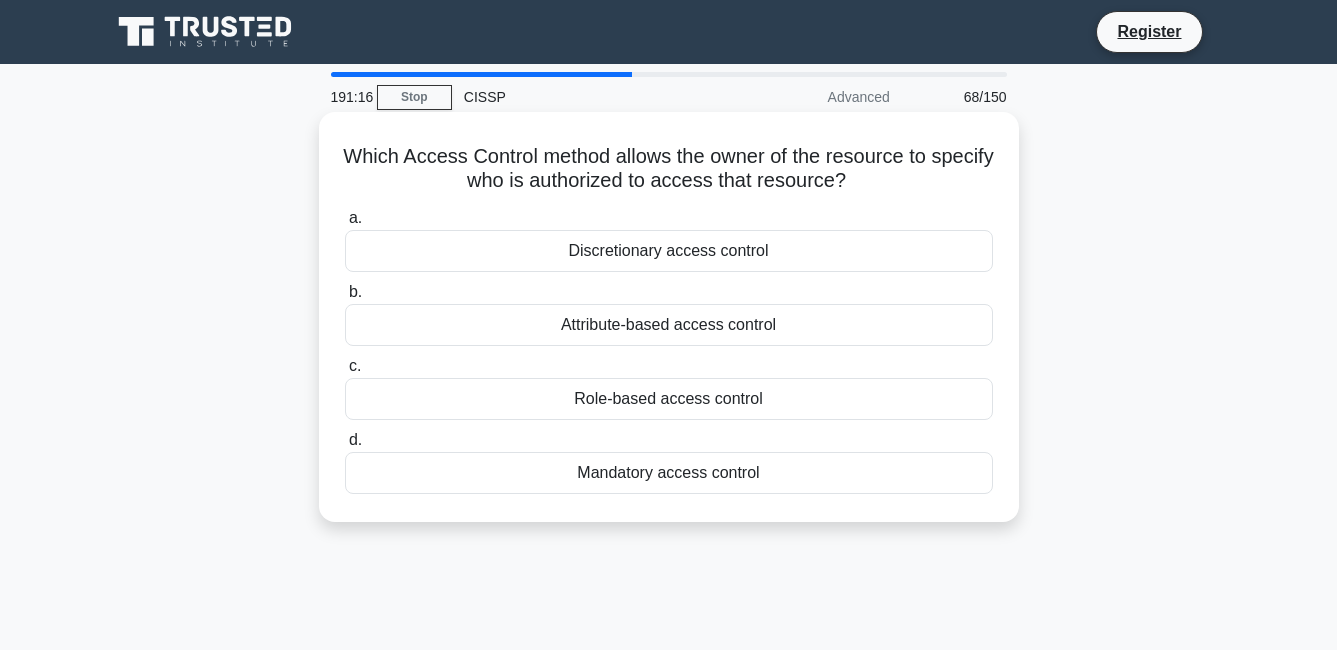 click on "Role-based access control" at bounding box center [669, 399] 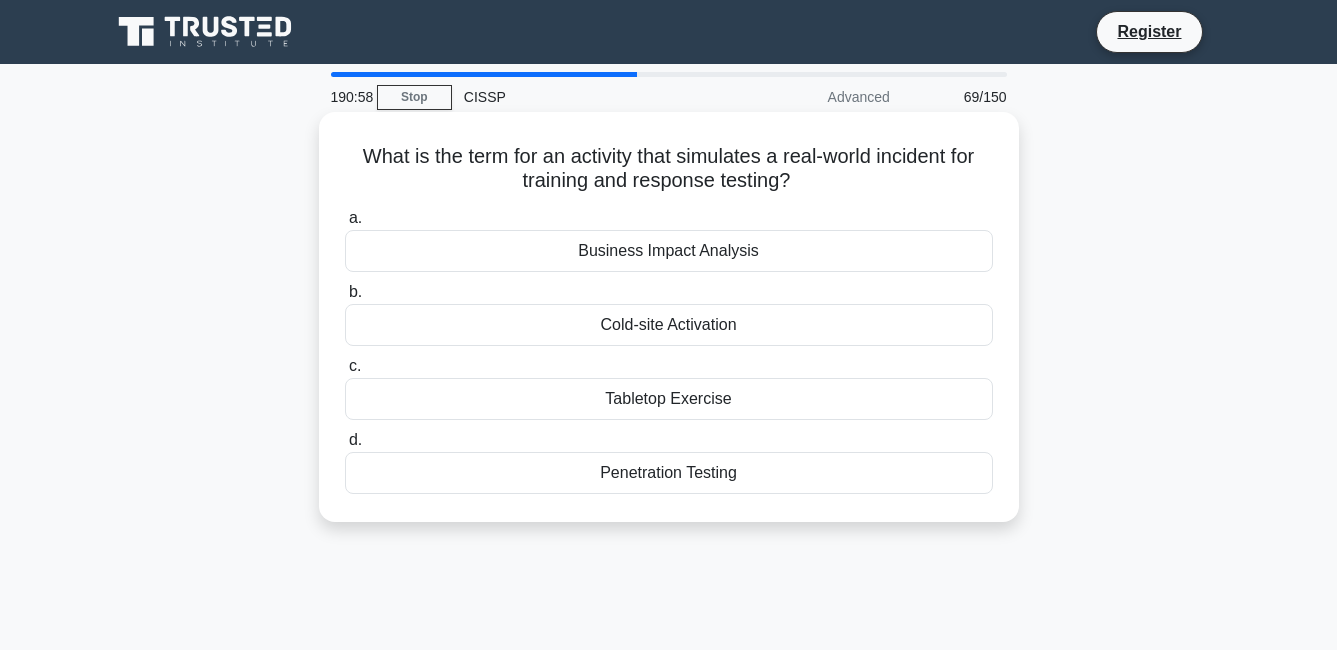 click on "Penetration Testing" at bounding box center [669, 473] 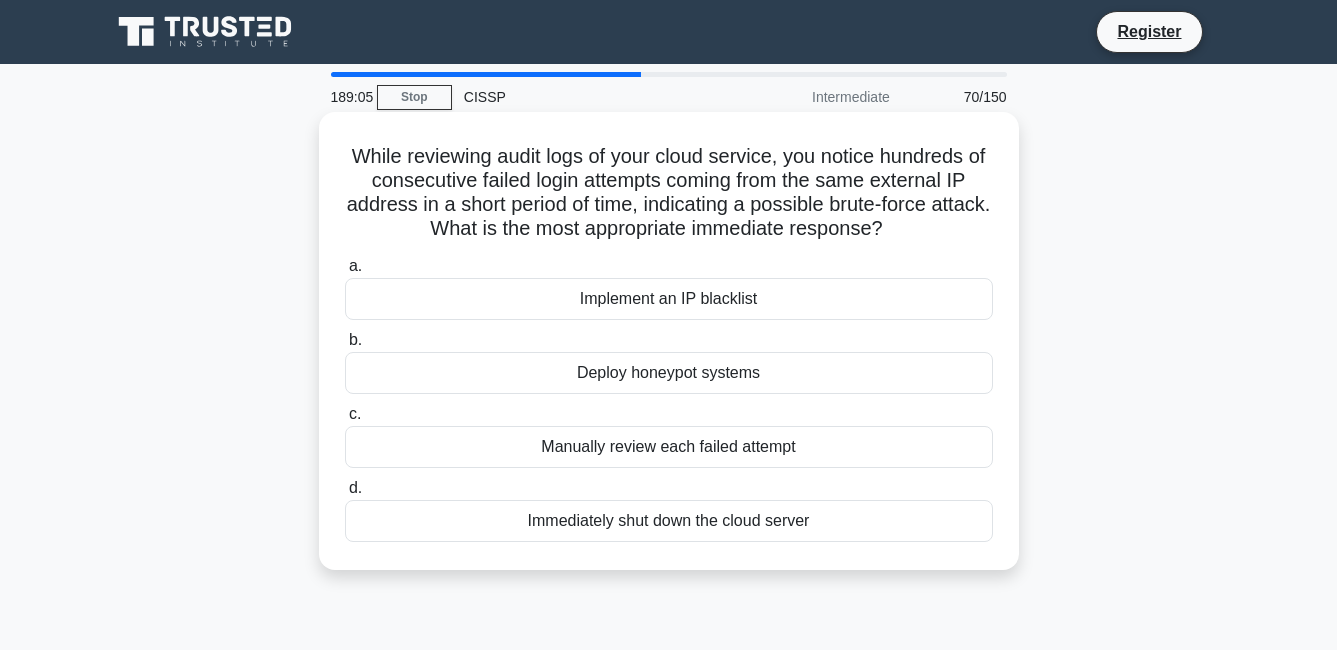 click on "Implement an IP blacklist" at bounding box center [669, 299] 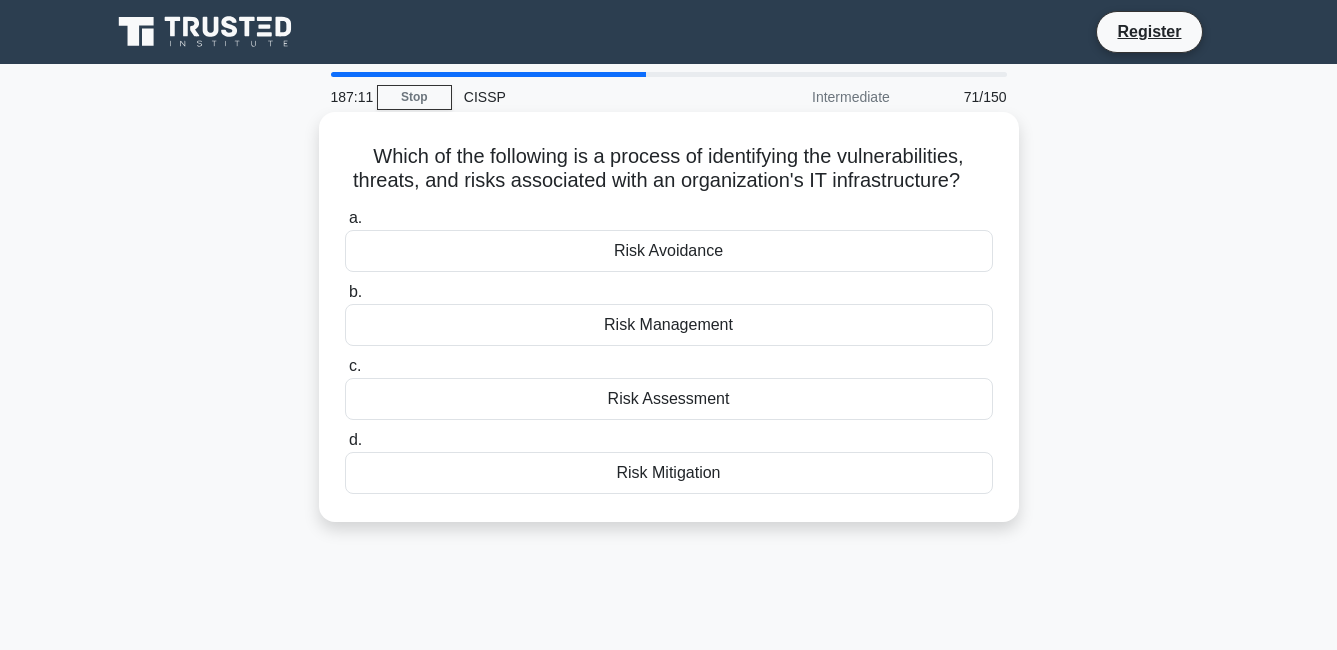 click on "Risk Assessment" at bounding box center (669, 399) 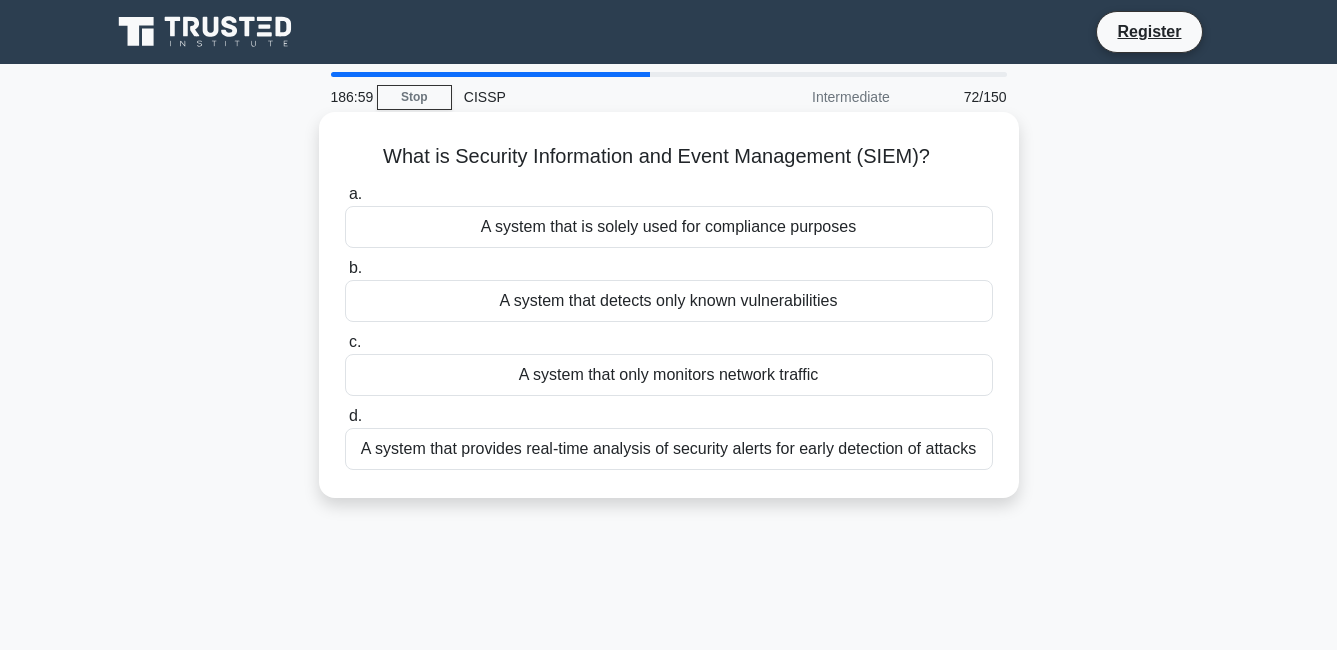 click on "A system that provides real-time analysis of security alerts for early detection of attacks" at bounding box center (669, 449) 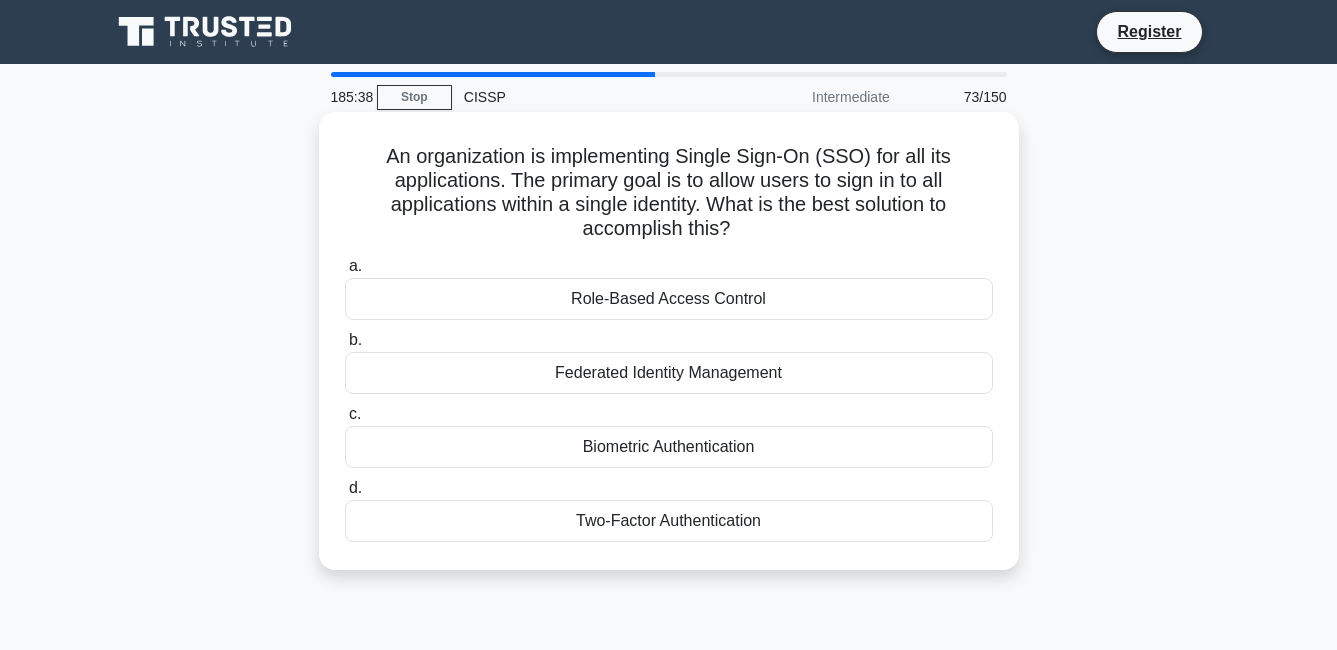click on "Federated Identity Management" at bounding box center [669, 373] 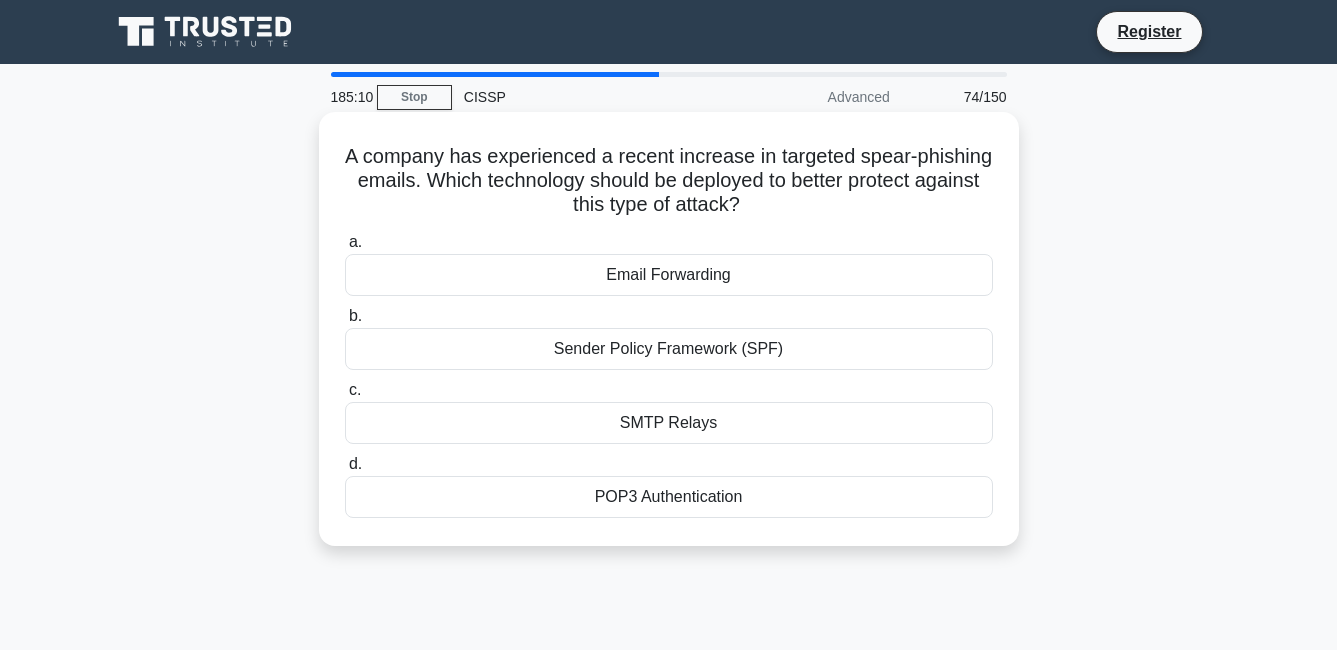 click on "Sender Policy Framework (SPF)" at bounding box center [669, 349] 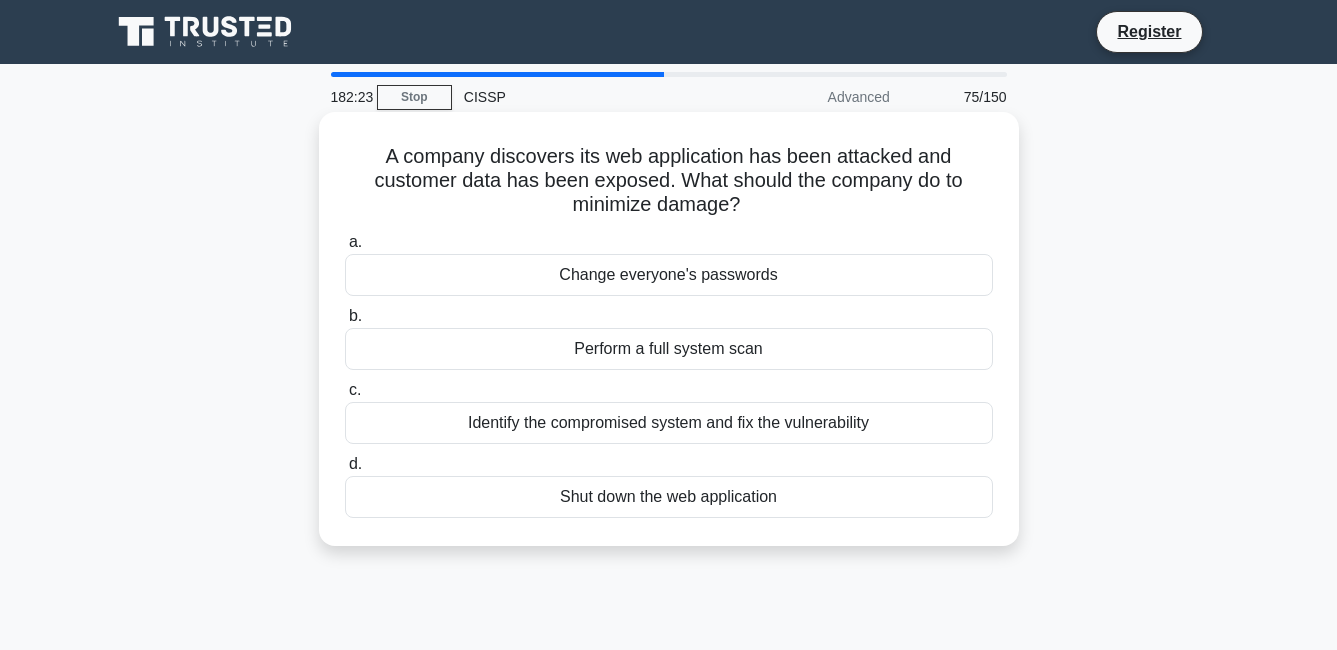 click on "Identify the compromised system and fix the vulnerability" at bounding box center [669, 423] 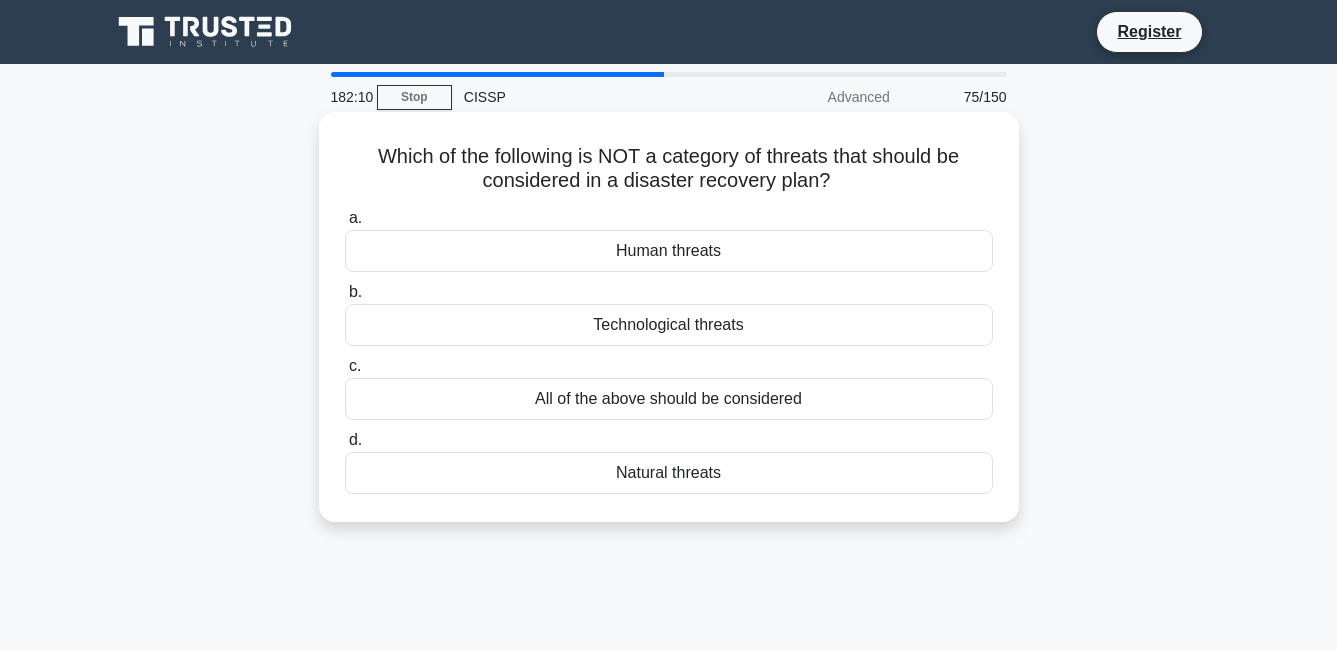 click on "All of the above should be considered" at bounding box center (669, 399) 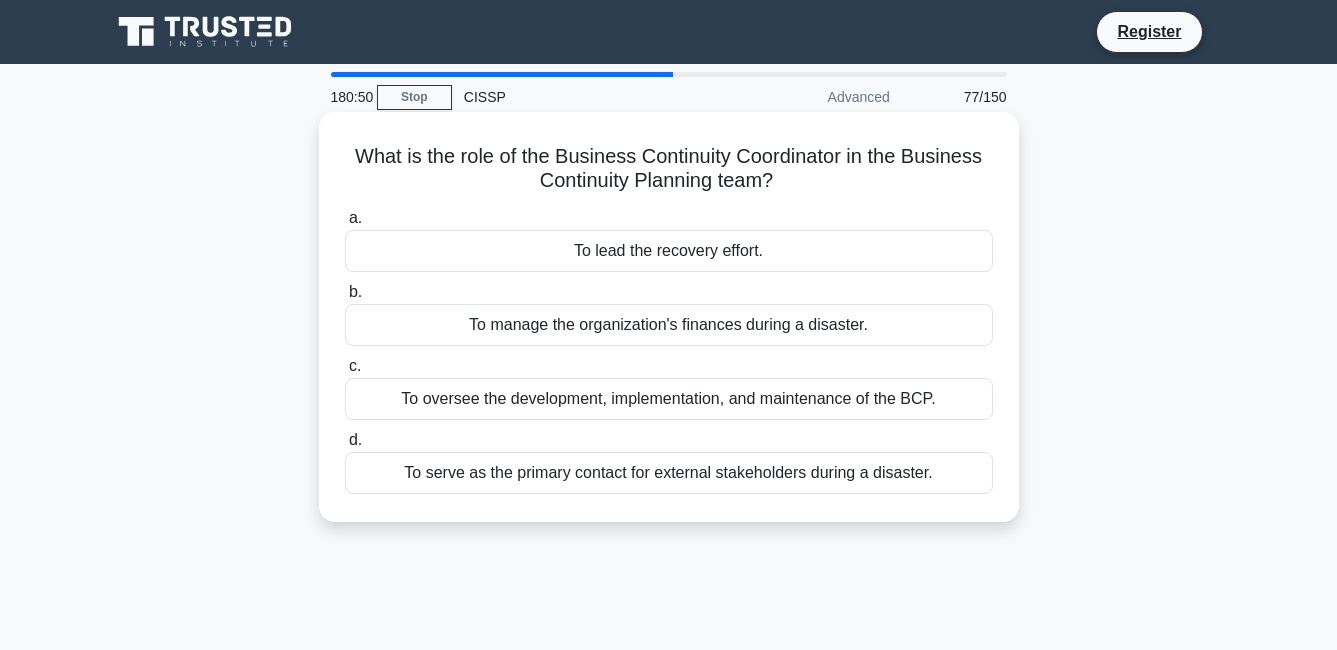 click on "To serve as the primary contact for external stakeholders during a disaster." at bounding box center [669, 473] 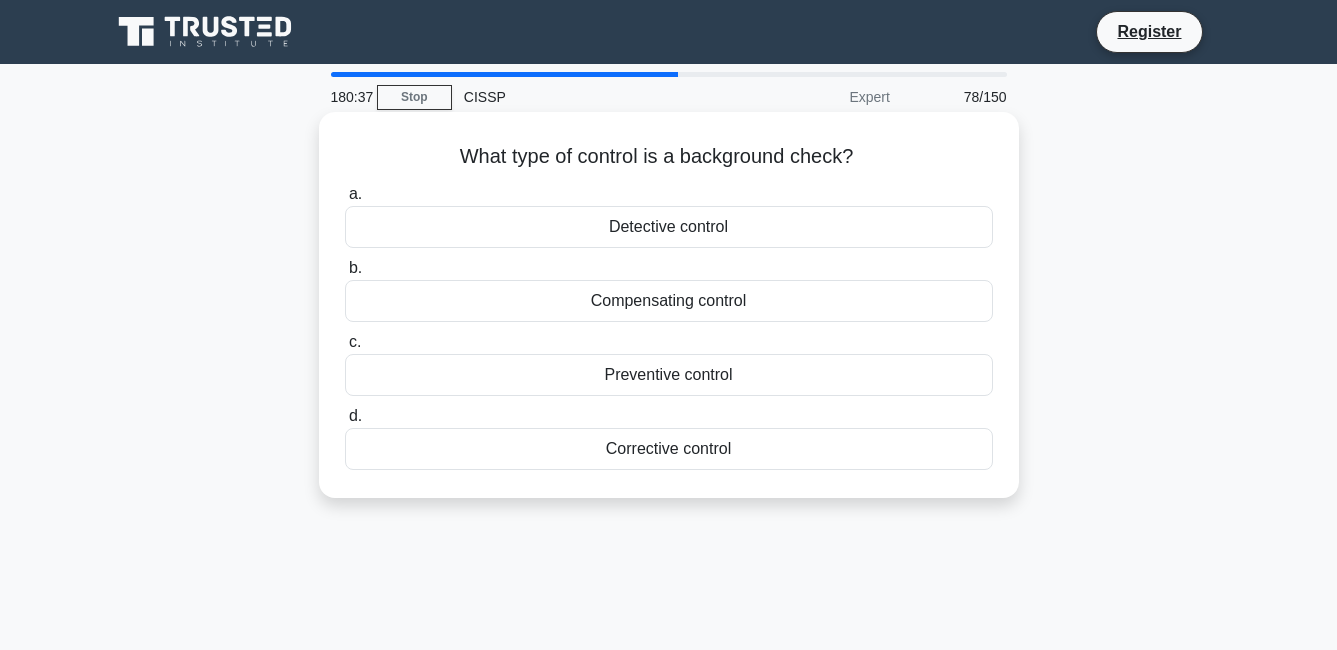 click on "Preventive control" at bounding box center [669, 375] 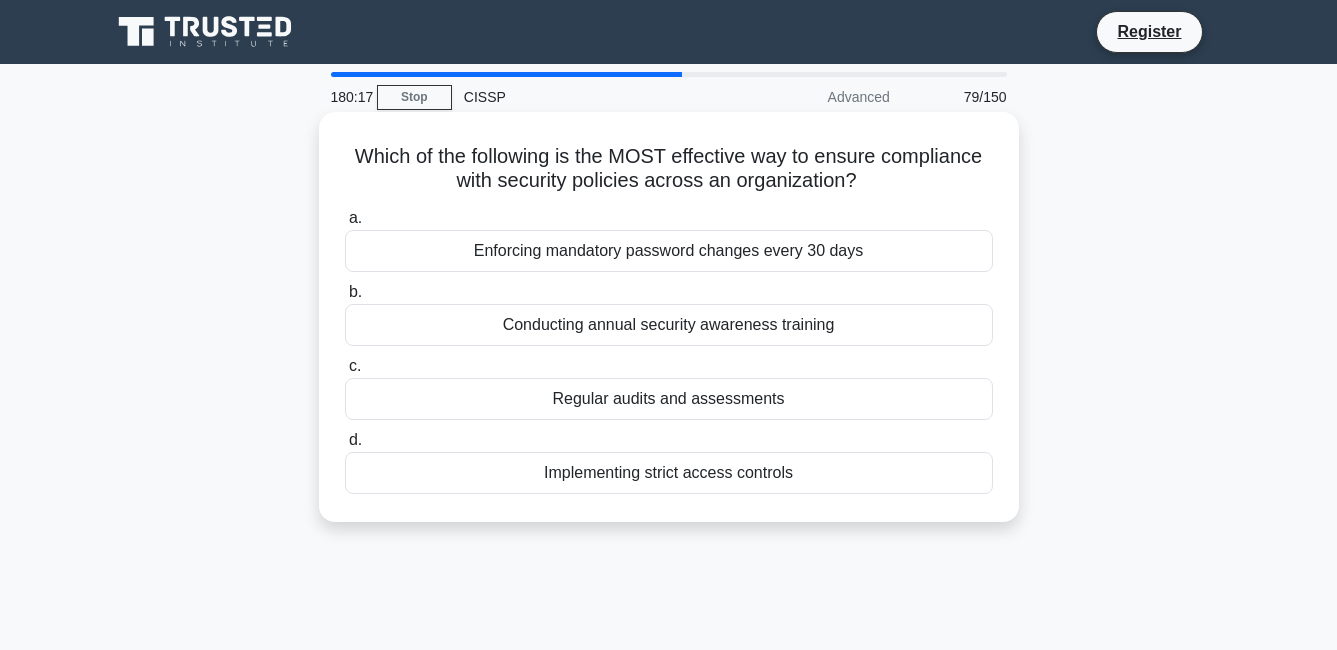 click on "Regular audits and assessments" at bounding box center (669, 399) 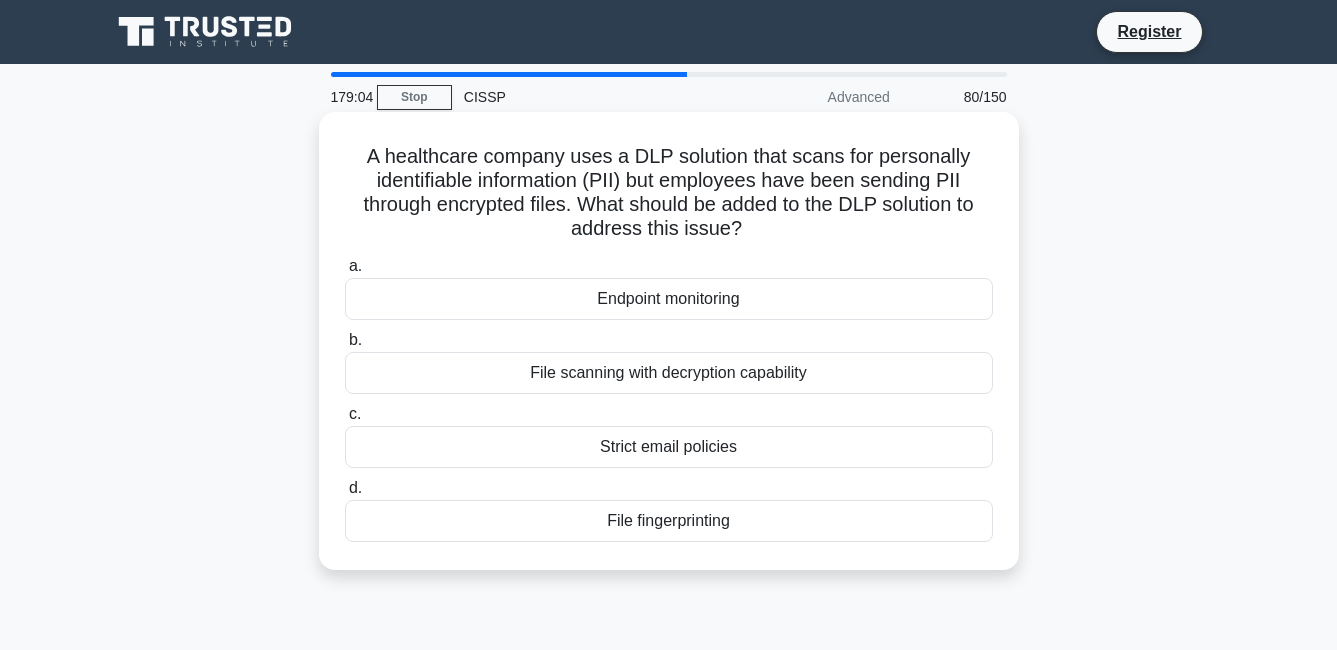 click on "File scanning with decryption capability" at bounding box center [669, 373] 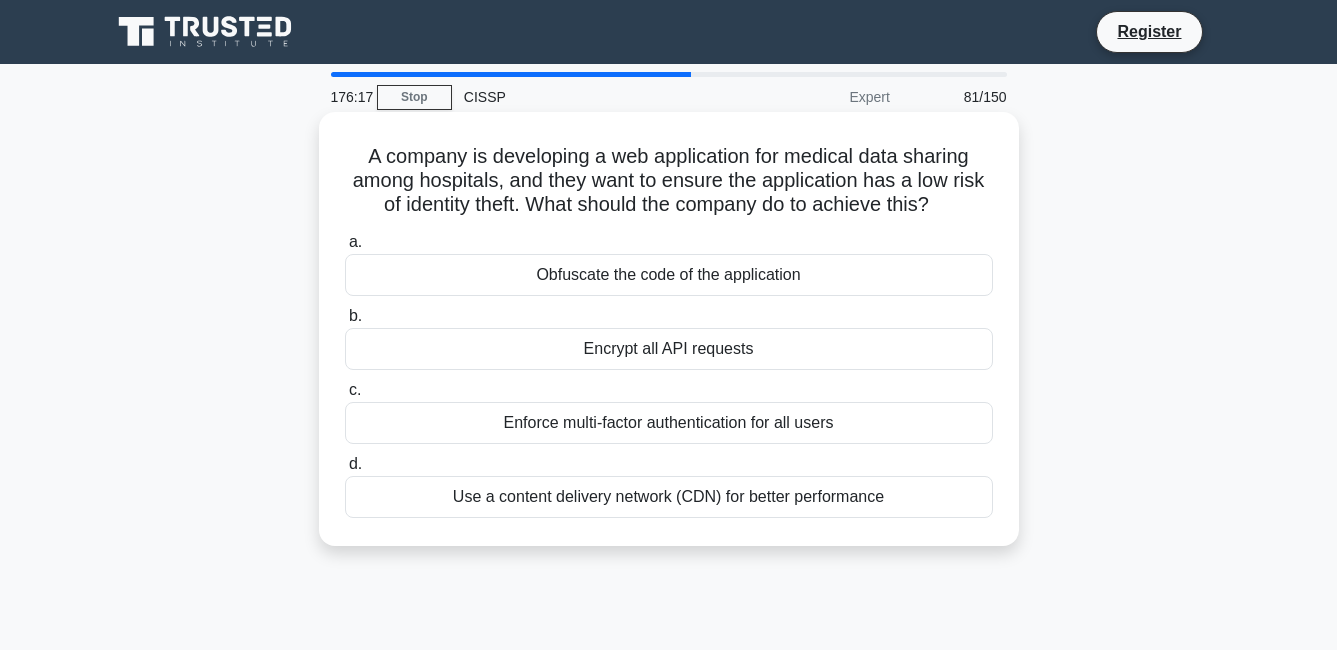 click on "Enforce multi-factor authentication for all users" at bounding box center (669, 423) 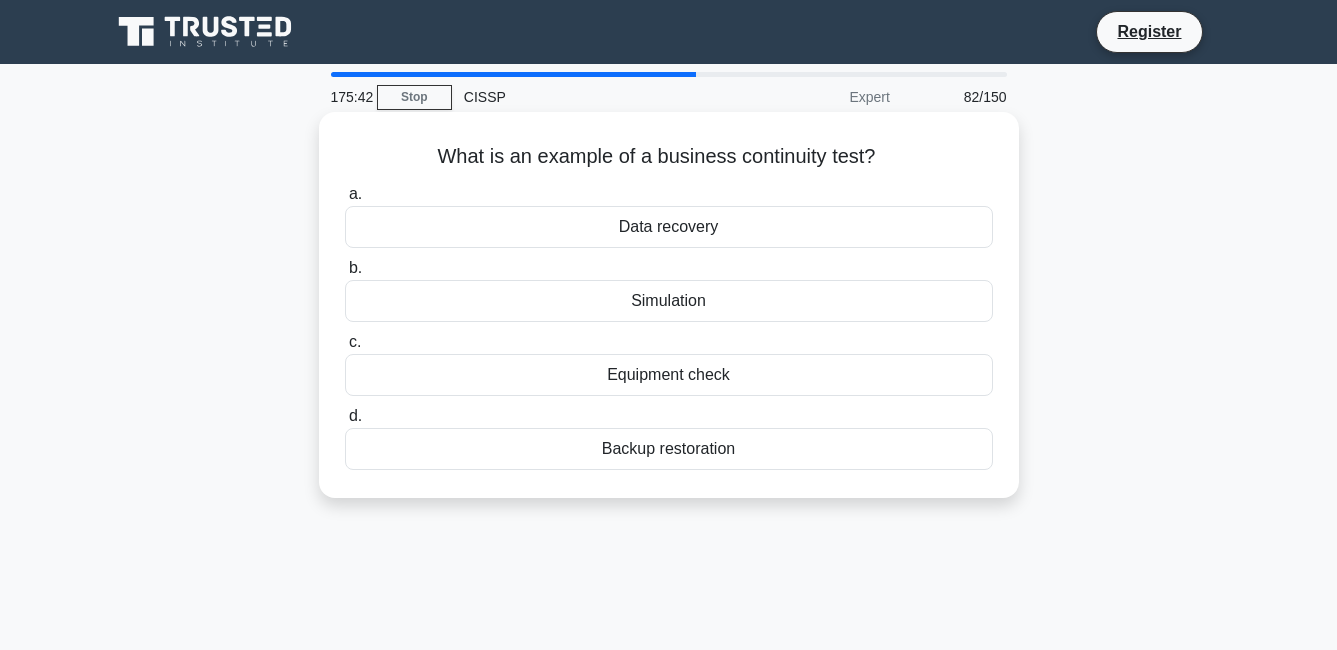 click on "Data recovery" at bounding box center (669, 227) 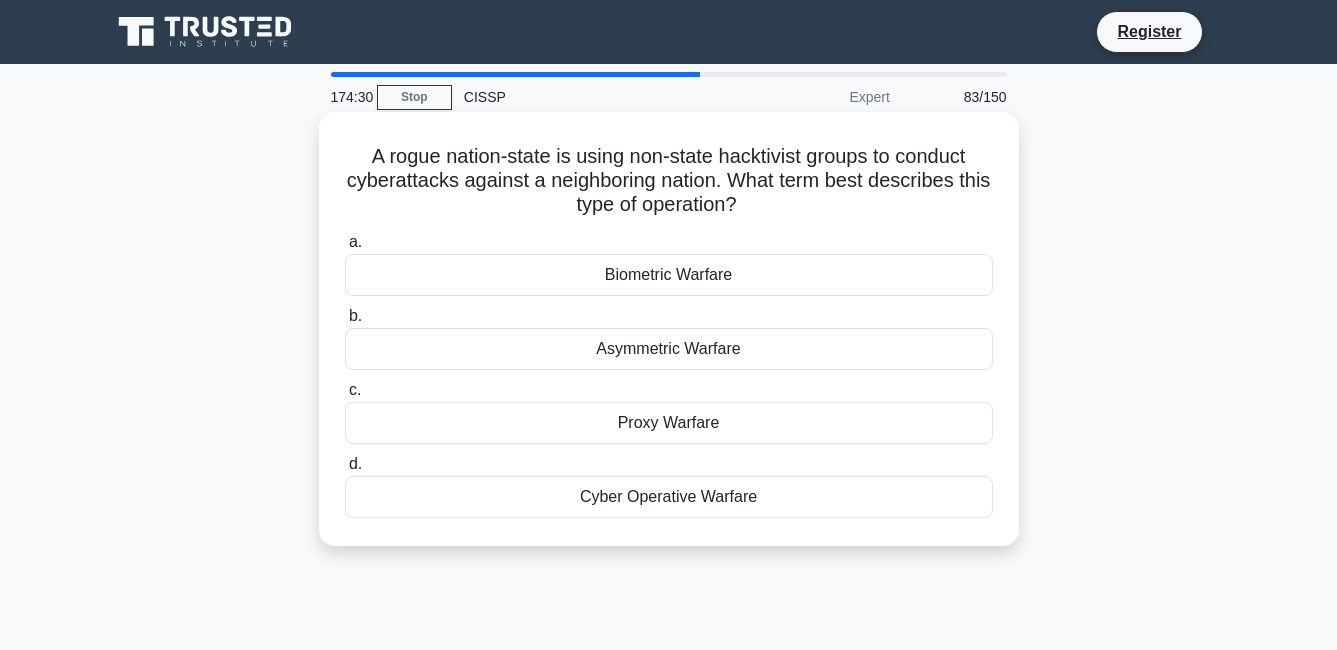 click on "Proxy Warfare" at bounding box center (669, 423) 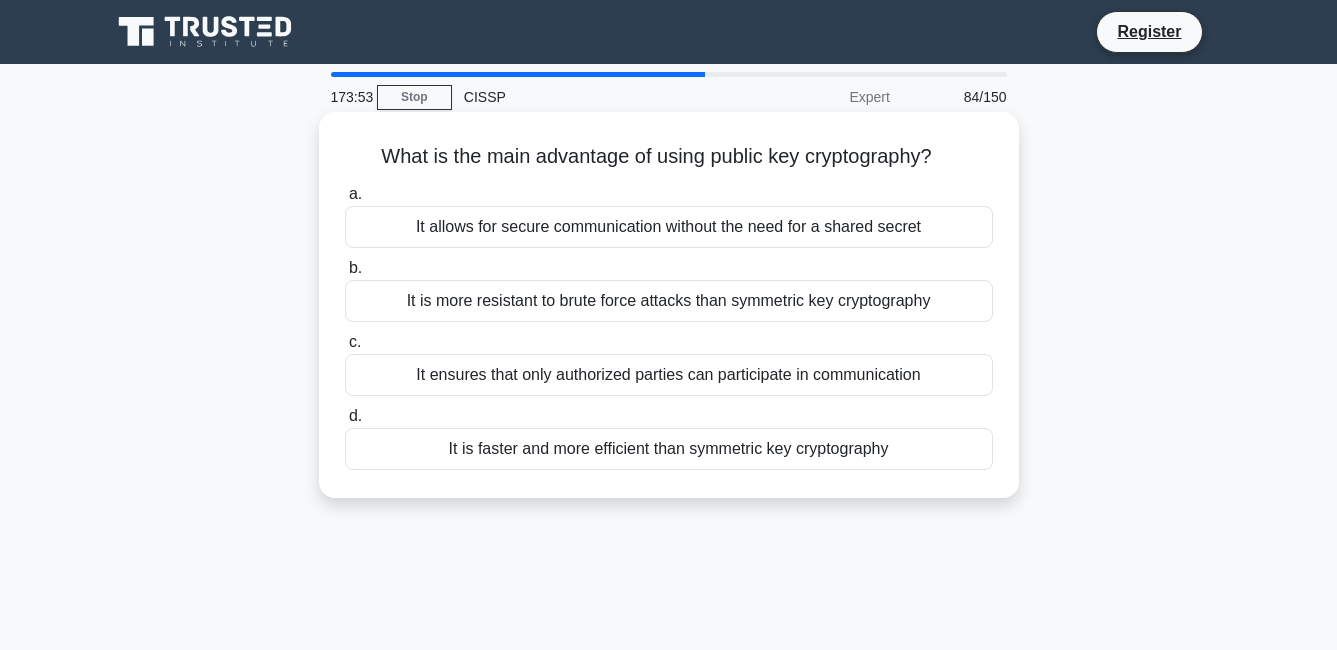 click on "It ensures that only authorized parties can participate in communication" at bounding box center (669, 375) 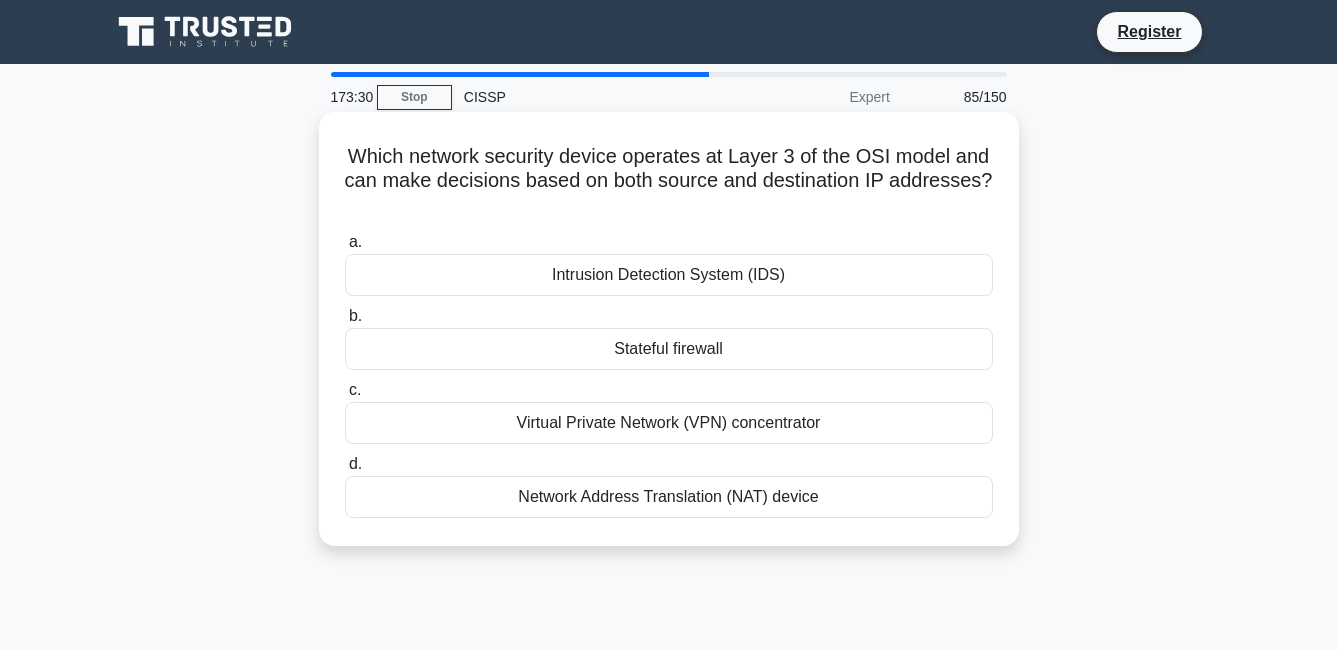 click on "Stateful firewall" at bounding box center [669, 349] 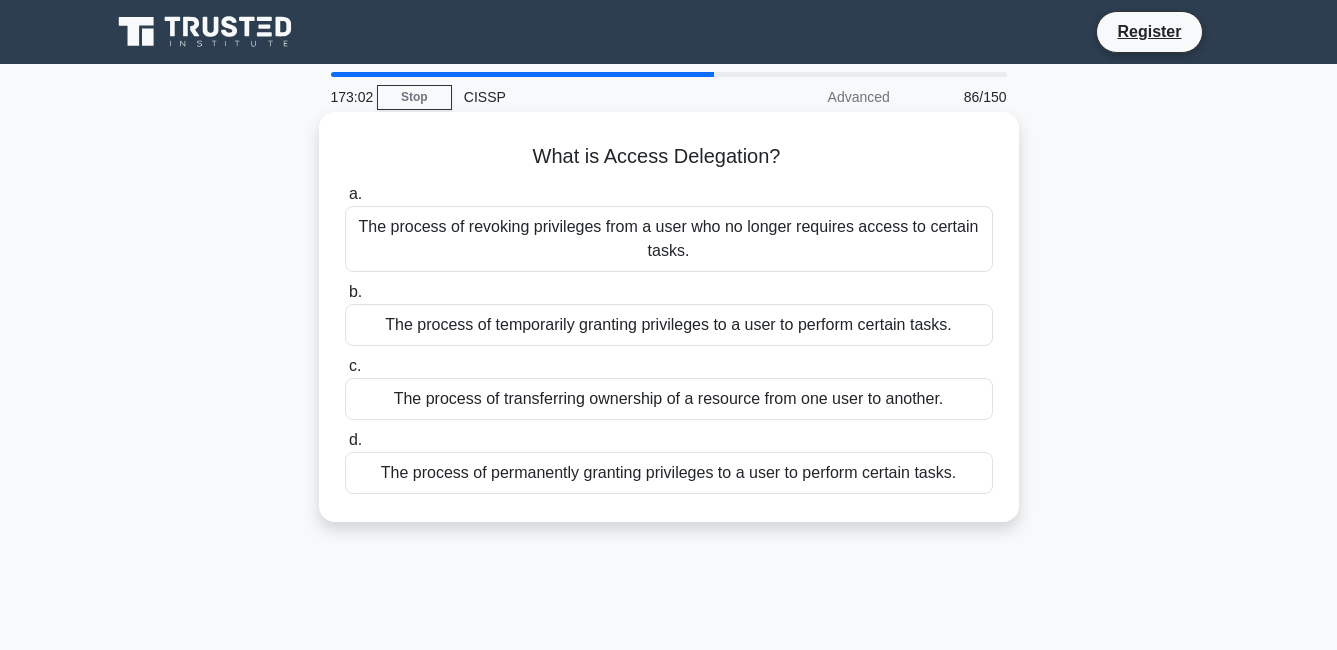 click on "The process of permanently granting privileges to a user to perform certain tasks." at bounding box center (669, 473) 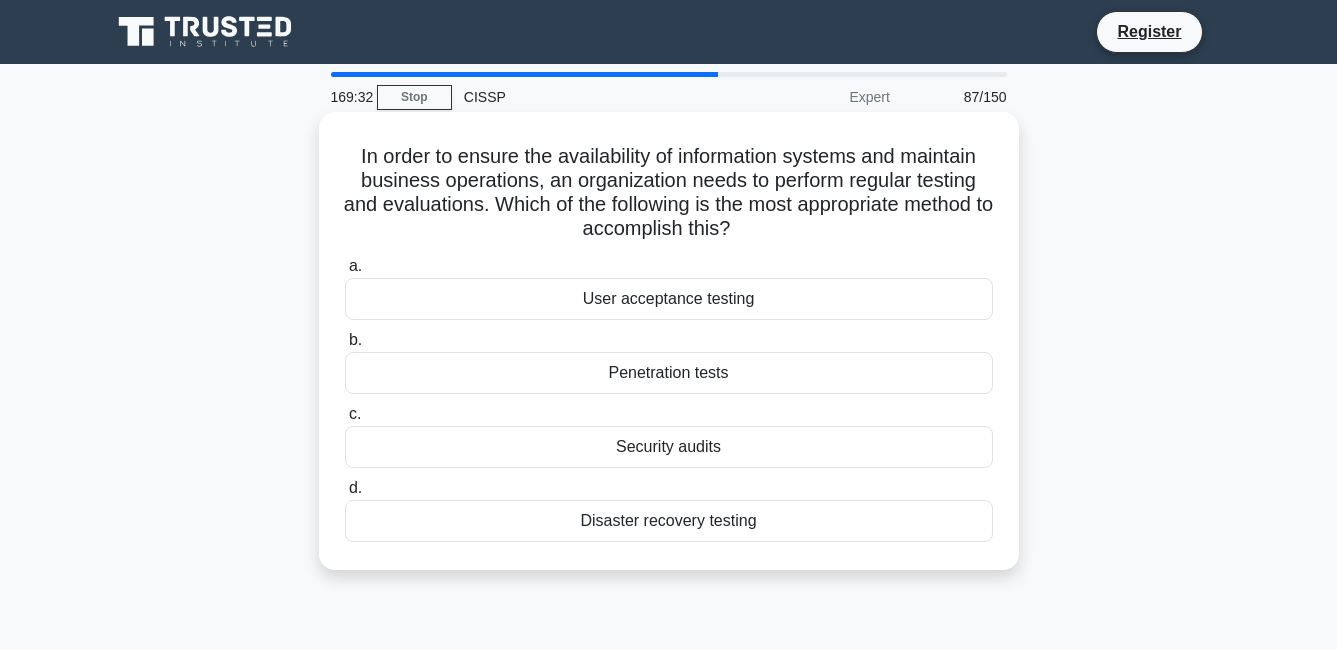 click on "Security audits" at bounding box center (669, 447) 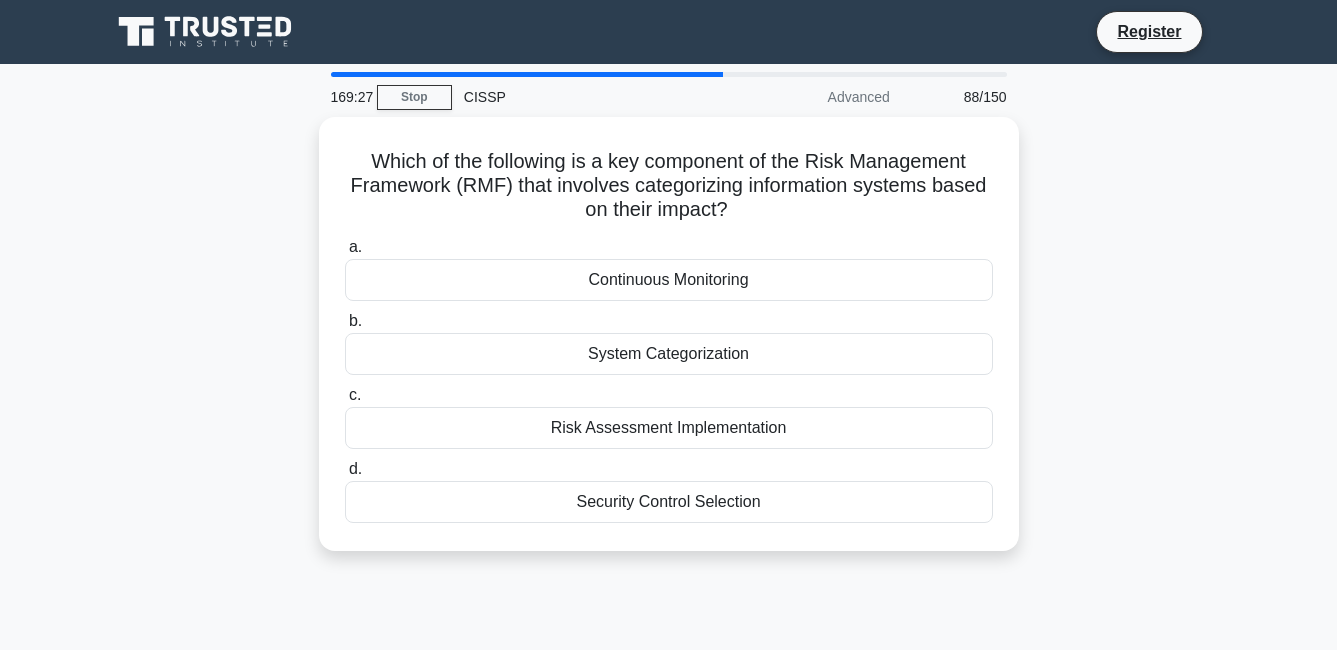 drag, startPoint x: 794, startPoint y: 439, endPoint x: 1203, endPoint y: 384, distance: 412.6815 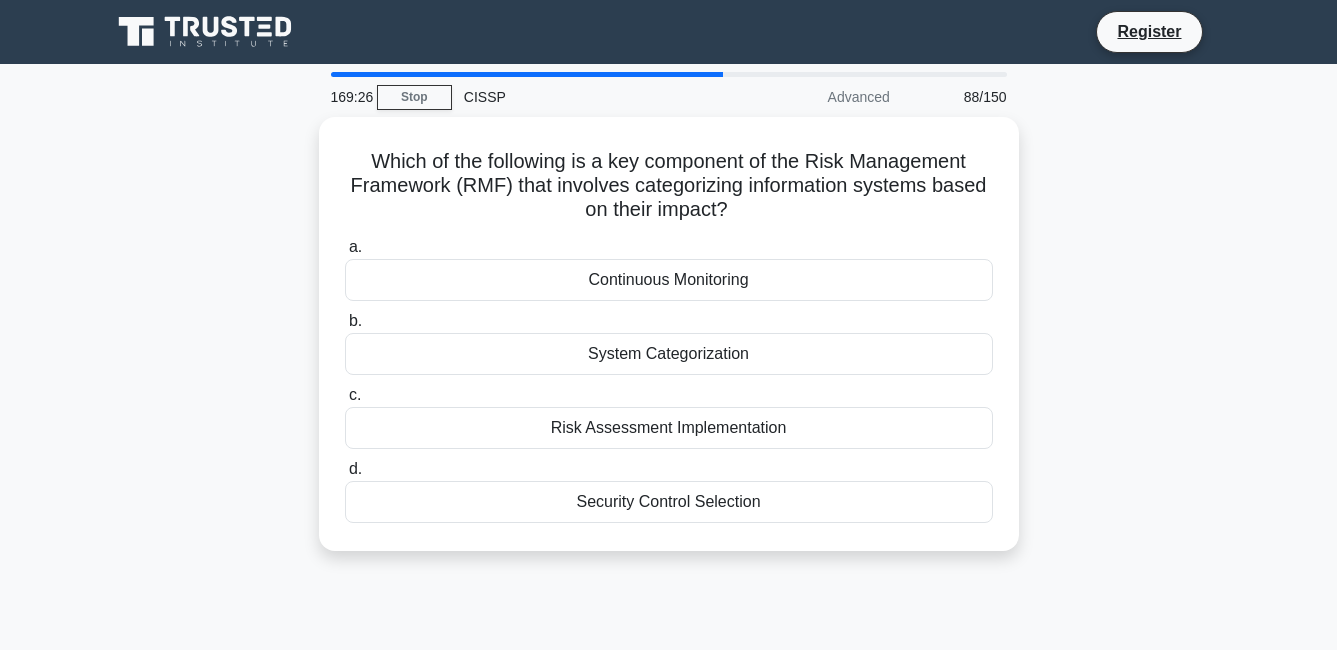 drag, startPoint x: 1203, startPoint y: 384, endPoint x: 1174, endPoint y: 423, distance: 48.60041 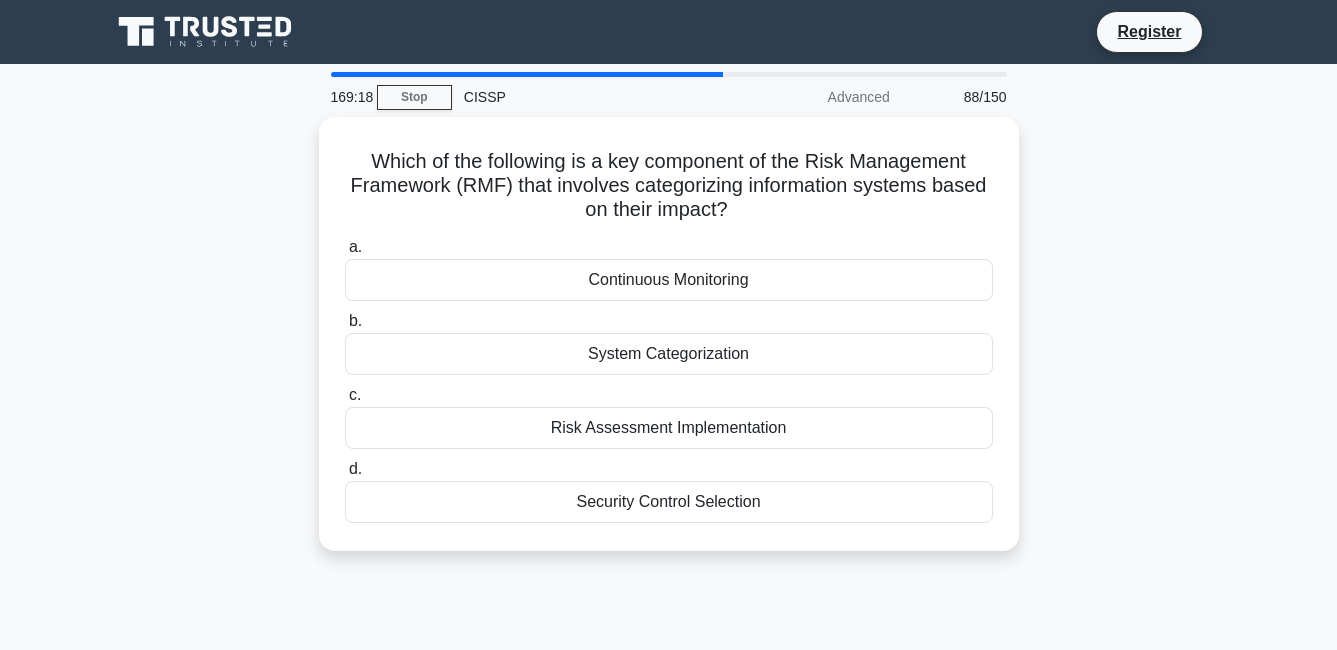 click on "Which of the following is a key component of the Risk Management Framework (RMF) that involves categorizing information systems based on their impact?
.spinner_0XTQ{transform-origin:center;animation:spinner_y6GP .75s linear infinite}@keyframes spinner_y6GP{100%{transform:rotate(360deg)}}
a.
Continuous Monitoring" at bounding box center [669, 346] 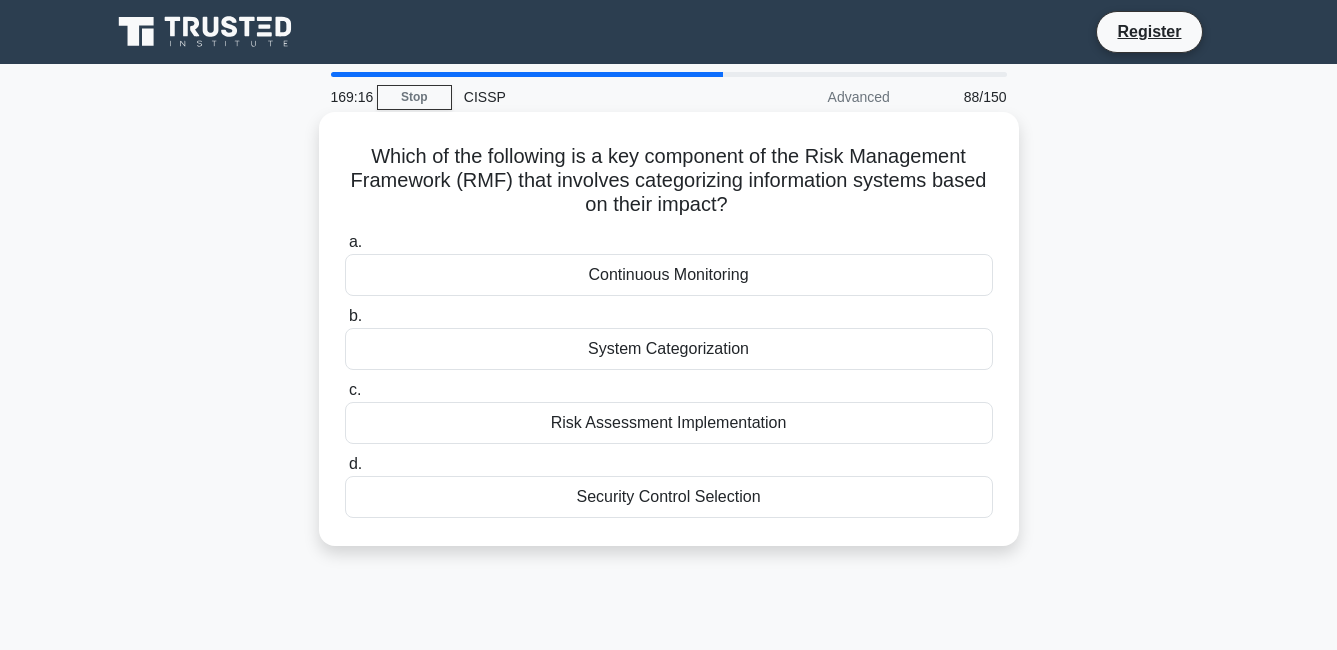click on "Security Control Selection" at bounding box center (669, 497) 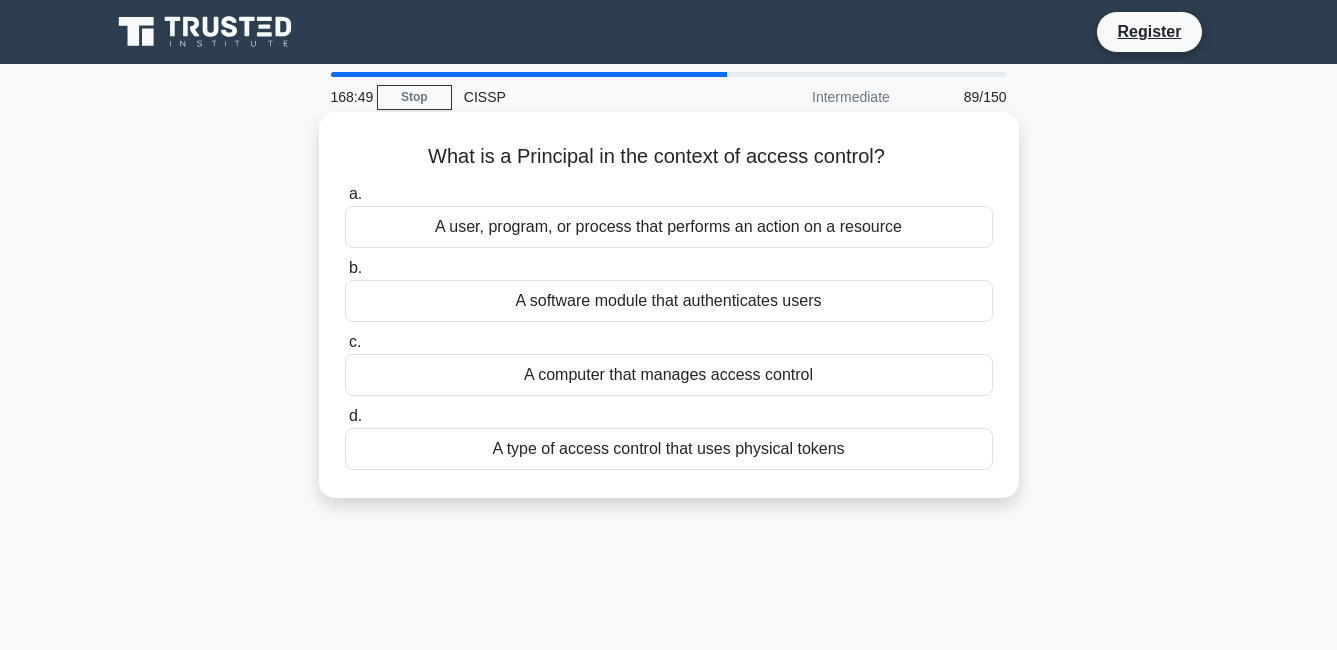 click on "A user, program, or process that performs an action on a resource" at bounding box center [669, 227] 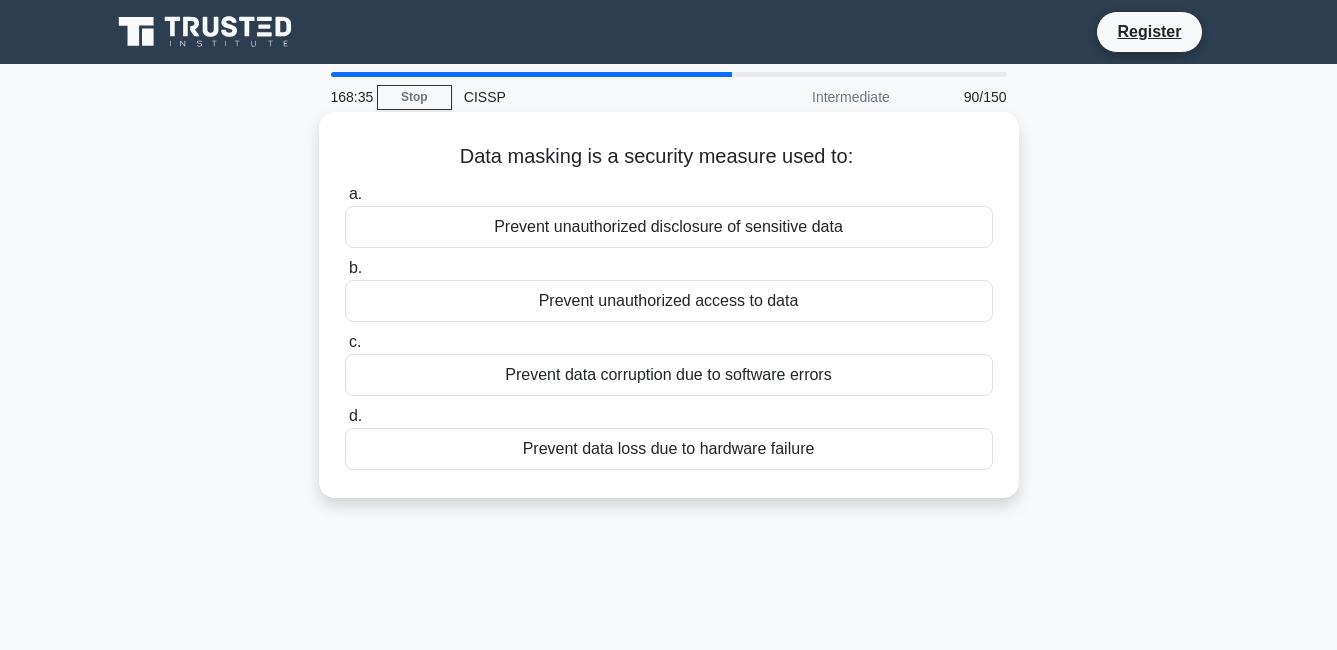 click on "Prevent unauthorized disclosure of sensitive data" at bounding box center (669, 227) 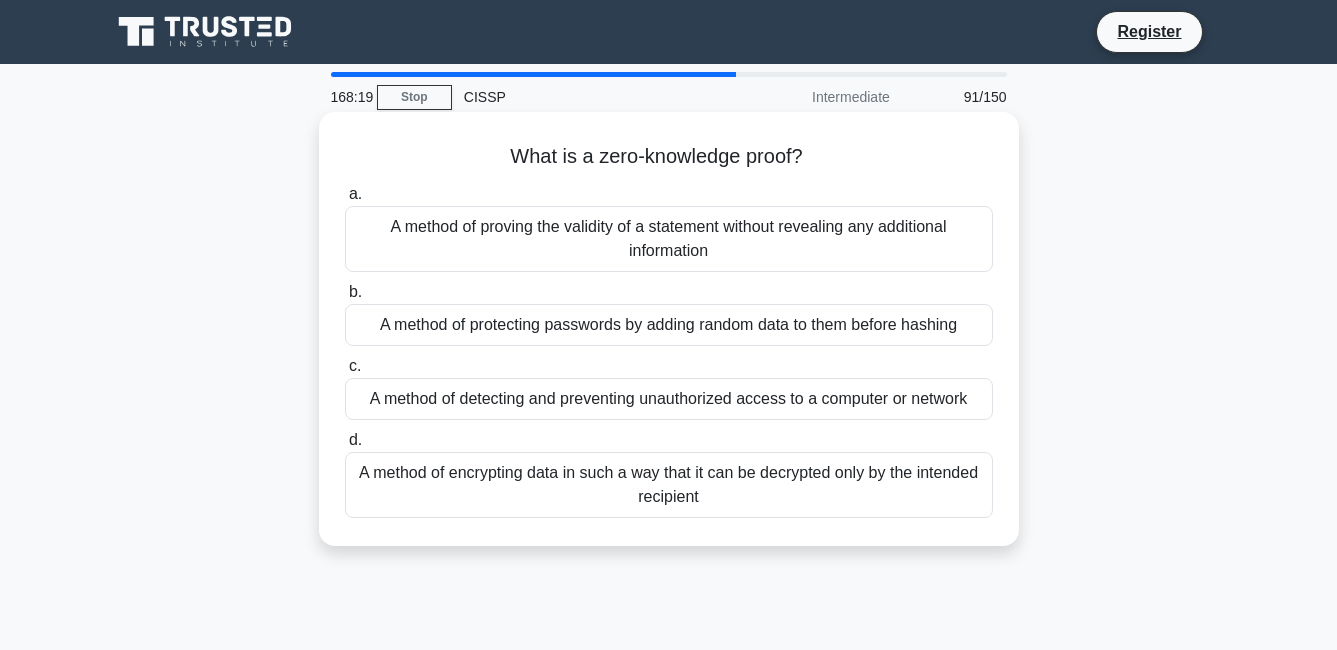 click on "A method of proving the validity of a statement without revealing any additional information" at bounding box center (669, 239) 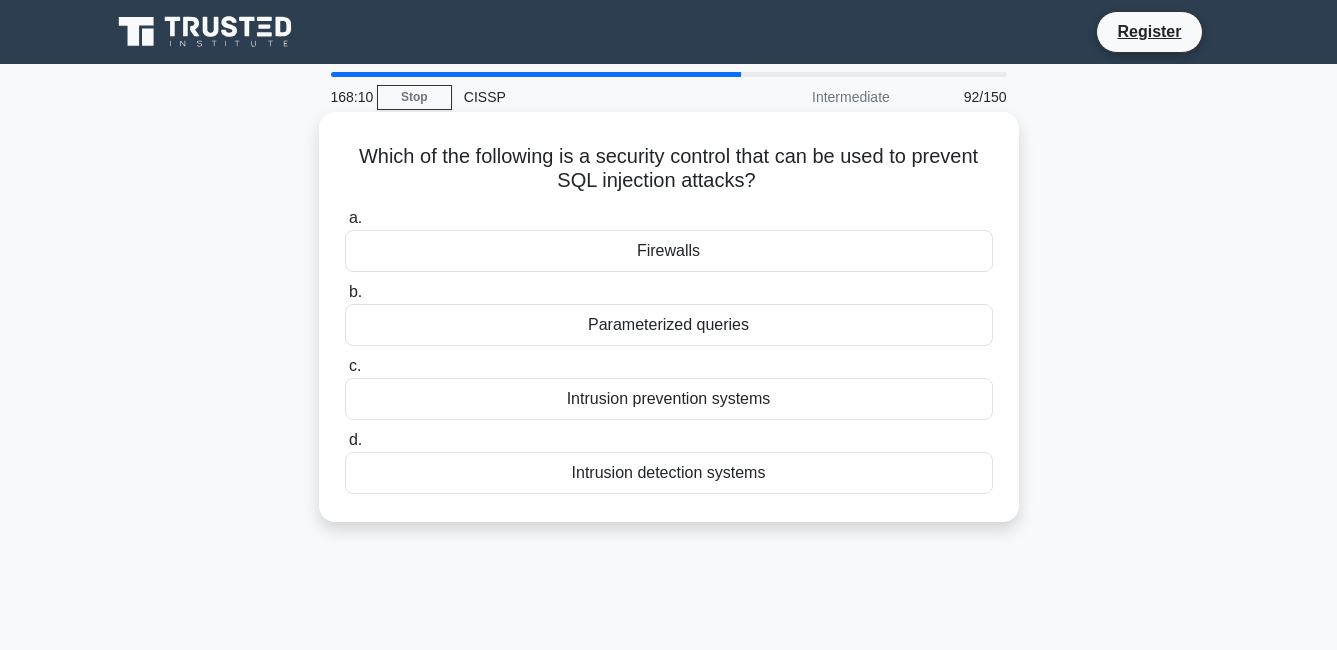 click on "Parameterized queries" at bounding box center (669, 325) 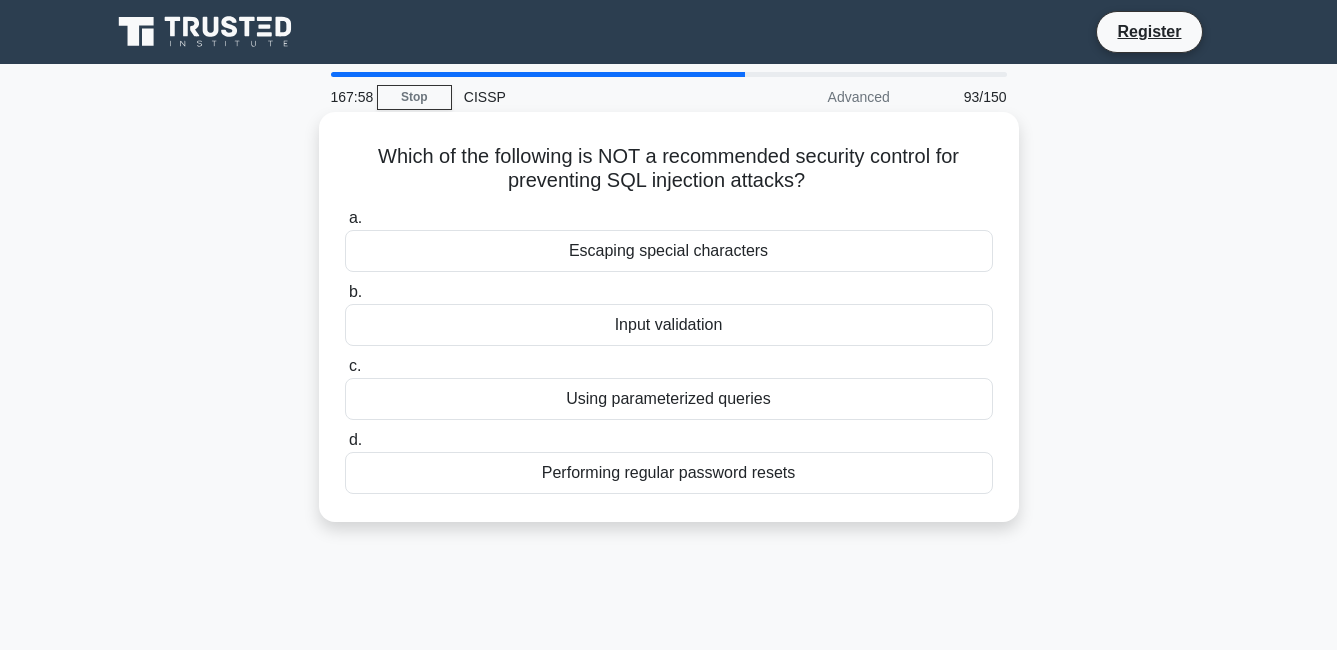 click on "Performing regular password resets" at bounding box center (669, 473) 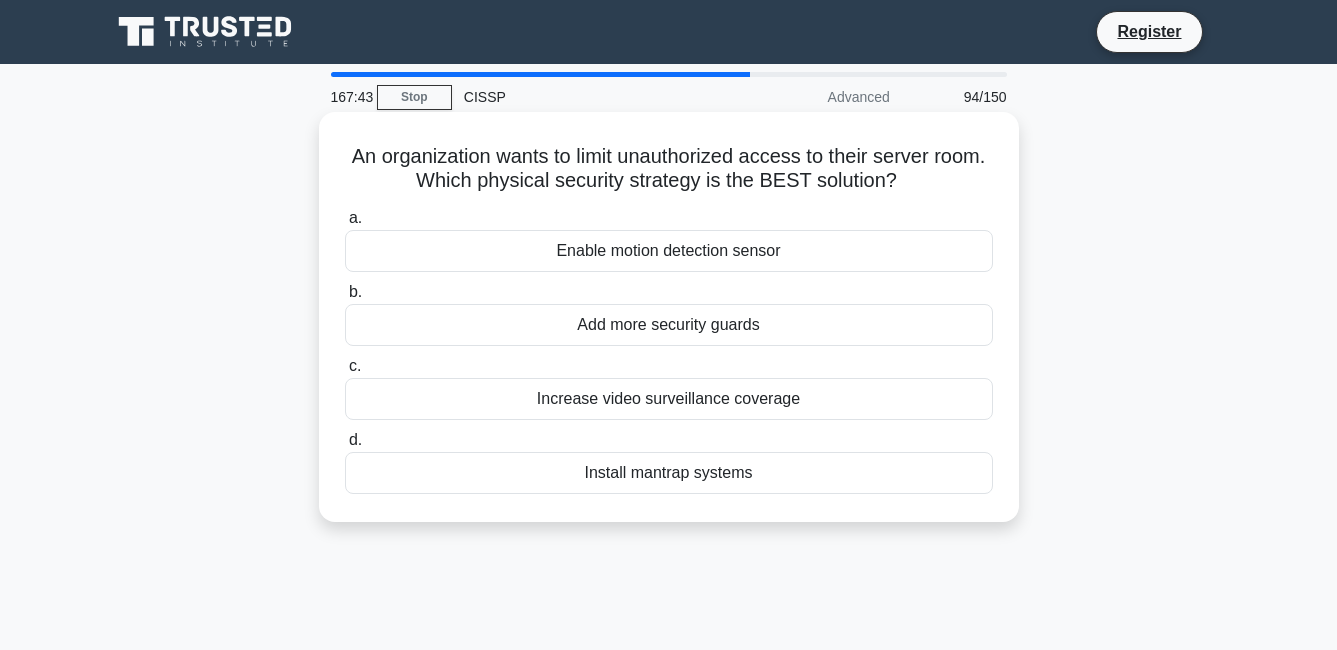 click on "Install mantrap systems" at bounding box center (669, 473) 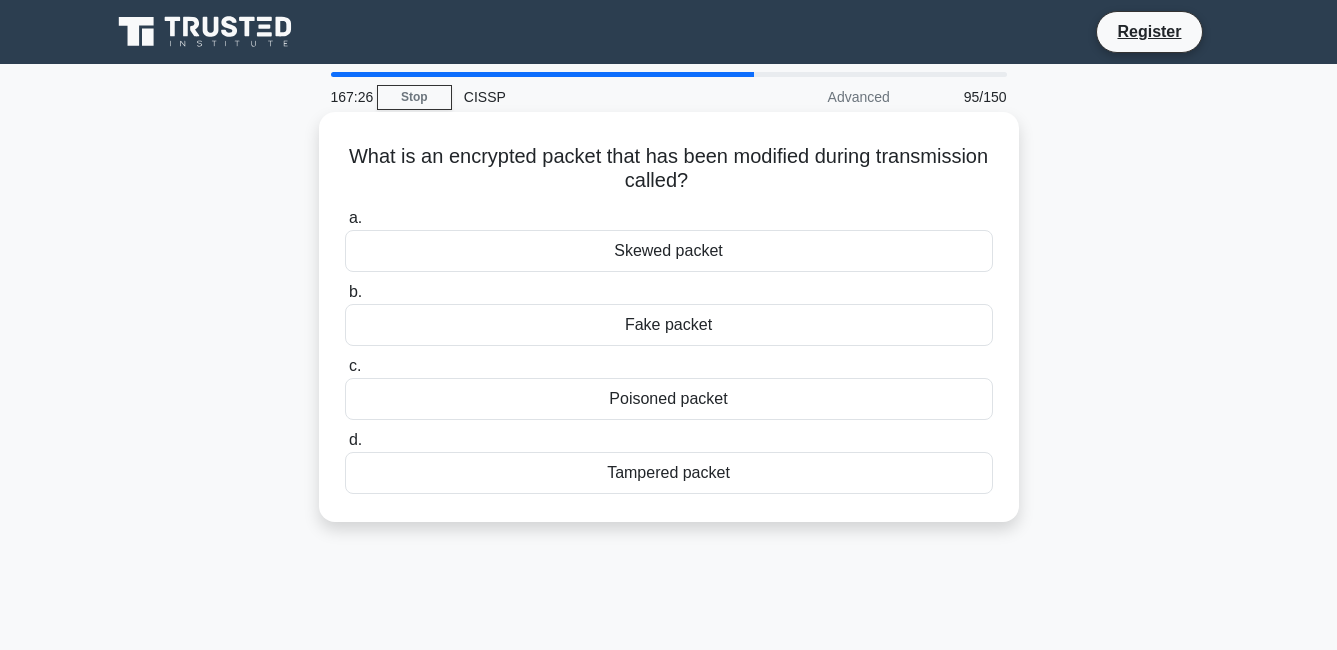 click on "Tampered packet" at bounding box center [669, 473] 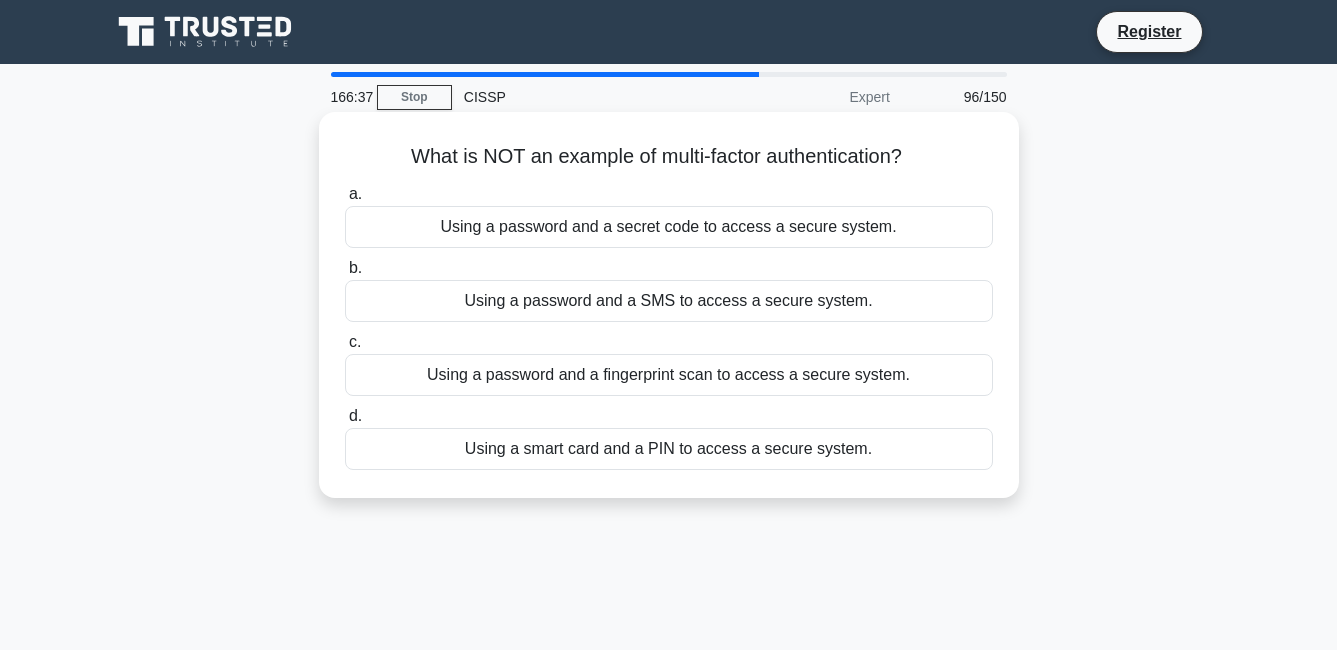 click on "Using a password and a SMS to access a secure system." at bounding box center (669, 301) 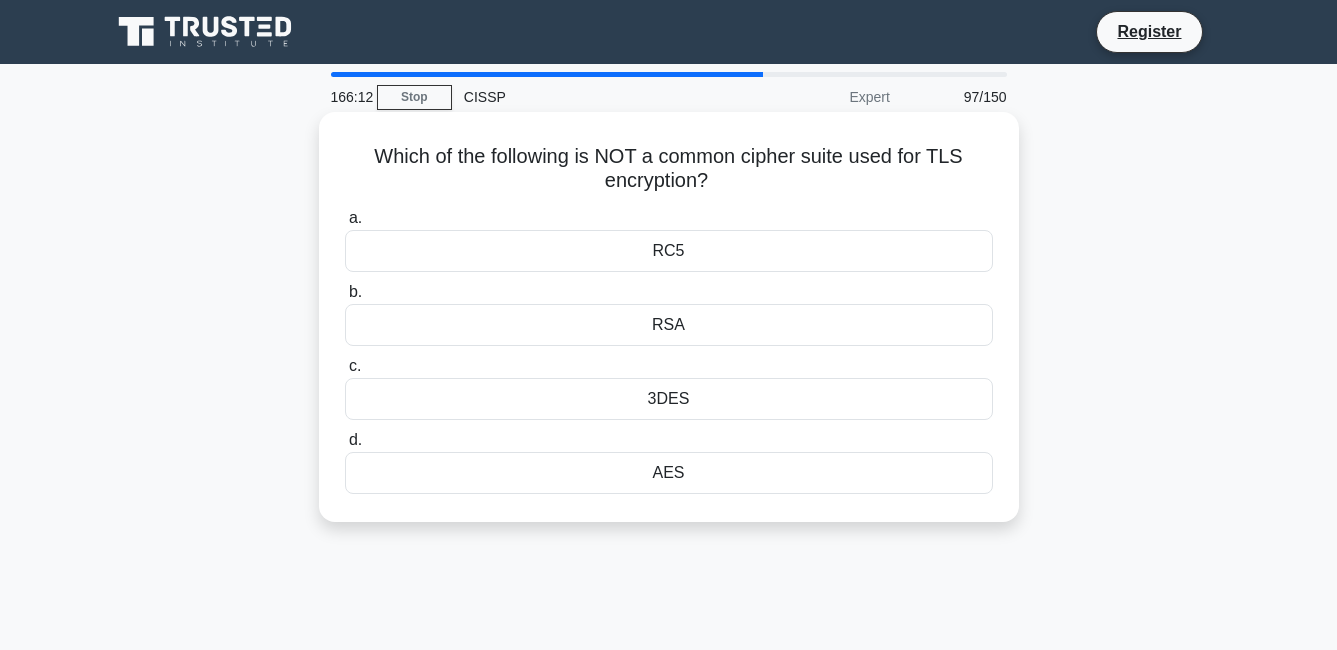 click on "RSA" at bounding box center (669, 325) 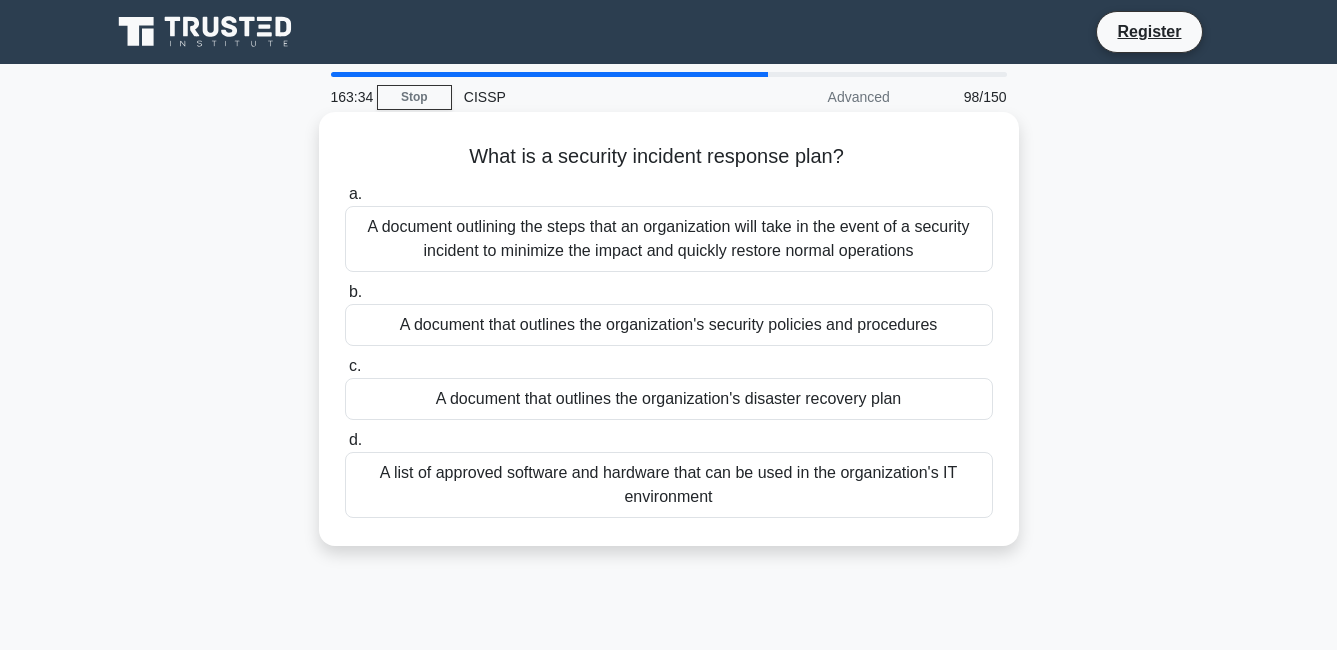click on "A document outlining the steps that an organization will take in the event of a security incident to minimize the impact and quickly restore normal operations" at bounding box center [669, 239] 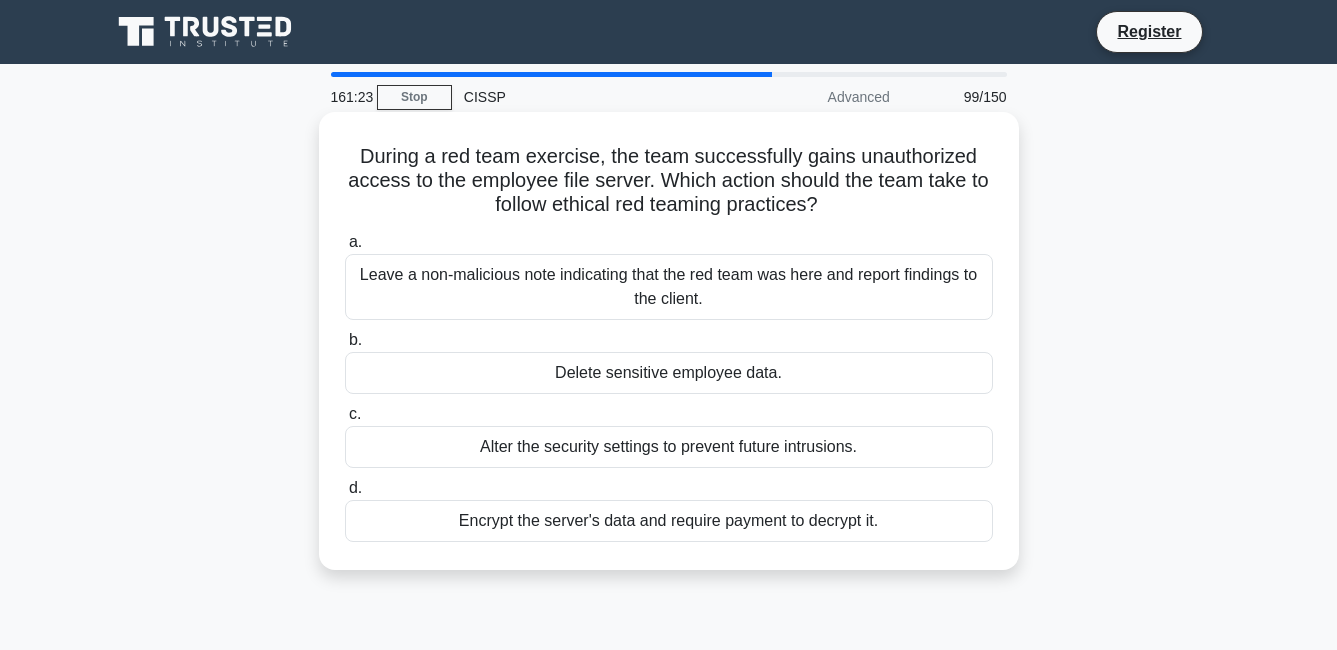 click on "Delete sensitive employee data." at bounding box center (669, 373) 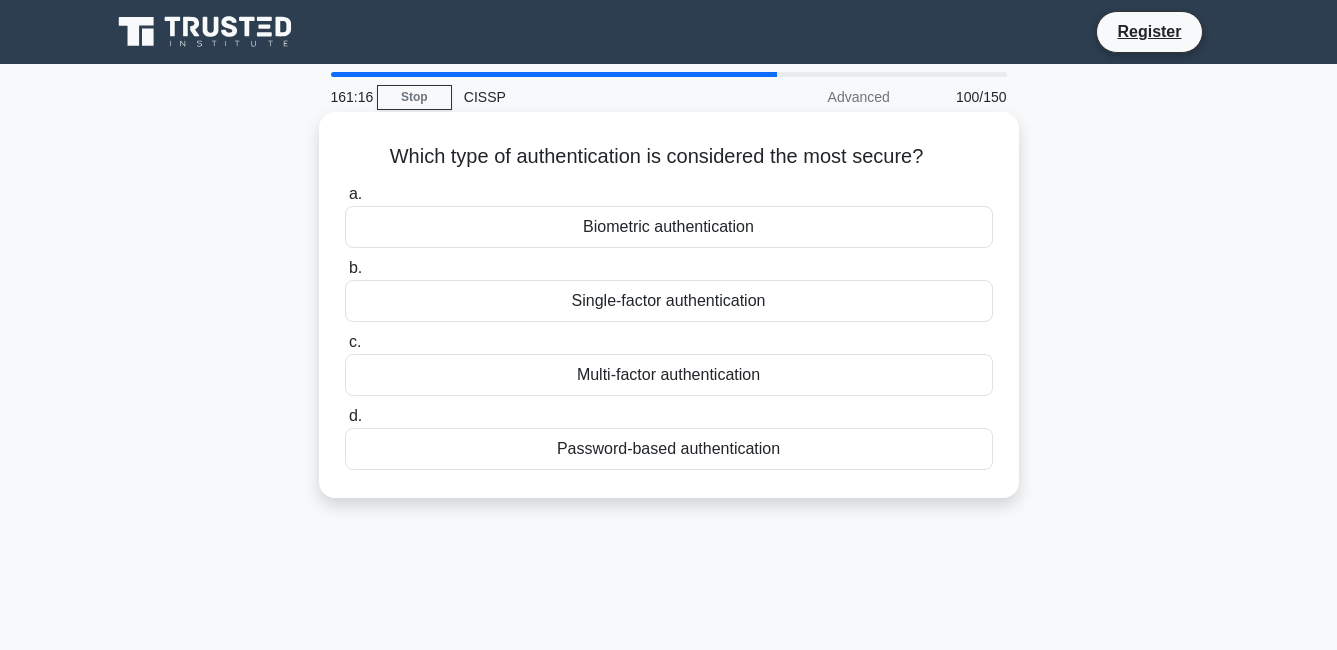 click on "Multi-factor authentication" at bounding box center [669, 375] 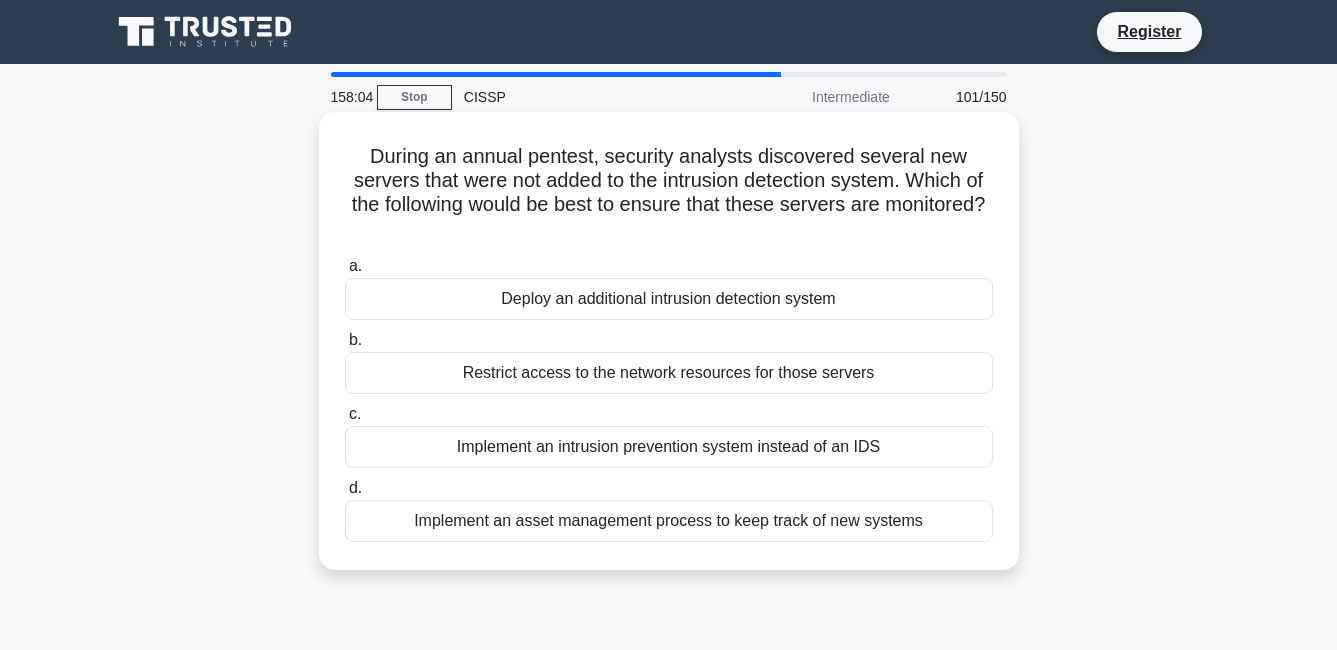 click on "Implement an asset management process to keep track of new systems" at bounding box center [669, 521] 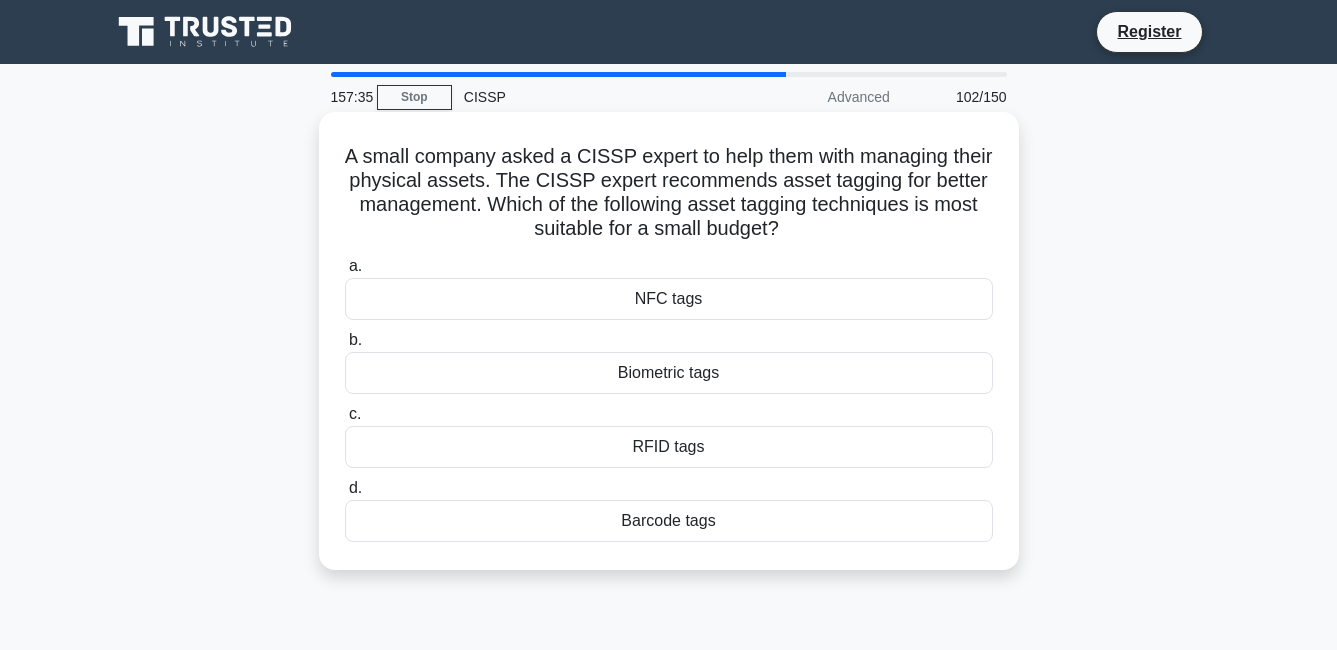 click on "RFID tags" at bounding box center [669, 447] 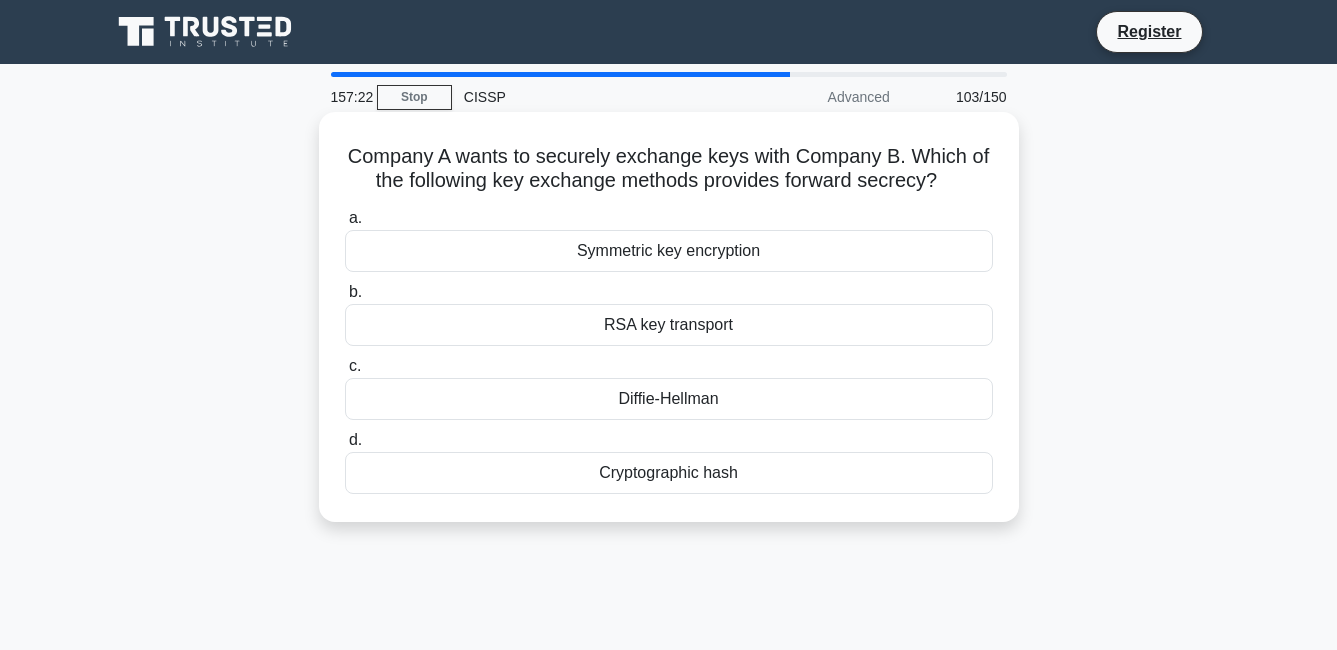 click on "Diffie-Hellman" at bounding box center (669, 399) 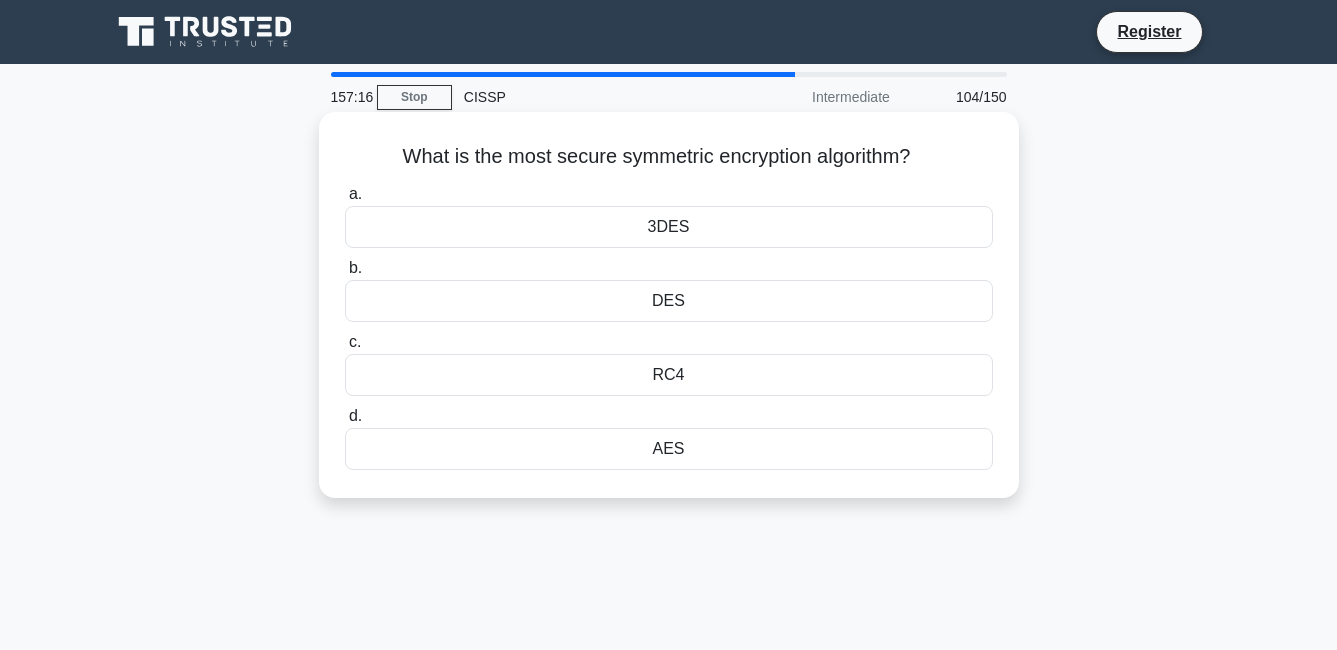 click on "RC4" at bounding box center [669, 375] 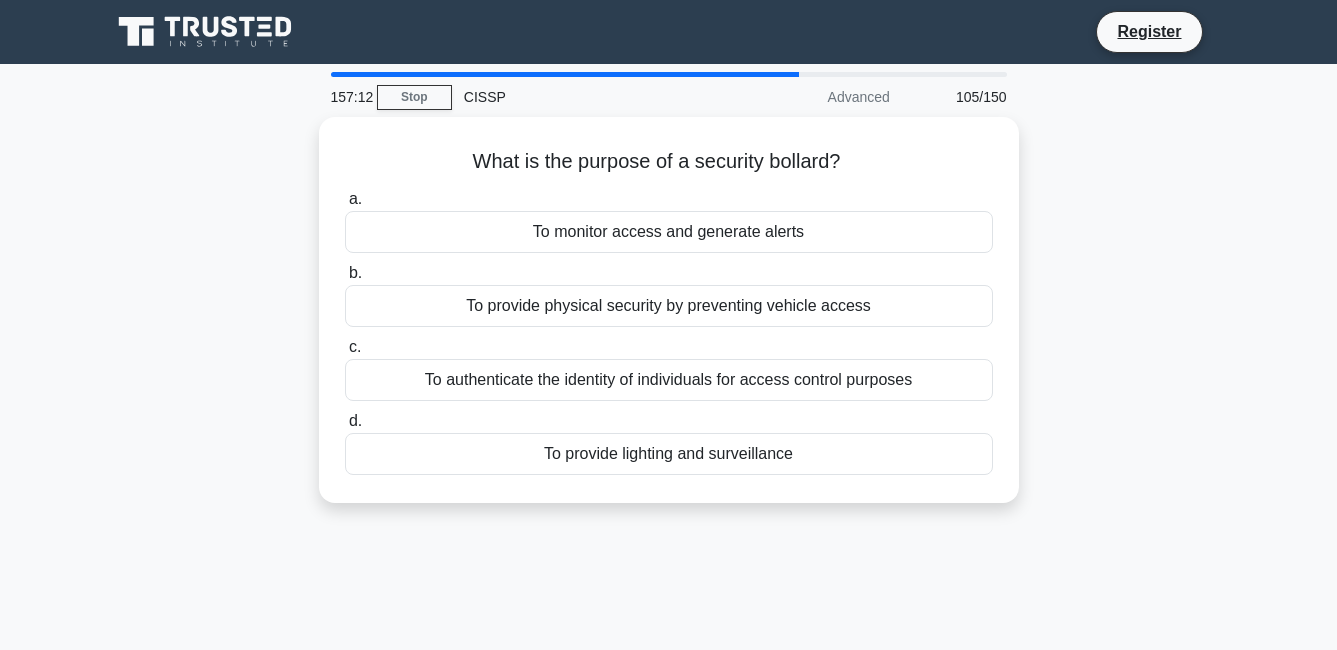 click on "To authenticate the identity of individuals for access control purposes" at bounding box center (669, 380) 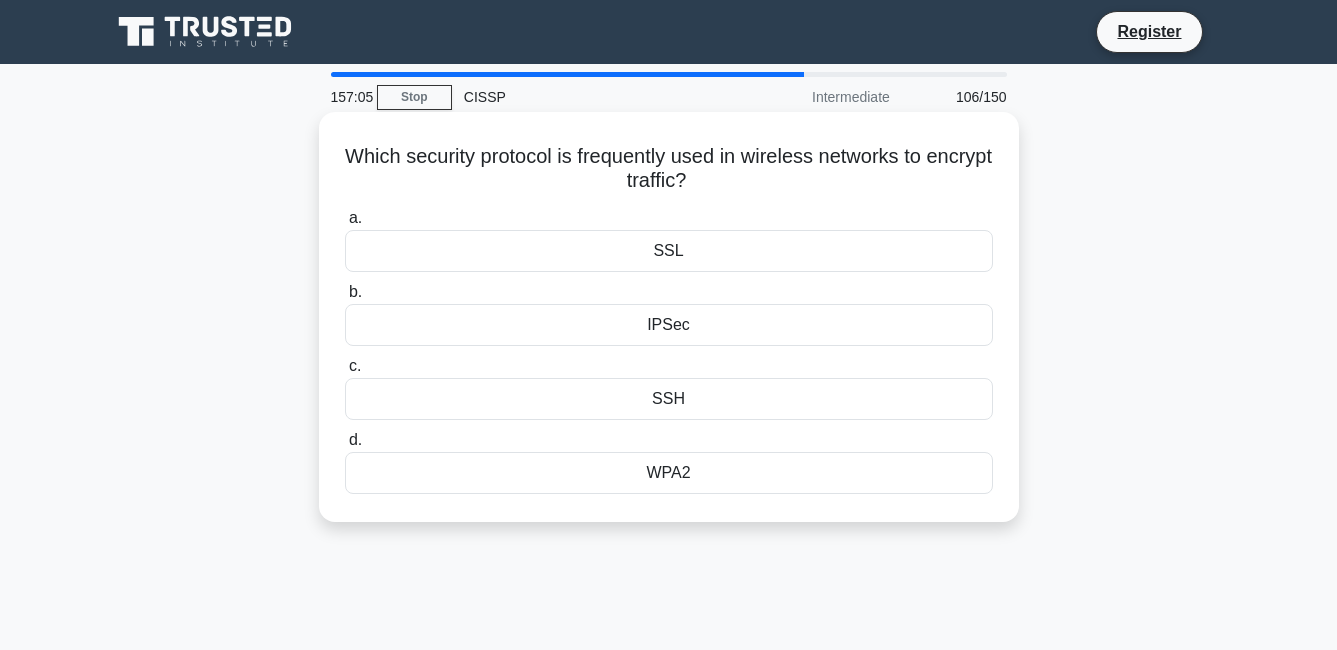 click on "WPA2" at bounding box center (669, 473) 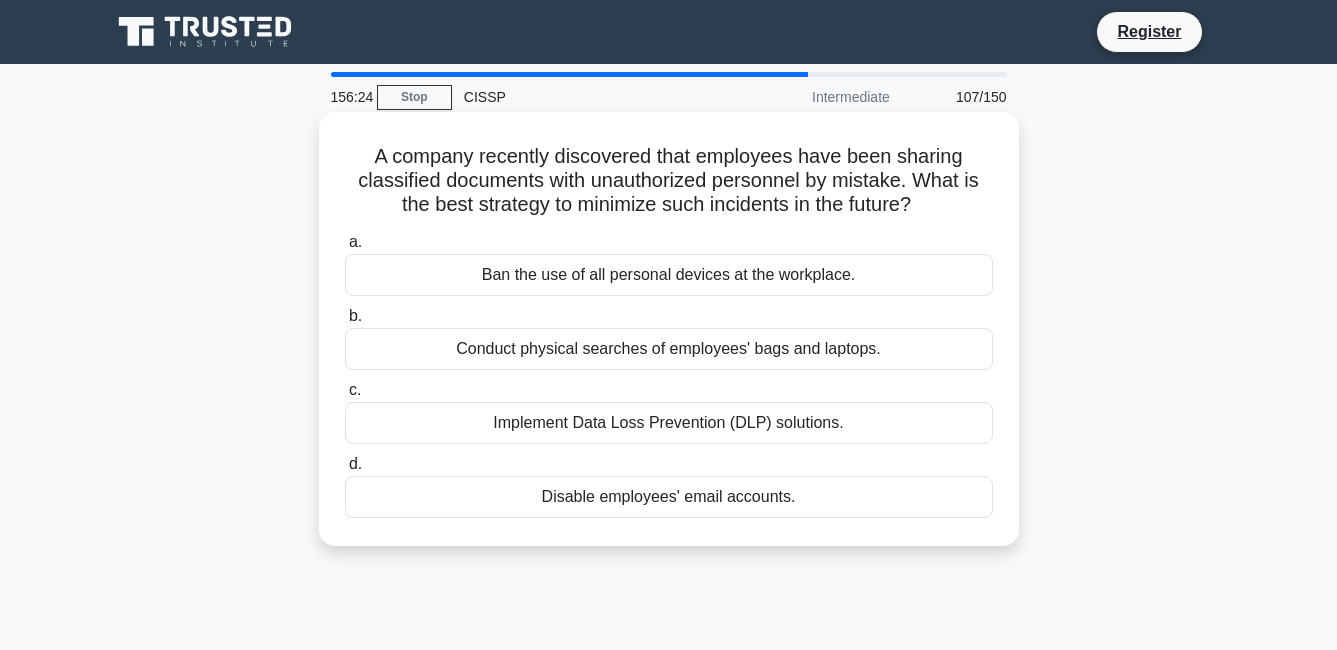 click on "Conduct physical searches of employees' bags and laptops." at bounding box center (669, 349) 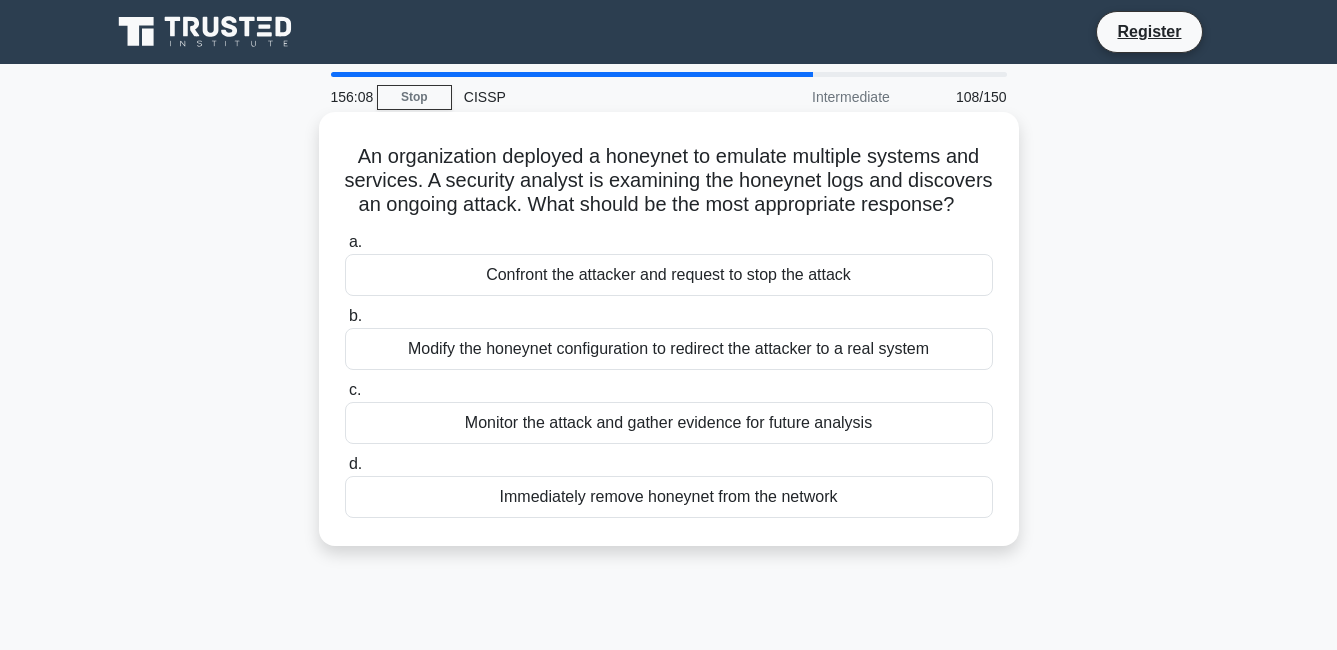 click on "Modify the honeynet configuration to redirect the attacker to a real system" at bounding box center [669, 349] 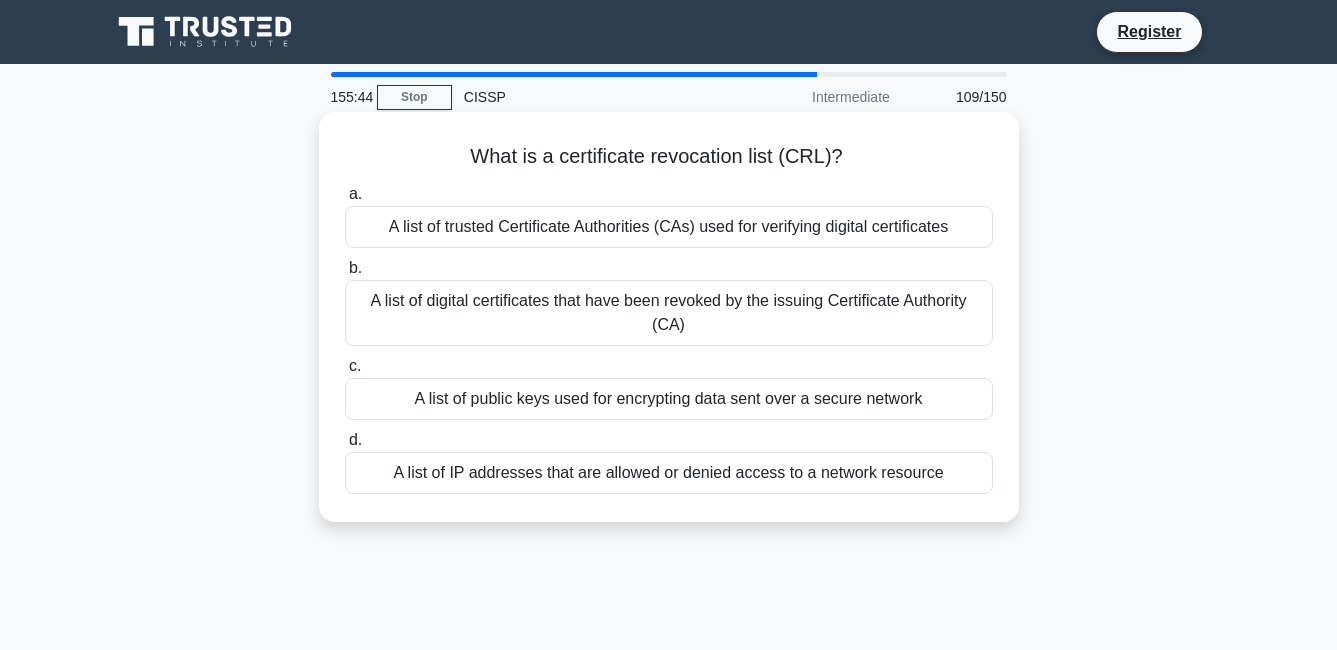 click on "A list of digital certificates that have been revoked by the issuing Certificate Authority (CA)" at bounding box center (669, 313) 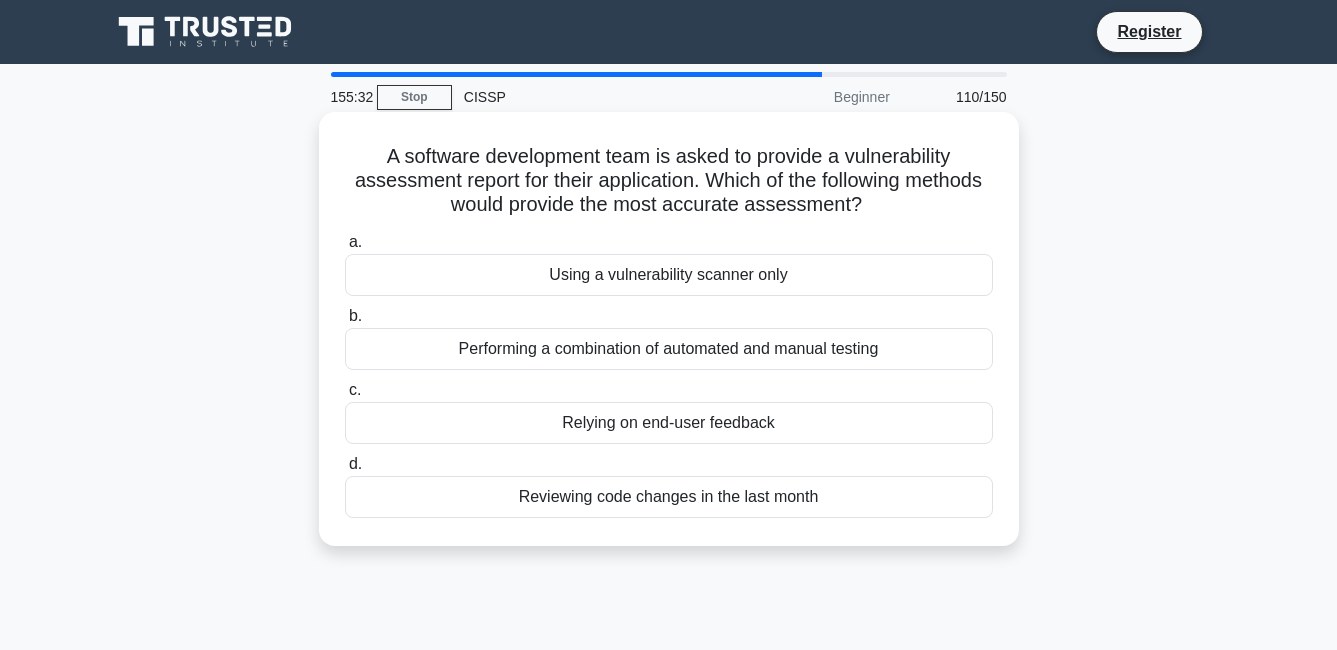 click on "Relying on end-user feedback" at bounding box center (669, 423) 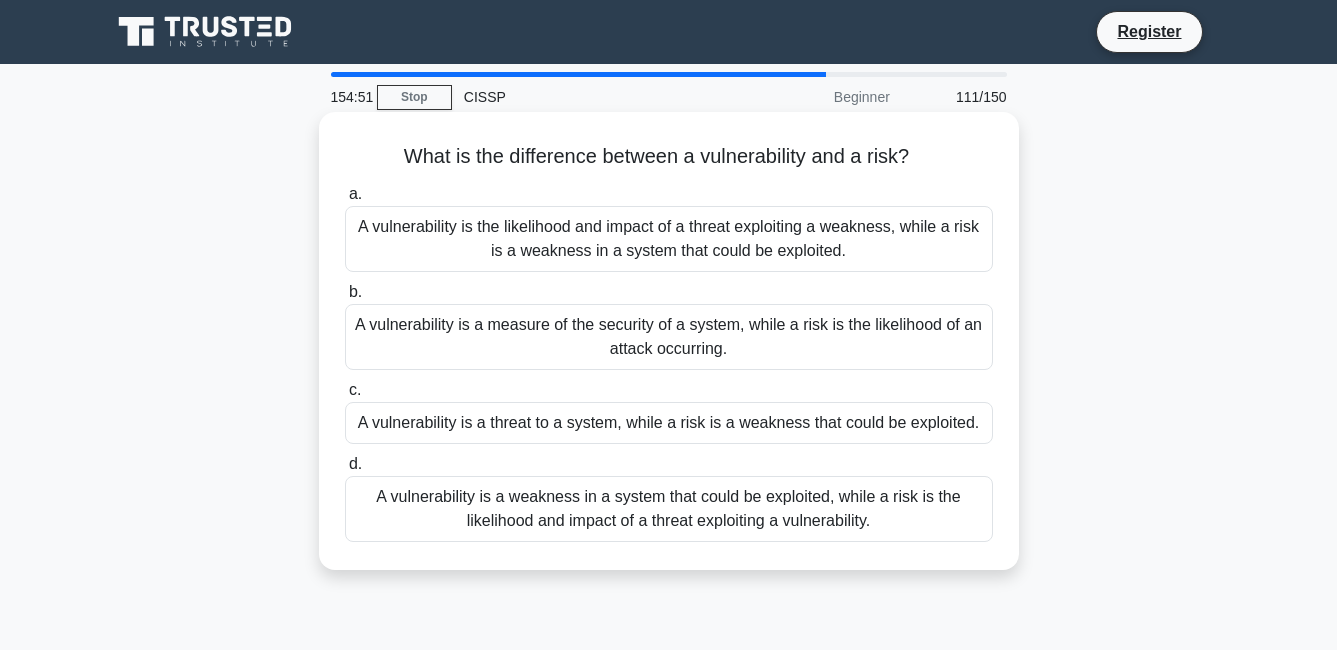 click on "A vulnerability is a weakness in a system that could be exploited, while a risk is the likelihood and impact of a threat exploiting a vulnerability." at bounding box center [669, 509] 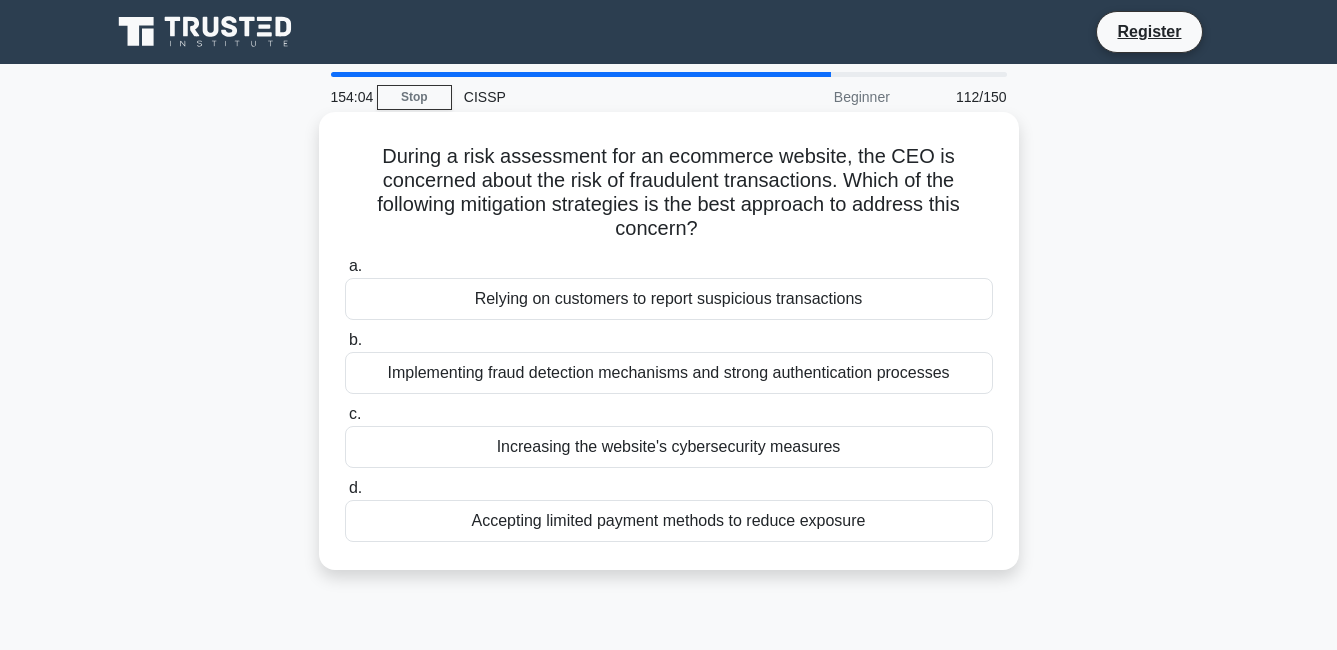 click on "Implementing fraud detection mechanisms and strong authentication processes" at bounding box center [669, 373] 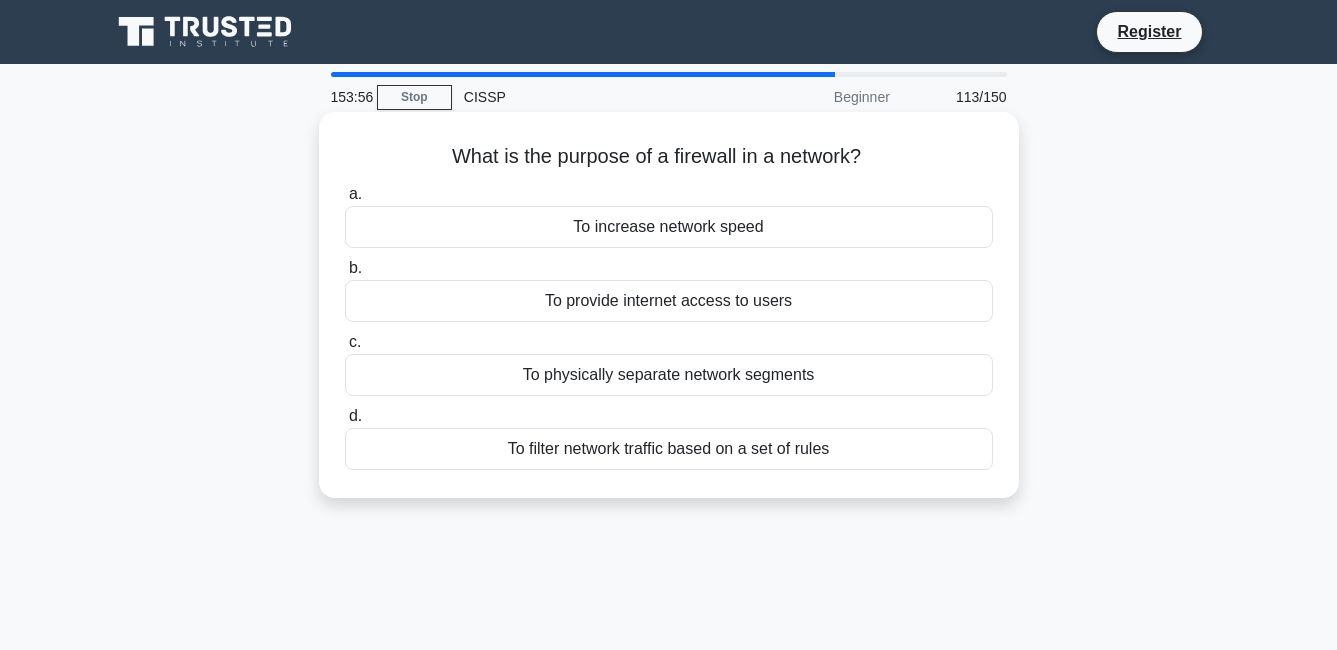click on "To filter network traffic based on a set of rules" at bounding box center [669, 449] 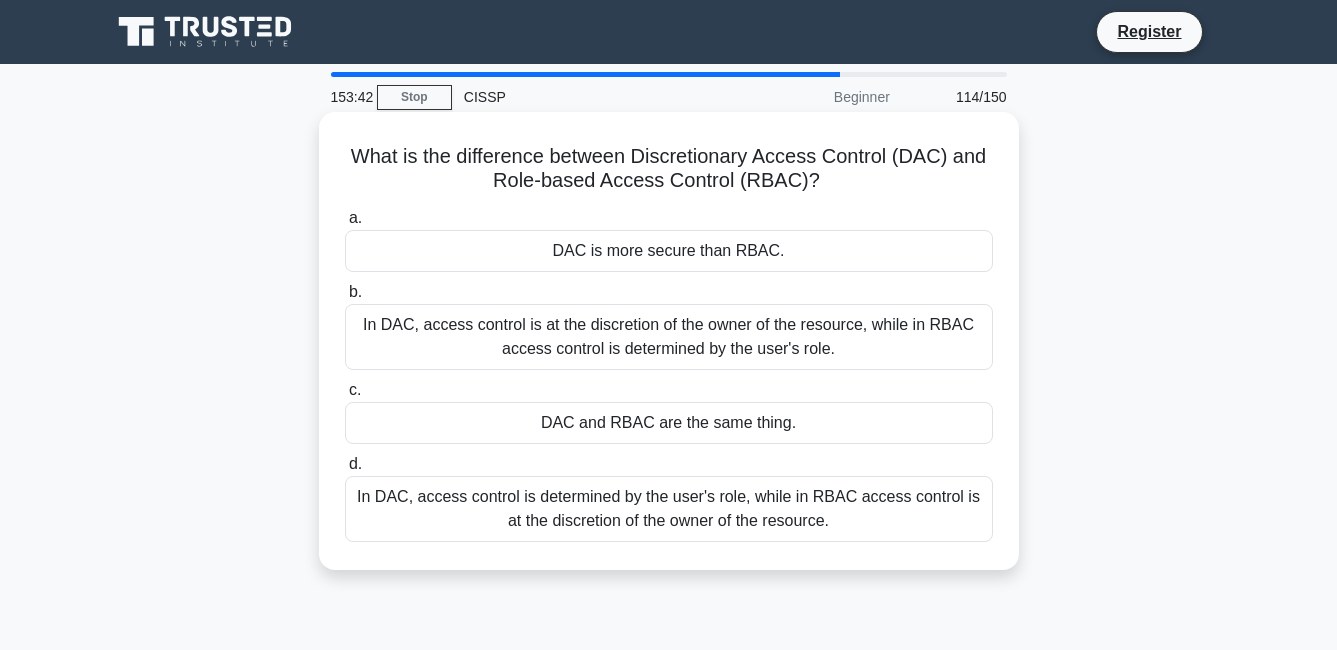 click on "In DAC, access control is at the discretion of the owner of the resource, while in RBAC access control is determined by the user's role." at bounding box center (669, 337) 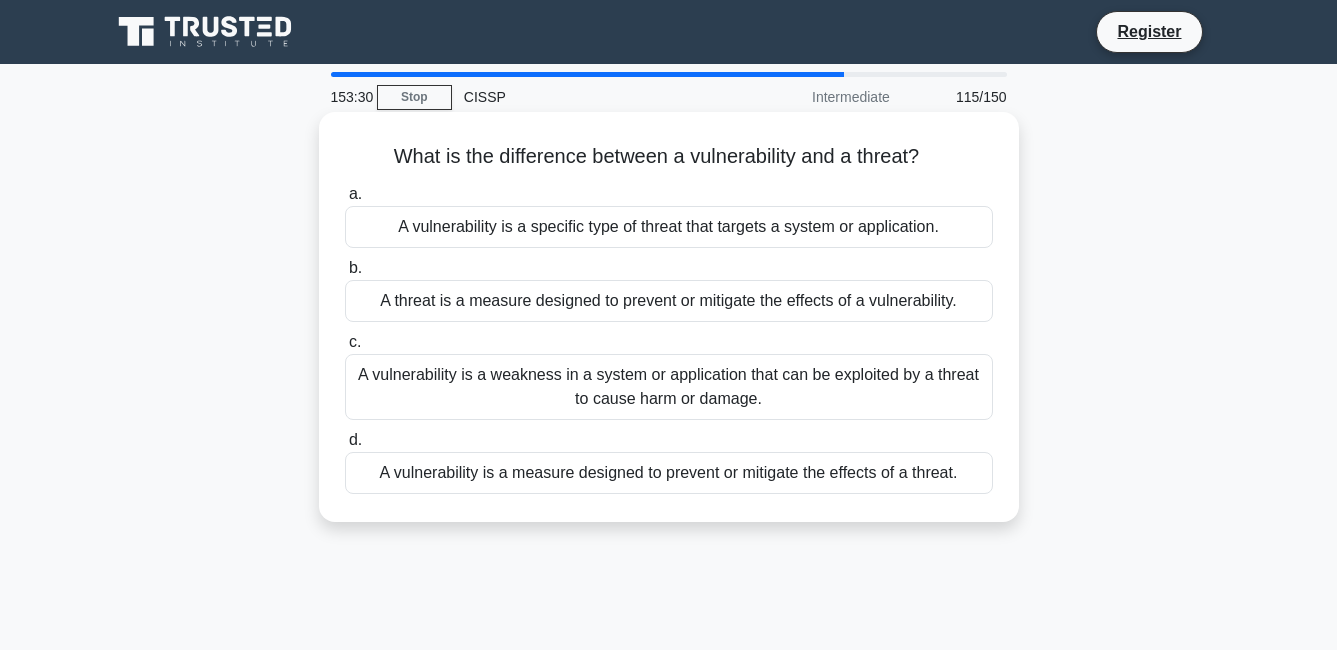 click on "A vulnerability is a weakness in a system or application that can be exploited by a threat to cause harm or damage." at bounding box center [669, 387] 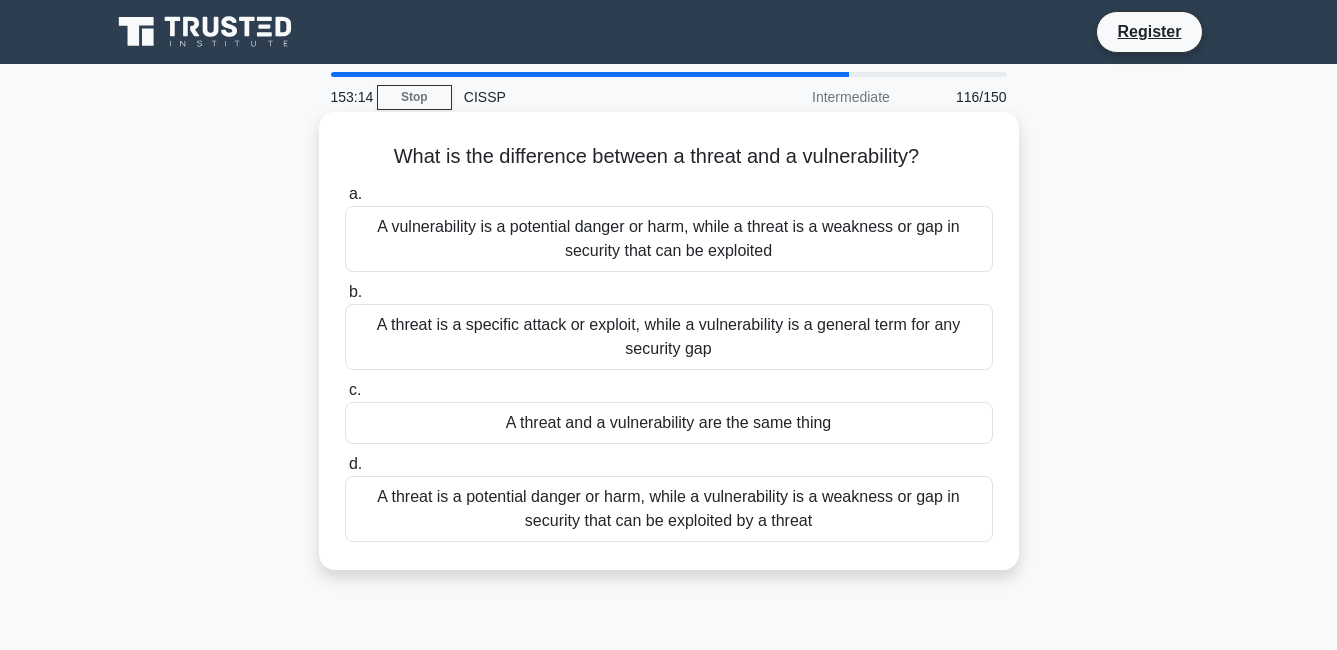 click on "A threat is a potential danger or harm, while a vulnerability is a weakness or gap in security that can be exploited by a threat" at bounding box center [669, 509] 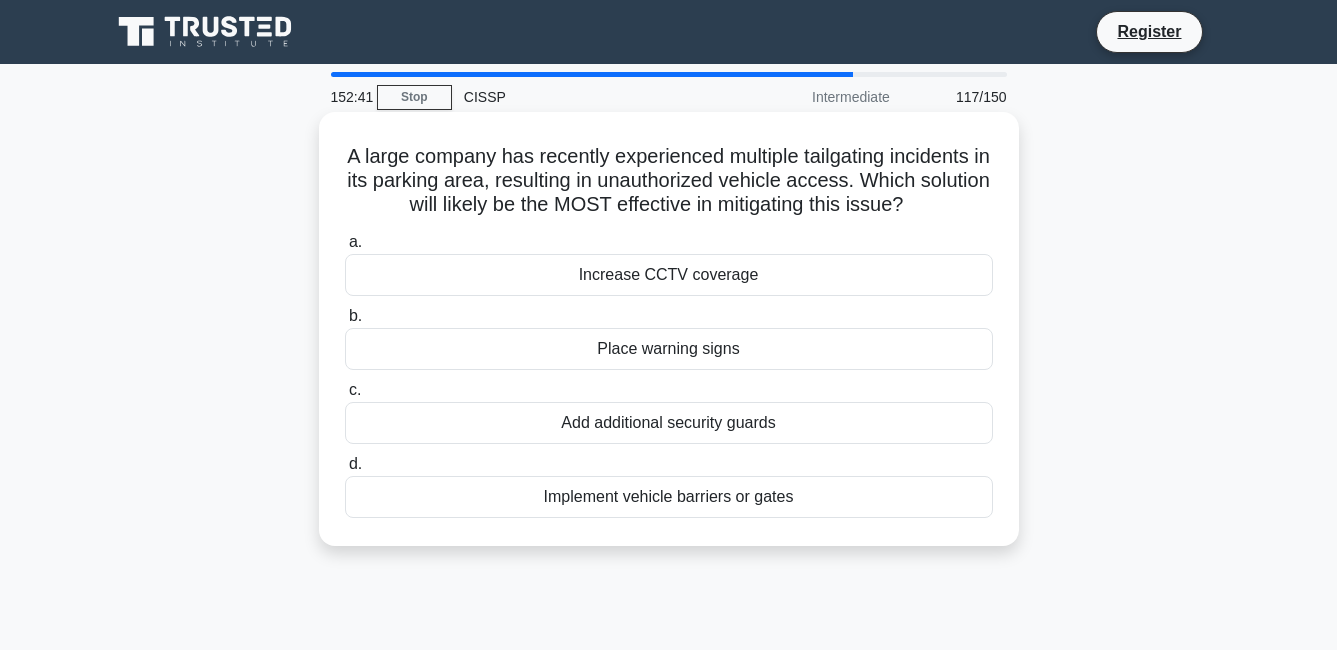 click on "Increase CCTV coverage" at bounding box center (669, 275) 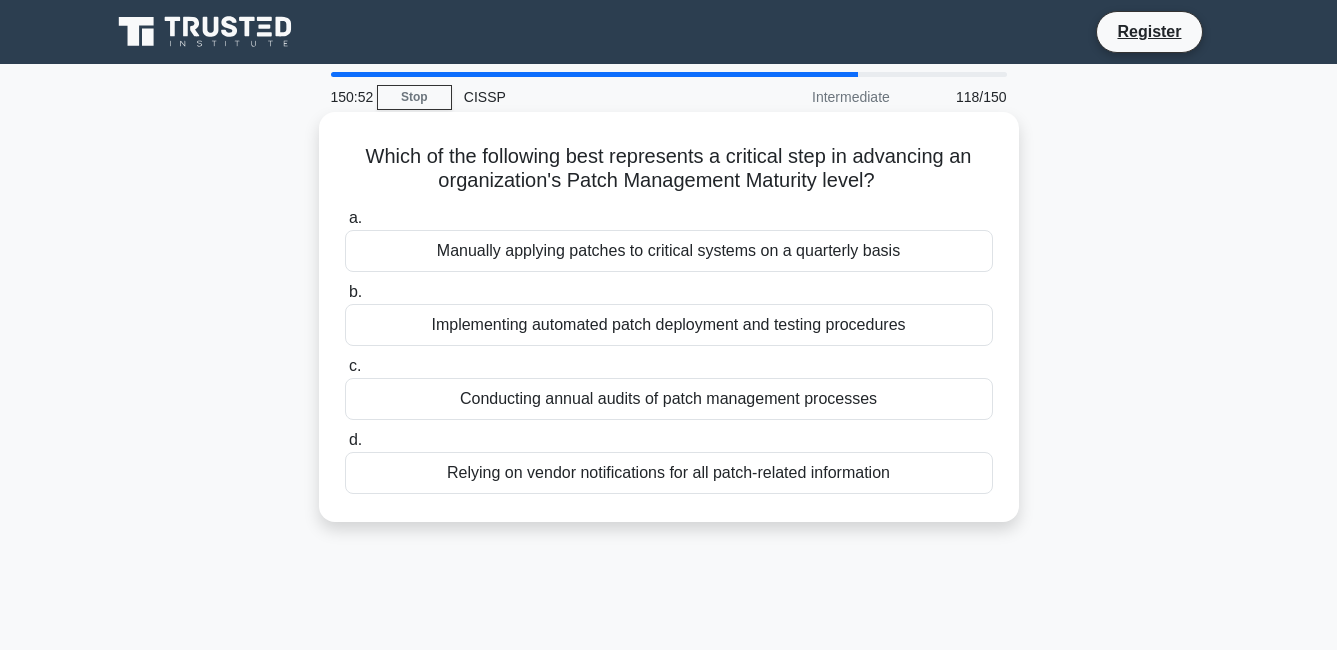 click on "Implementing automated patch deployment and testing procedures" at bounding box center [669, 325] 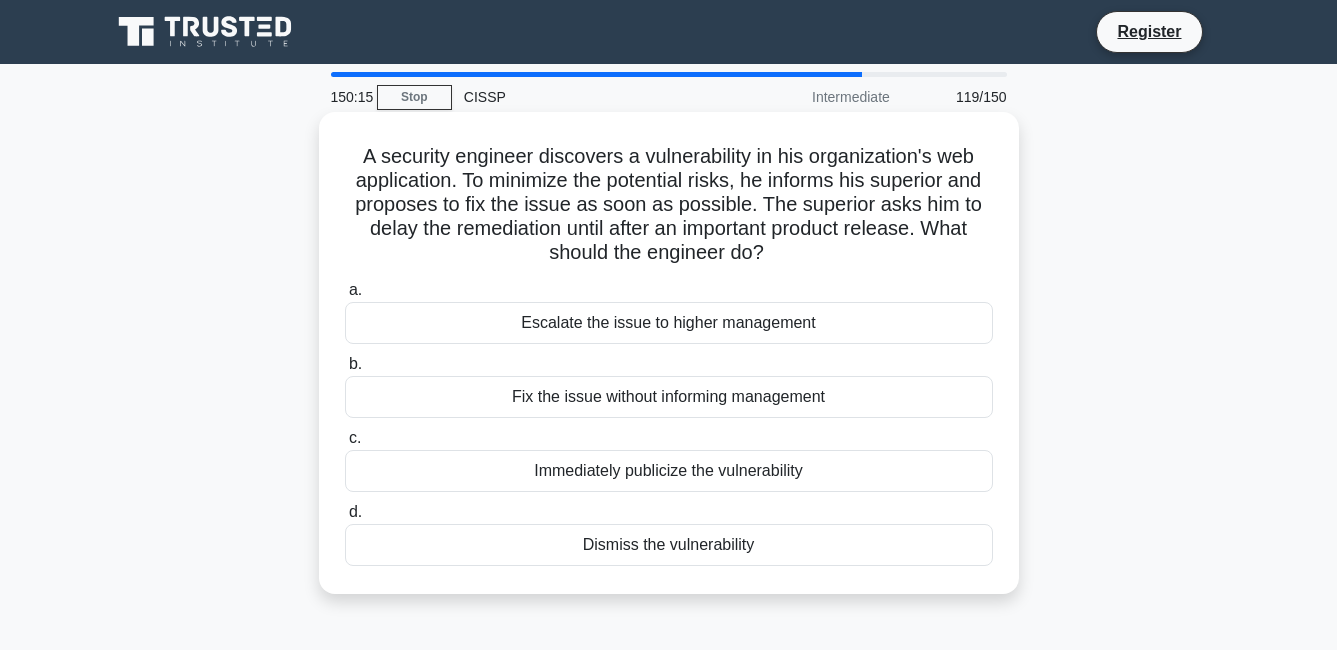click on "Escalate the issue to higher management" at bounding box center [669, 323] 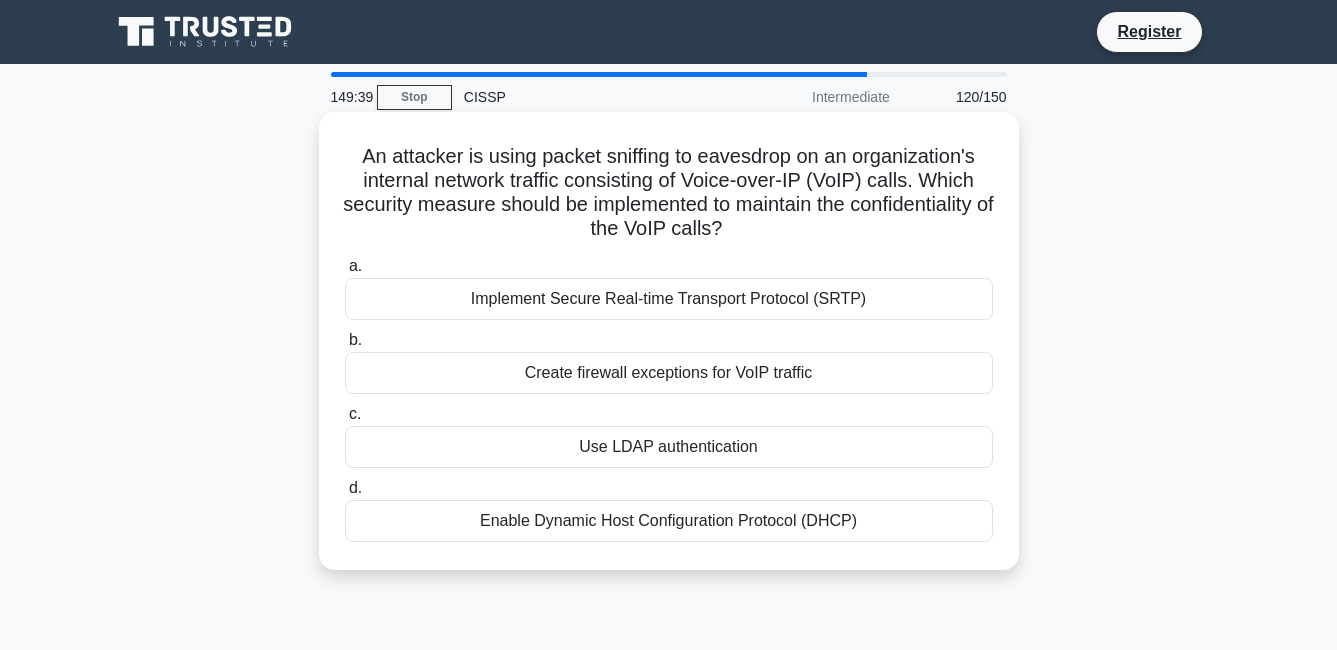 click on "Implement Secure Real-time Transport Protocol (SRTP)" at bounding box center [669, 299] 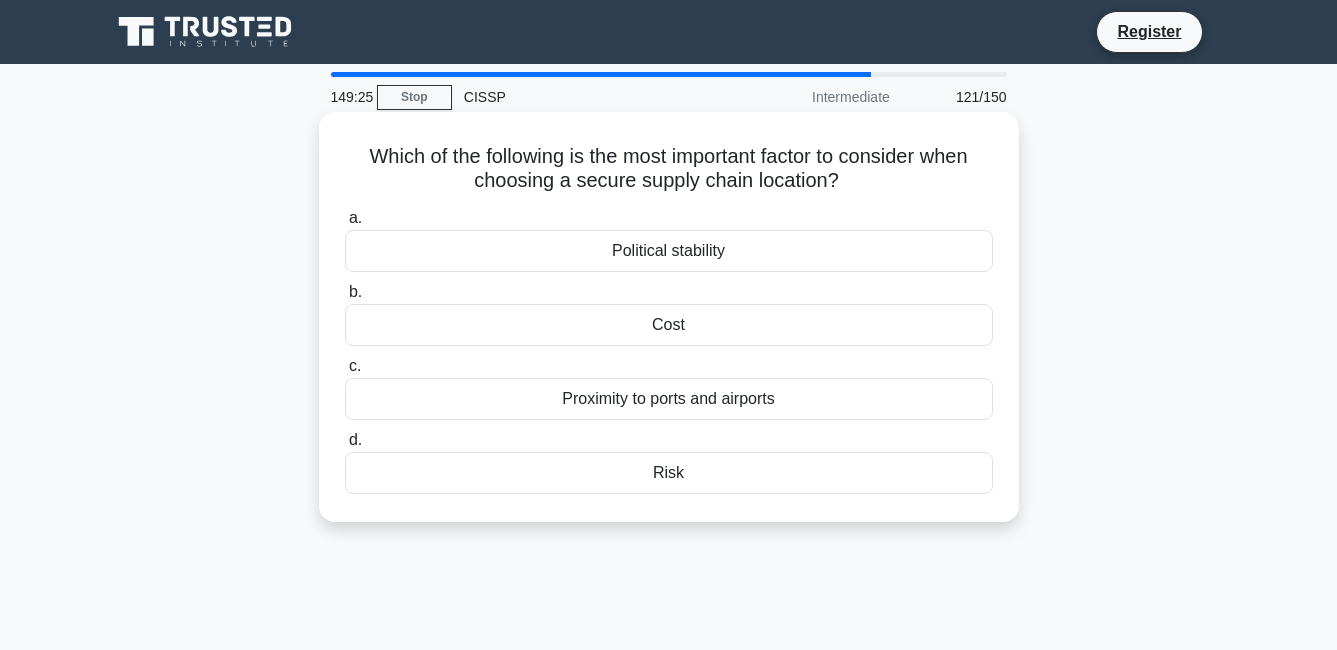 click on "Risk" at bounding box center (669, 473) 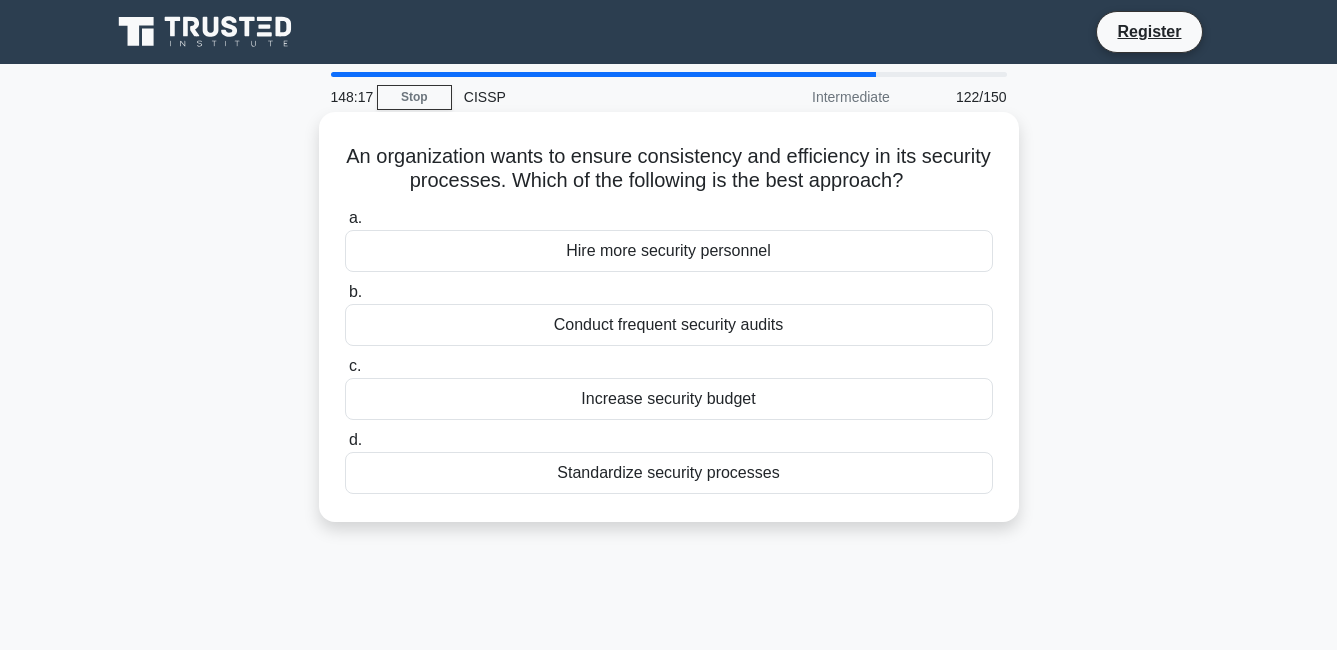 click on "Conduct frequent security audits" at bounding box center [669, 325] 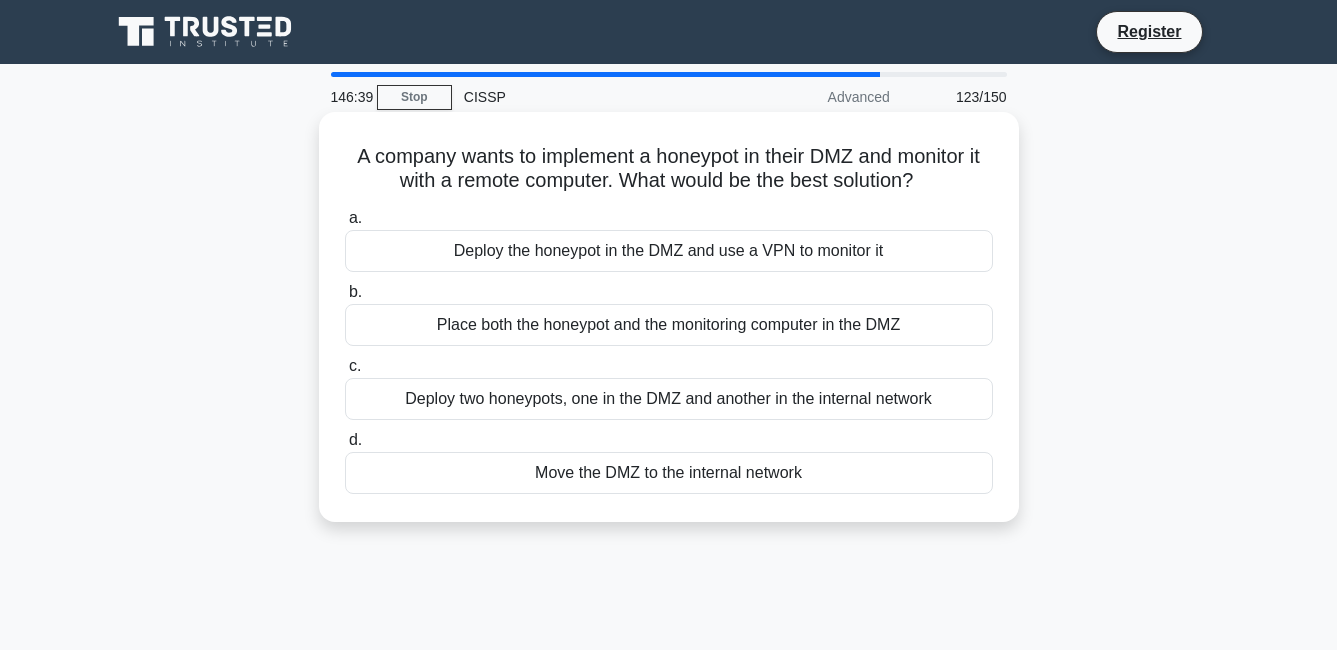 click on "Deploy the honeypot in the DMZ and use a VPN to monitor it" at bounding box center (669, 251) 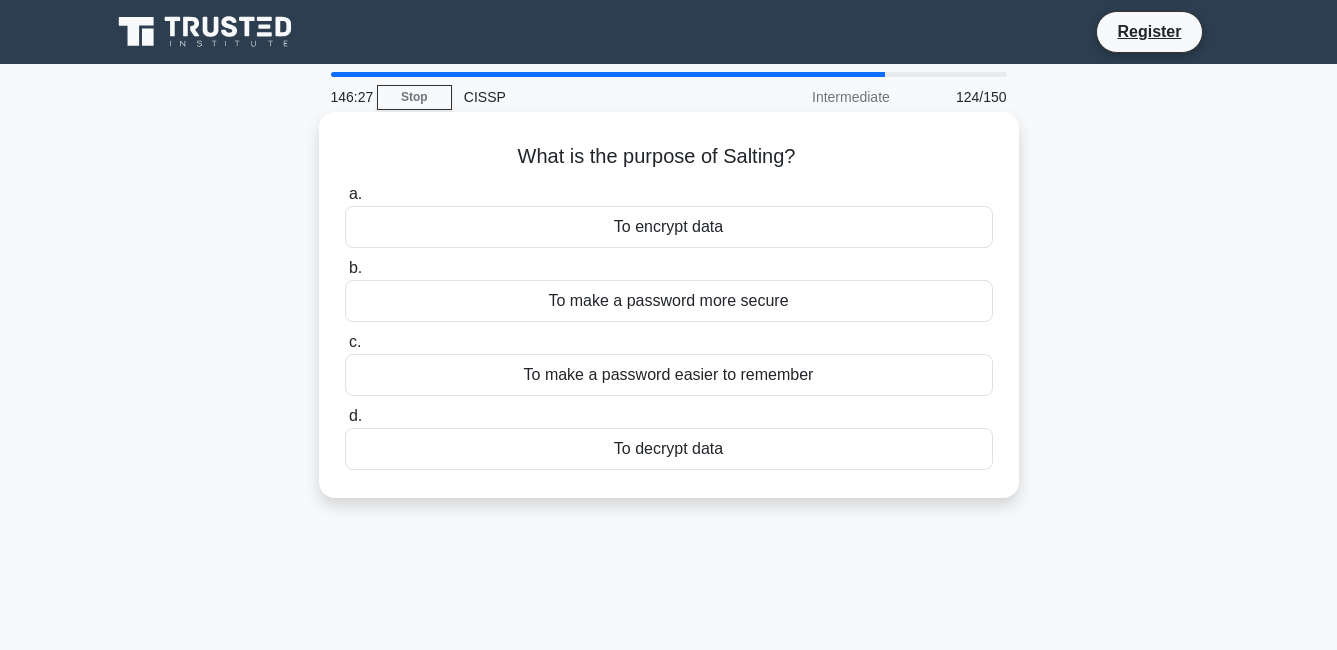click on "To encrypt data" at bounding box center [669, 227] 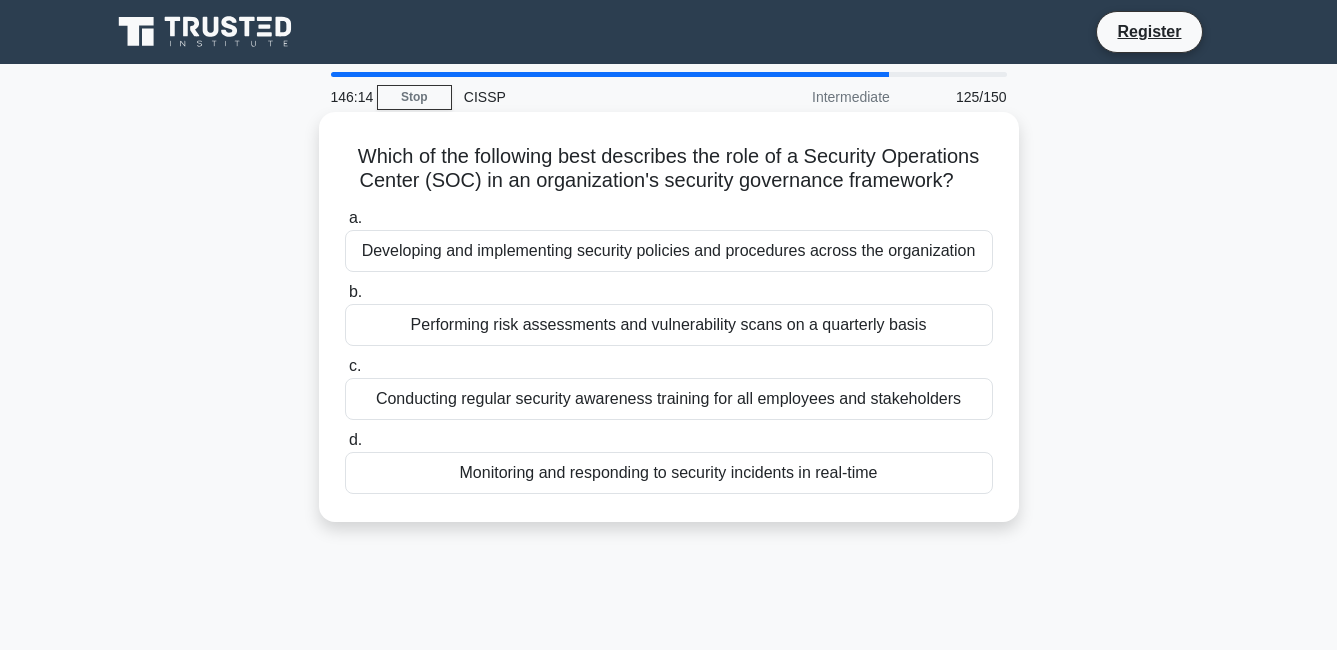 click on "Monitoring and responding to security incidents in real-time" at bounding box center [669, 473] 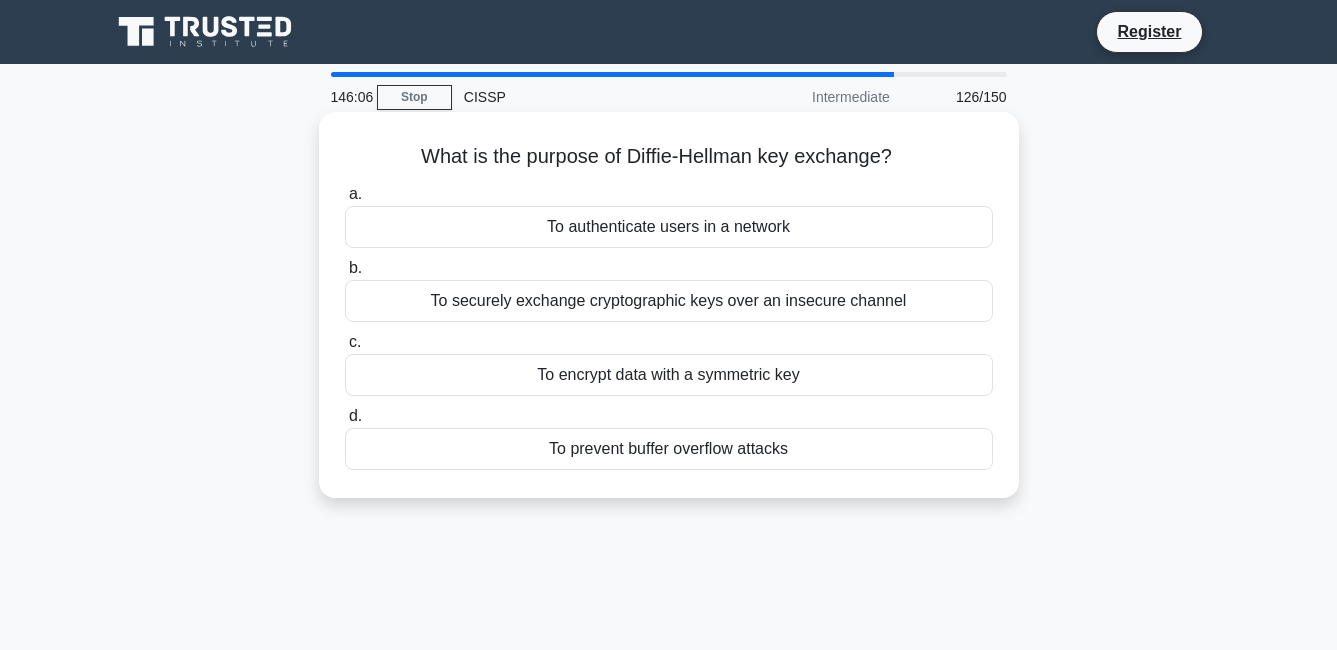 click on "To securely exchange cryptographic keys over an insecure channel" at bounding box center (669, 301) 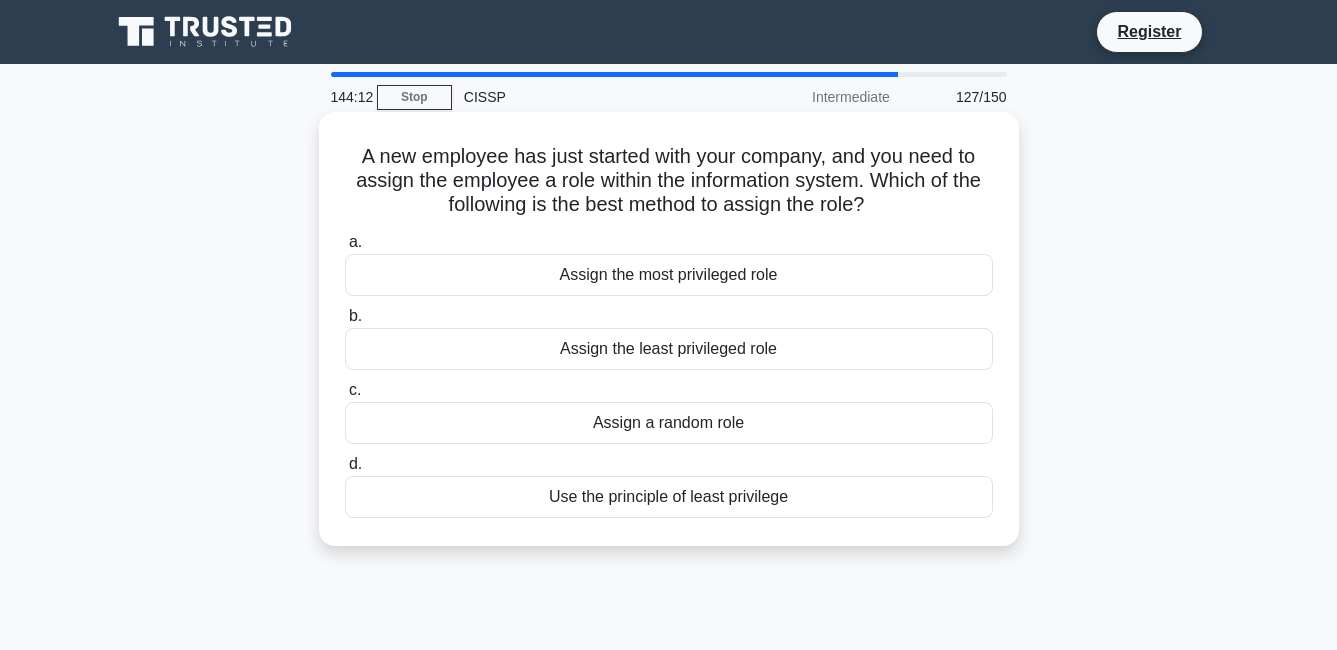 click on "Assign the least privileged role" at bounding box center (669, 349) 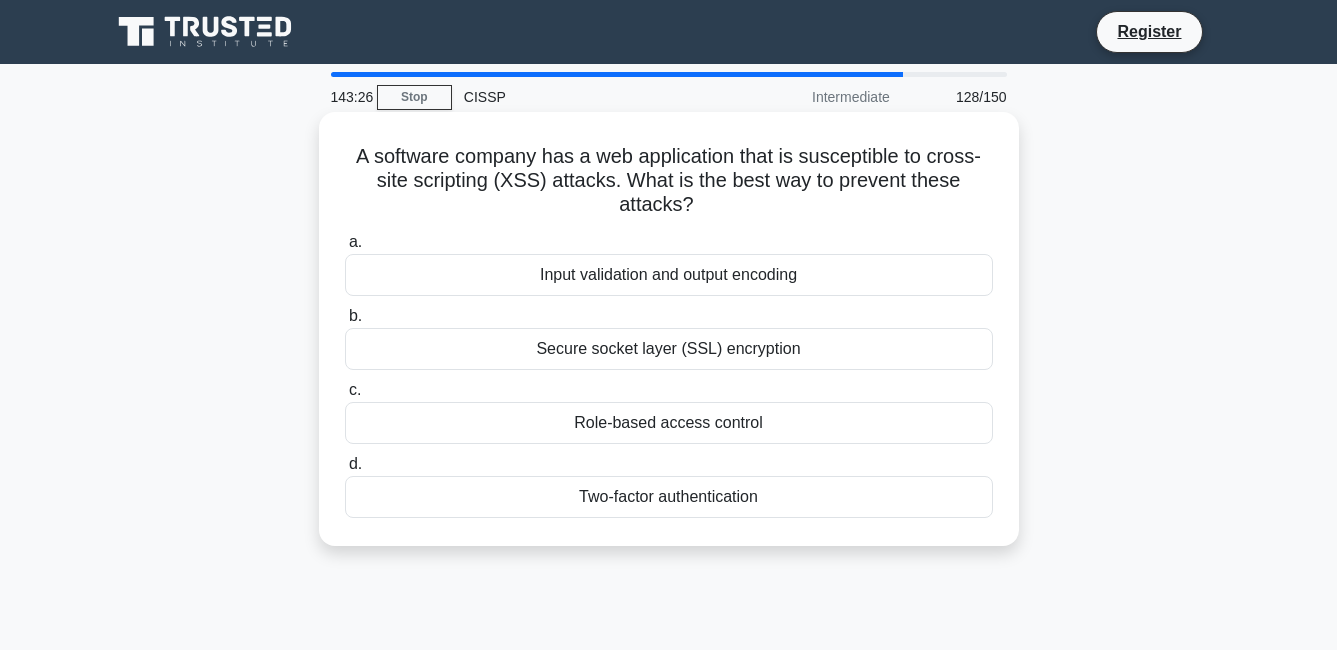 click on "Input validation and output encoding" at bounding box center [669, 275] 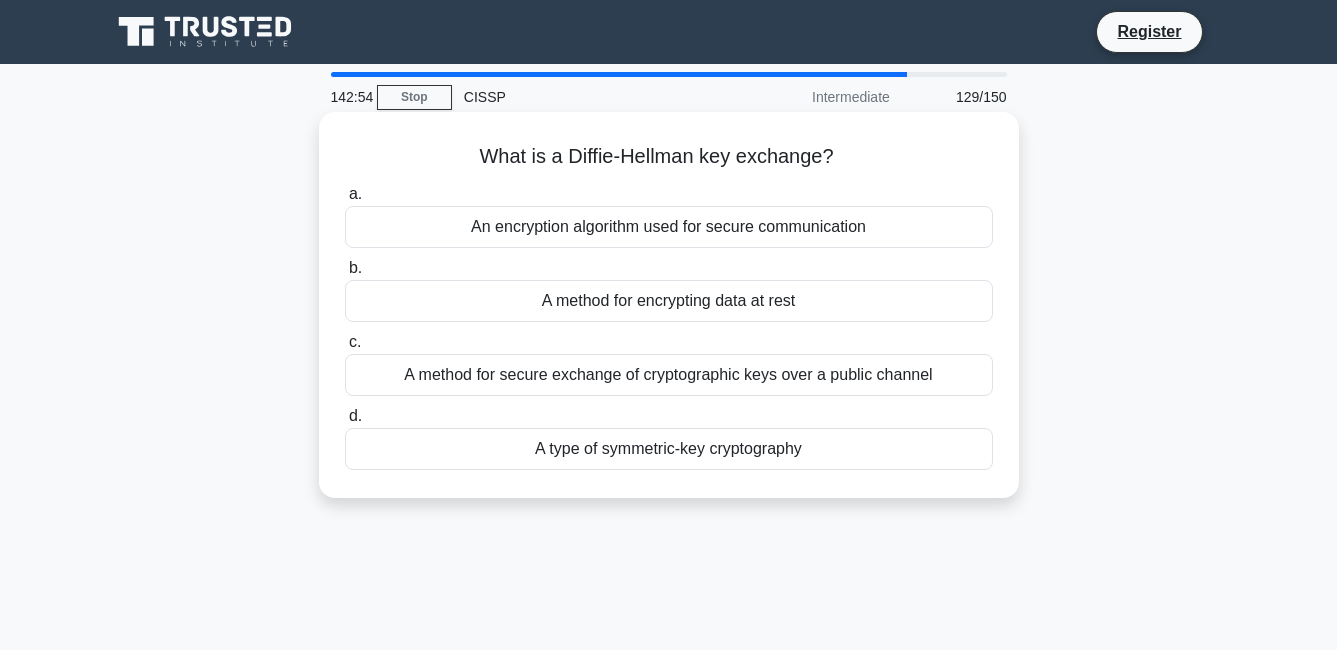 click on "A method for secure exchange of cryptographic keys over a public channel" at bounding box center (669, 375) 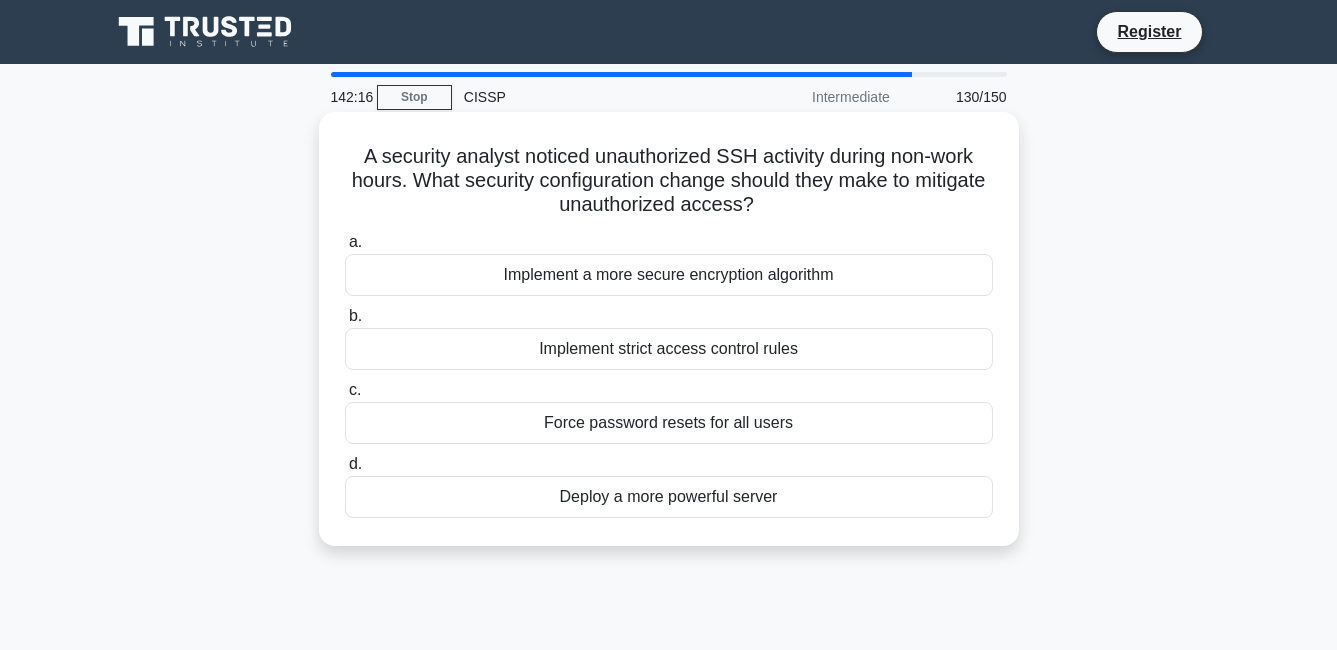 click on "Implement a more secure encryption algorithm" at bounding box center (669, 275) 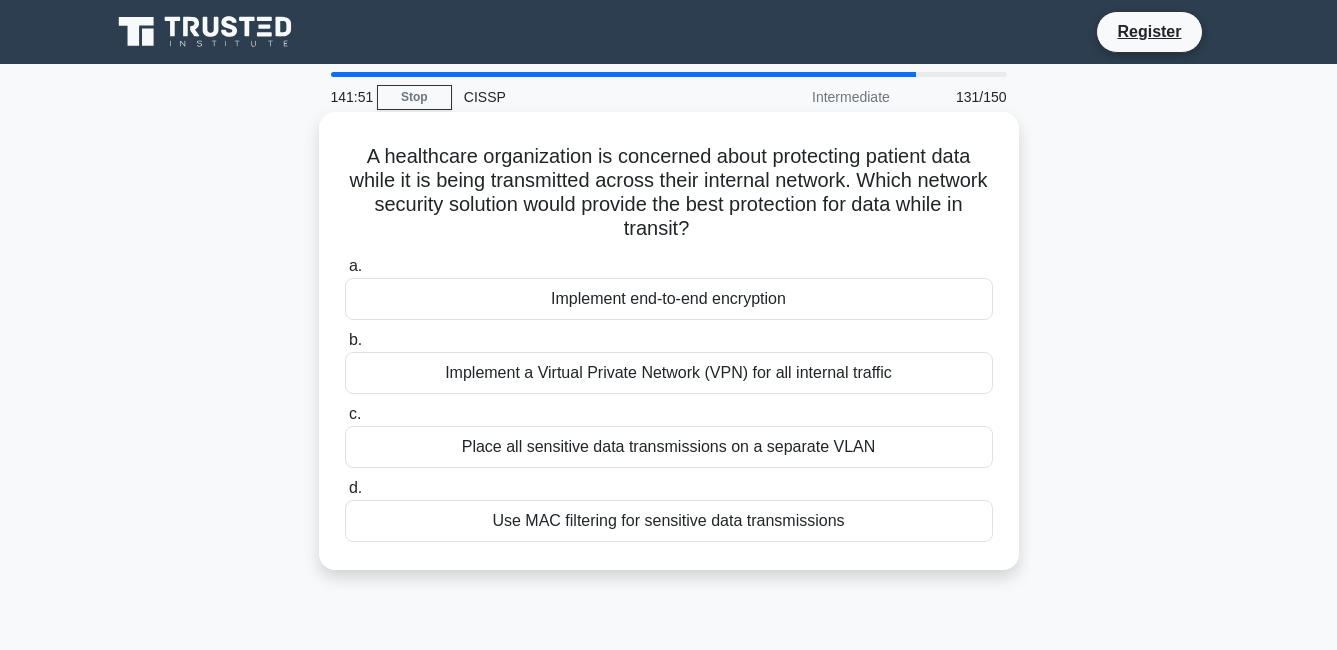 click on "Implement end-to-end encryption" at bounding box center [669, 299] 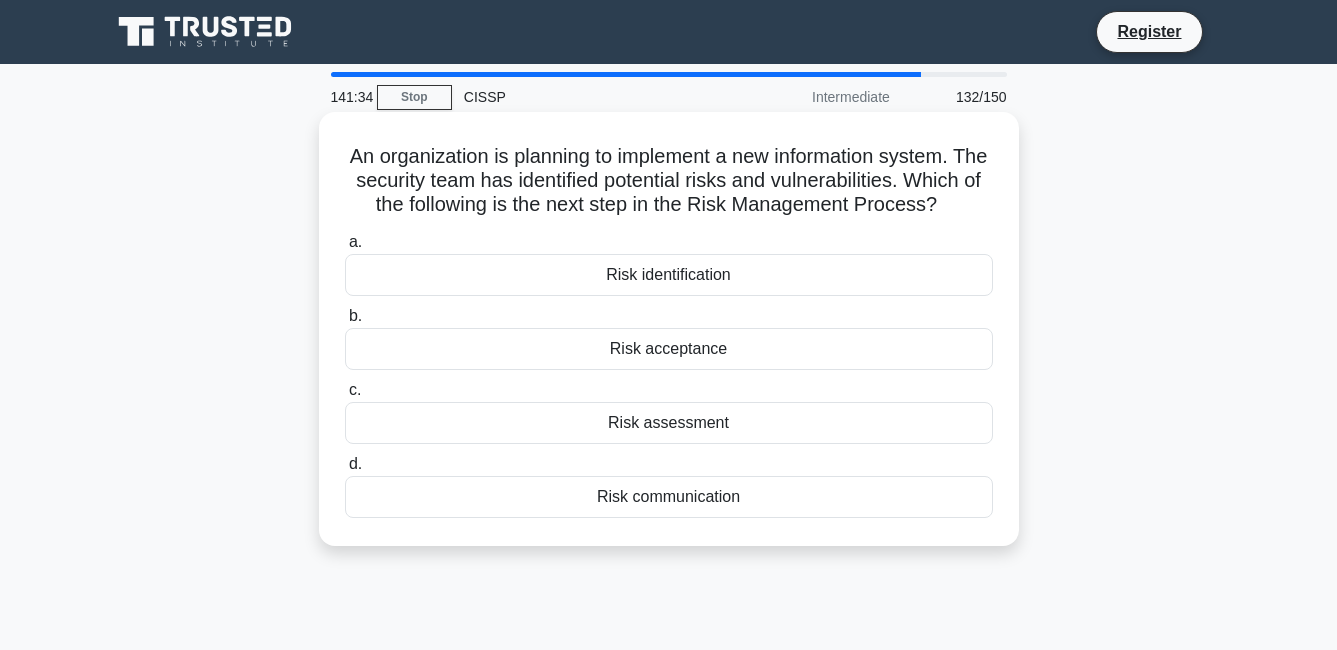click on "Risk assessment" at bounding box center (669, 423) 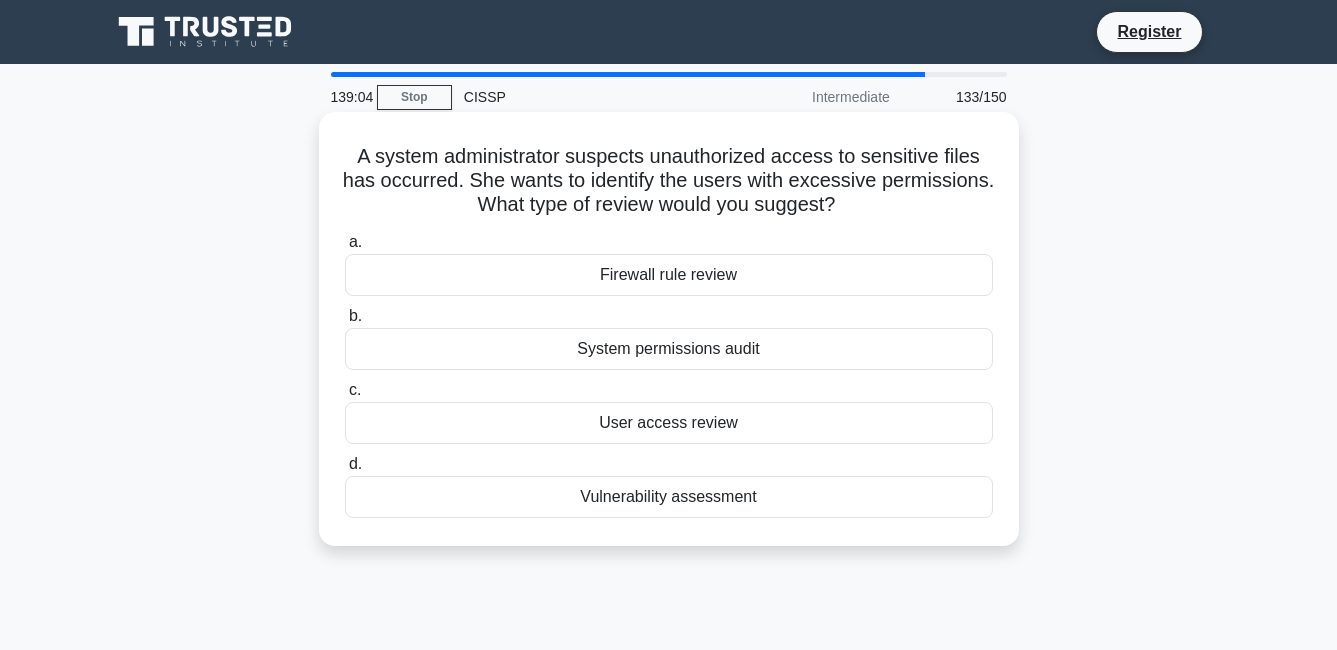click on "System permissions audit" at bounding box center [669, 349] 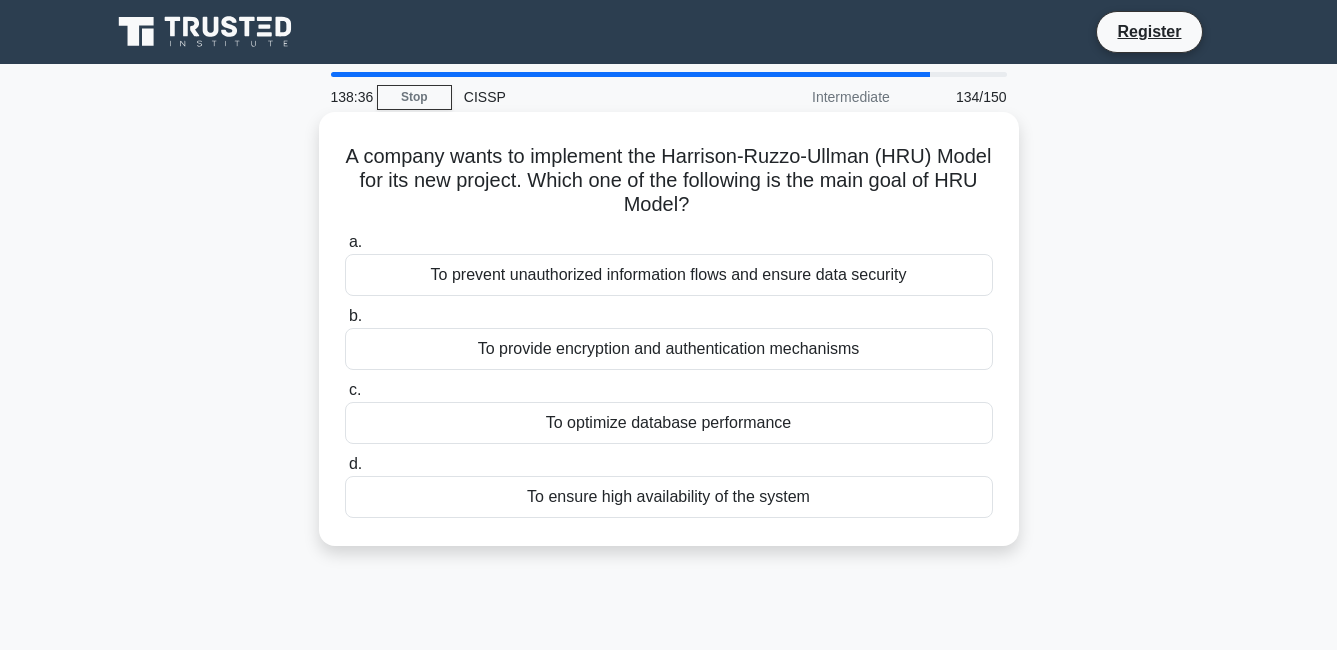 click on "To optimize database performance" at bounding box center (669, 423) 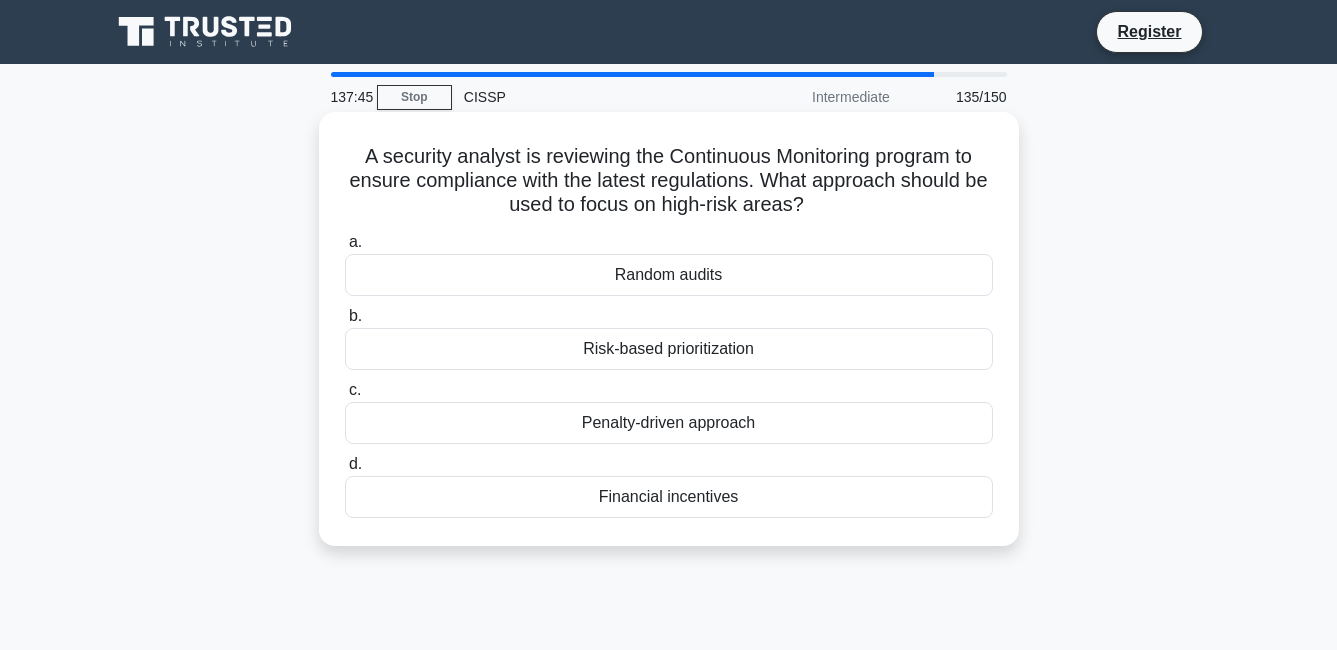 click on "Penalty-driven approach" at bounding box center (669, 423) 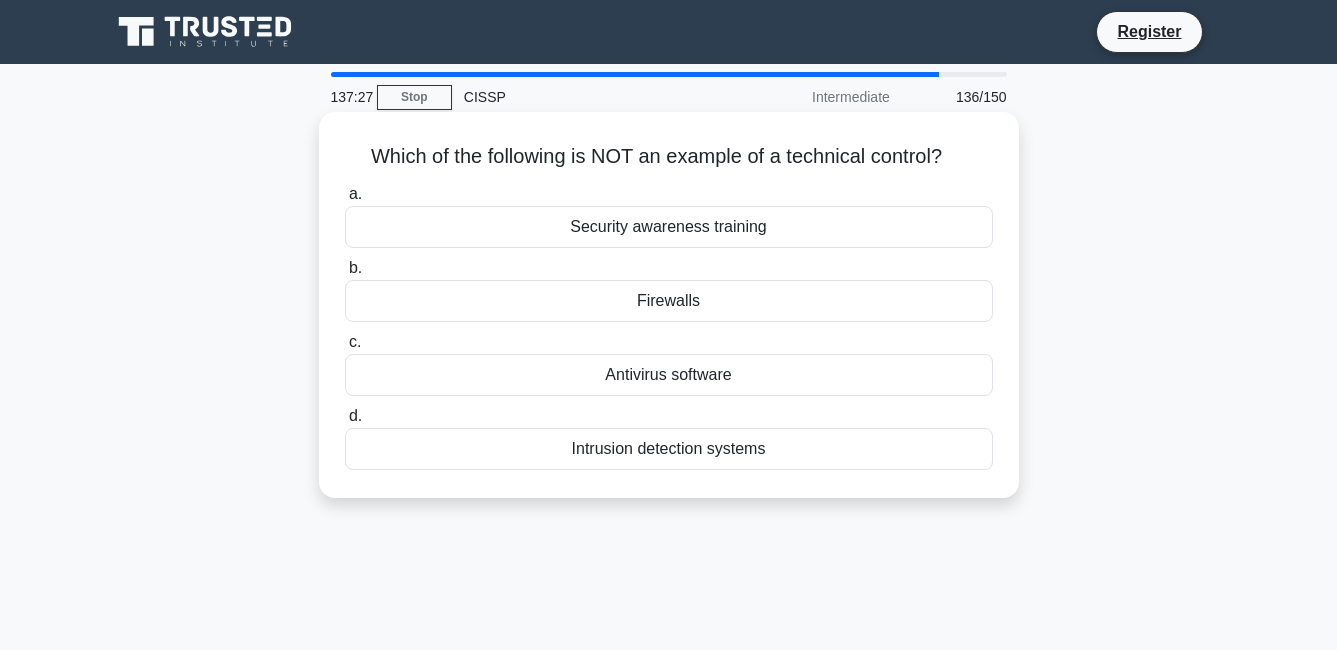 click on "Security awareness training" at bounding box center [669, 227] 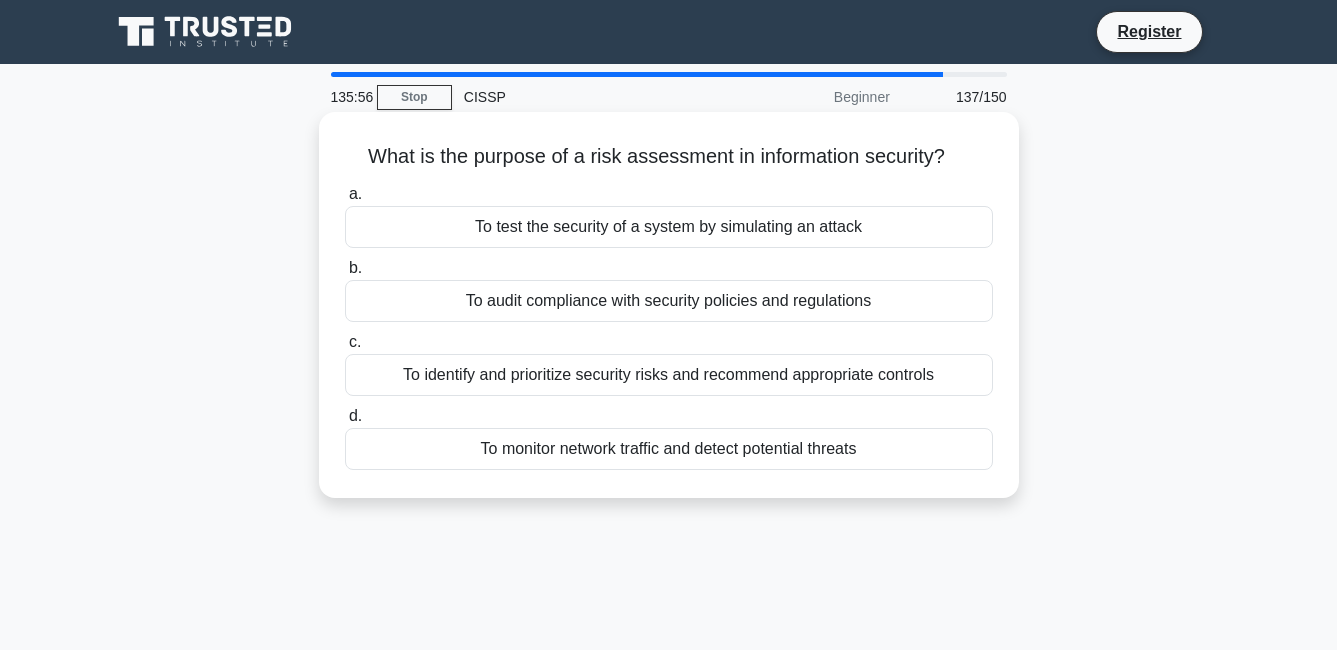 click on "To identify and prioritize security risks and recommend appropriate controls" at bounding box center (669, 375) 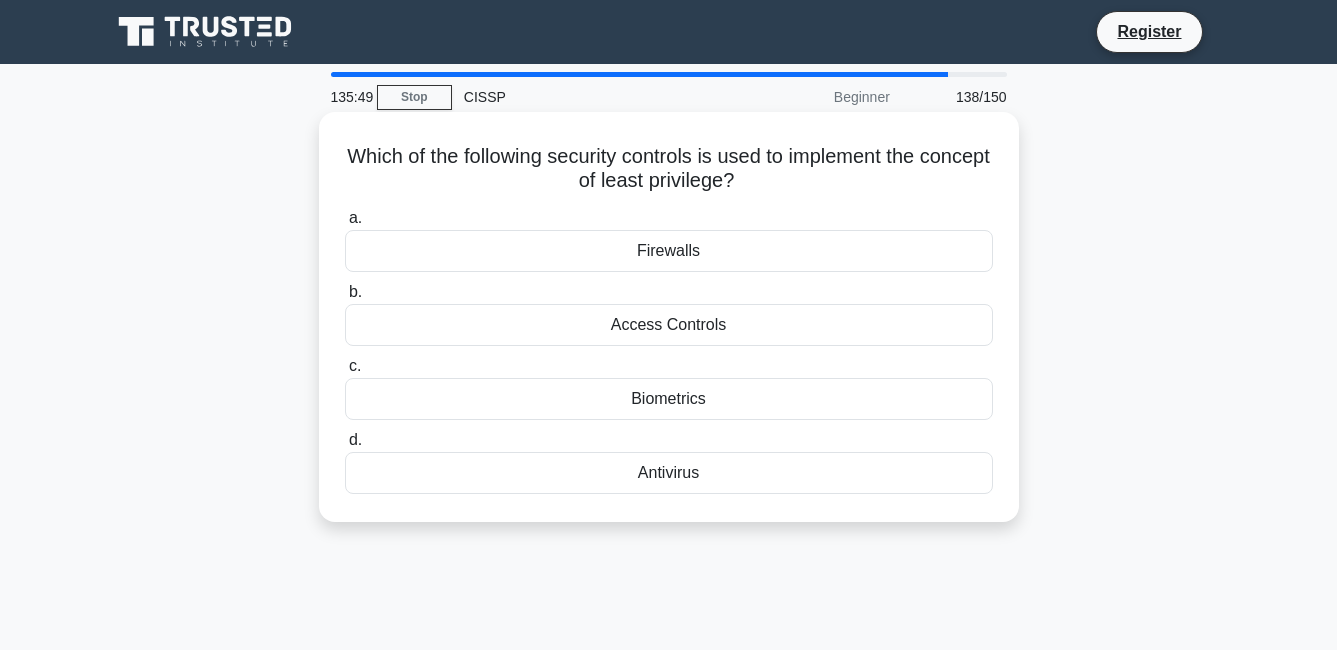 click on "Access Controls" at bounding box center (669, 325) 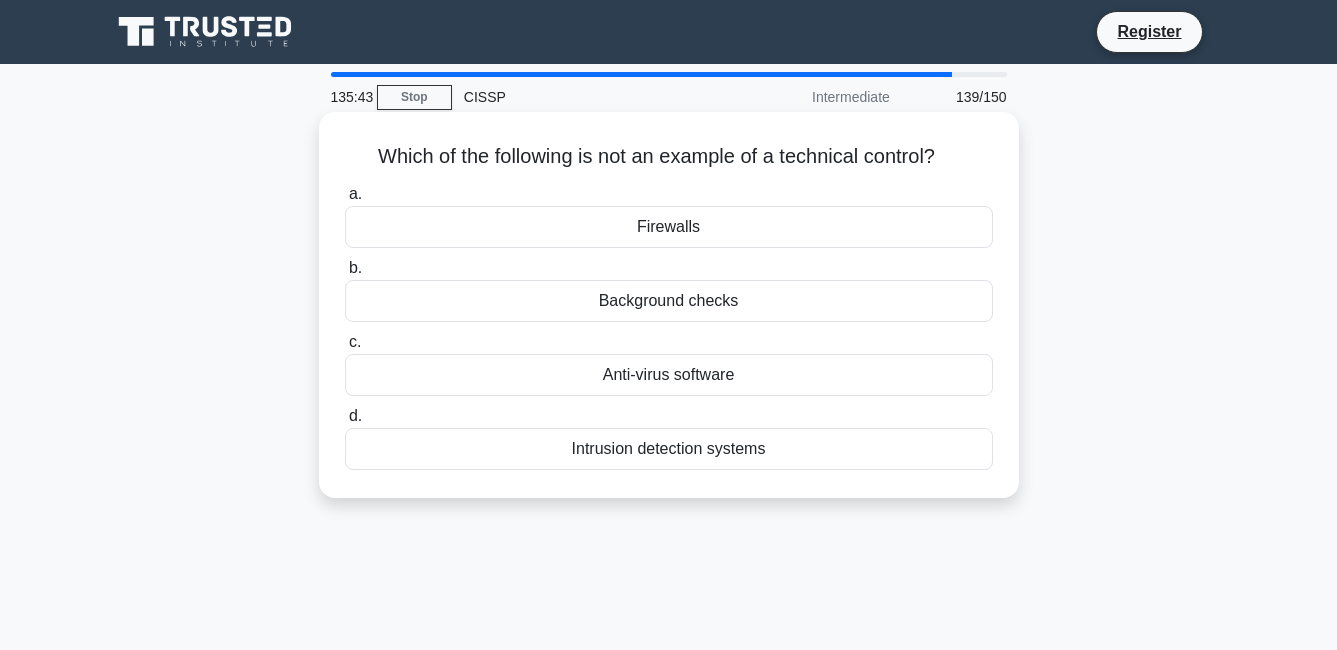 click on "Background checks" at bounding box center [669, 301] 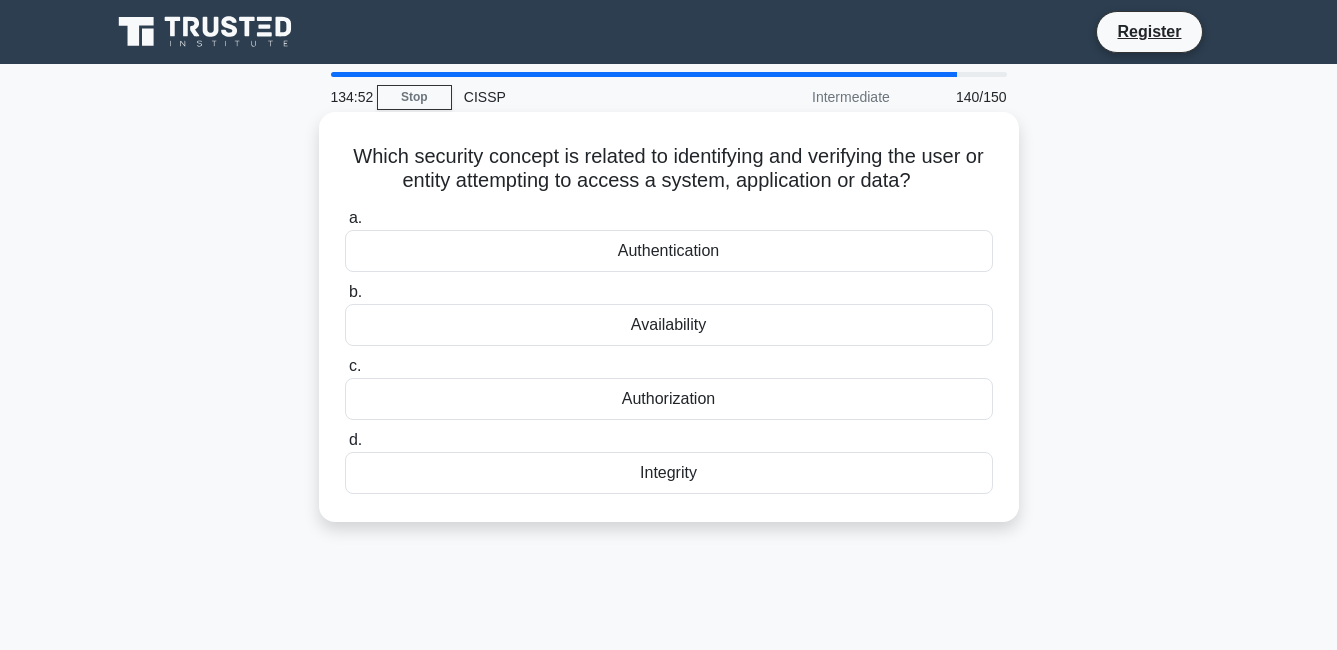 click on "Authentication" at bounding box center (669, 251) 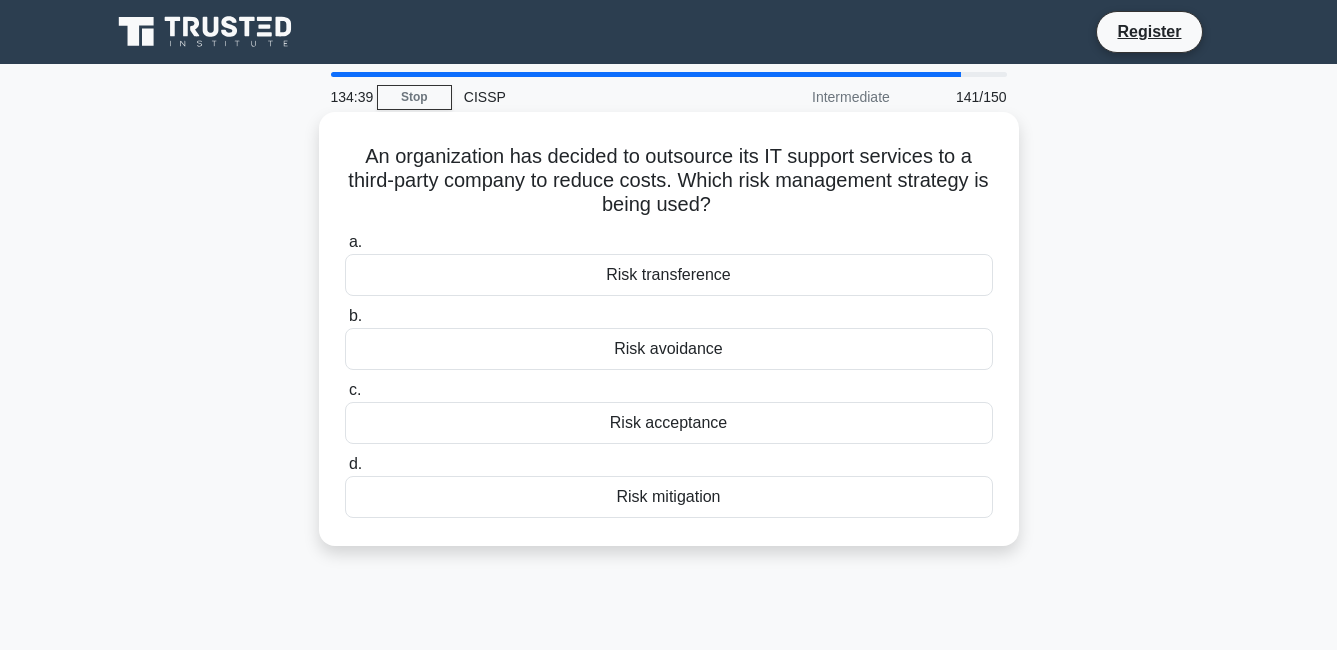 click on "Risk transference" at bounding box center (669, 275) 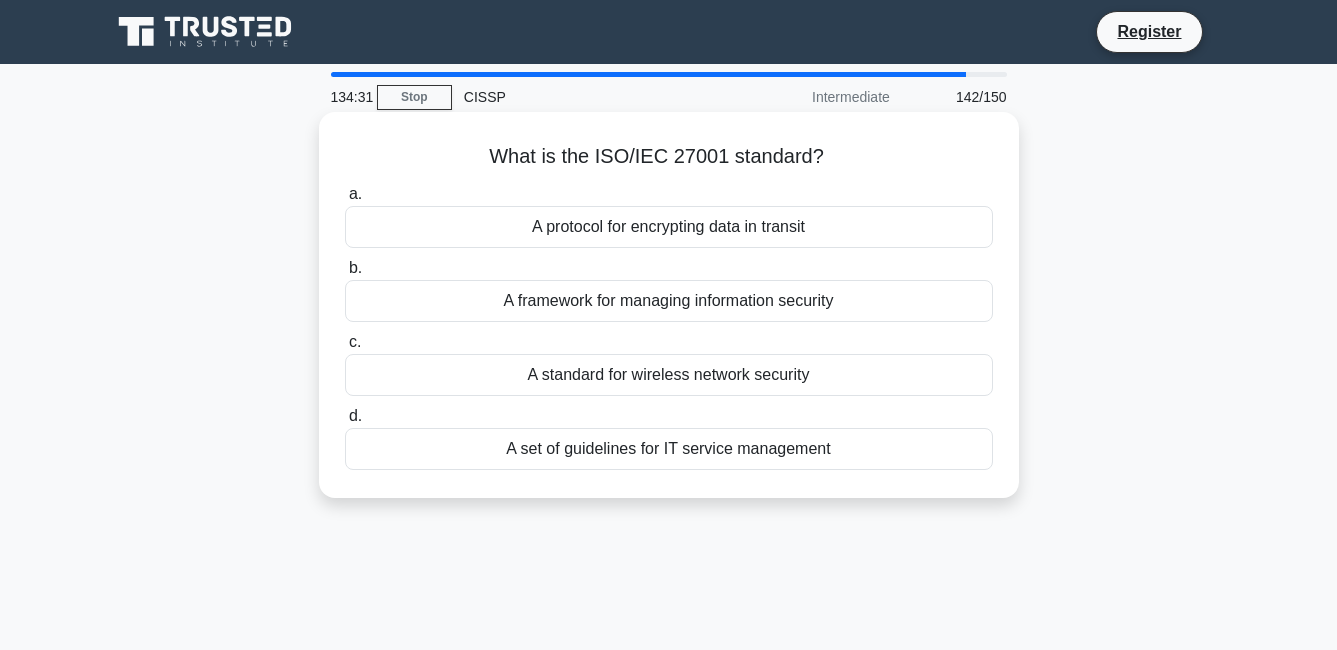 click on "A framework for managing information security" at bounding box center [669, 301] 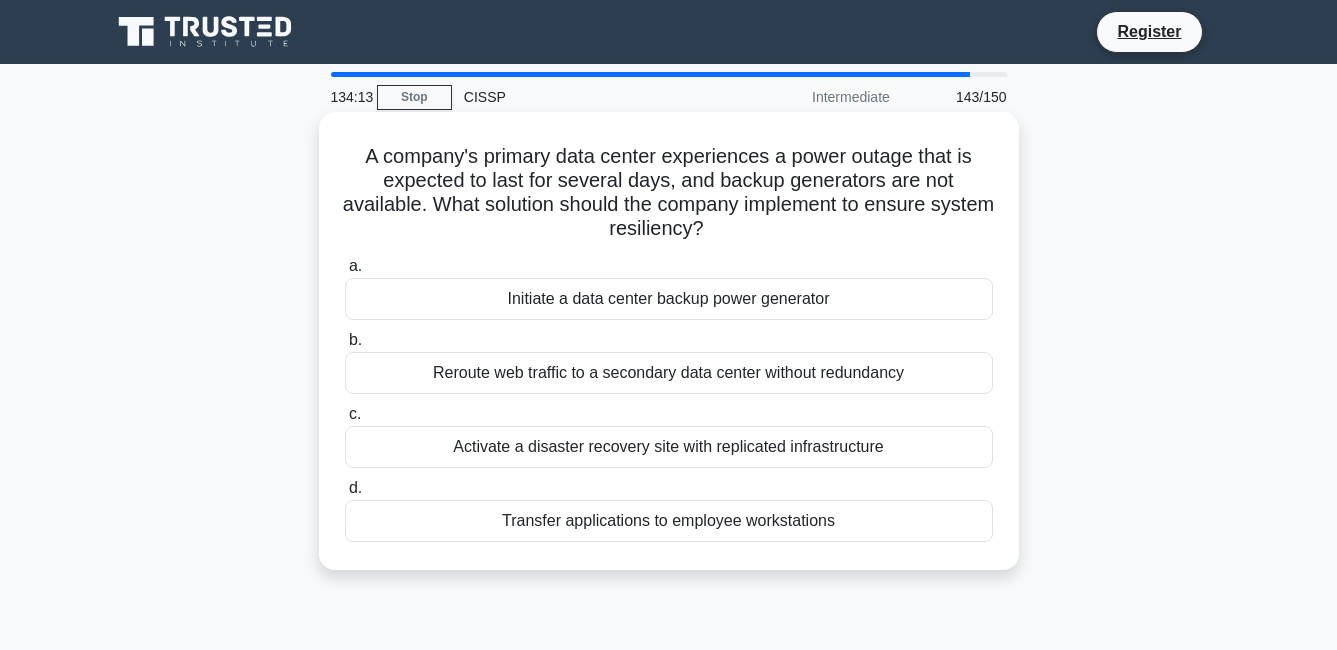 click on "Activate a disaster recovery site with replicated infrastructure" at bounding box center [669, 447] 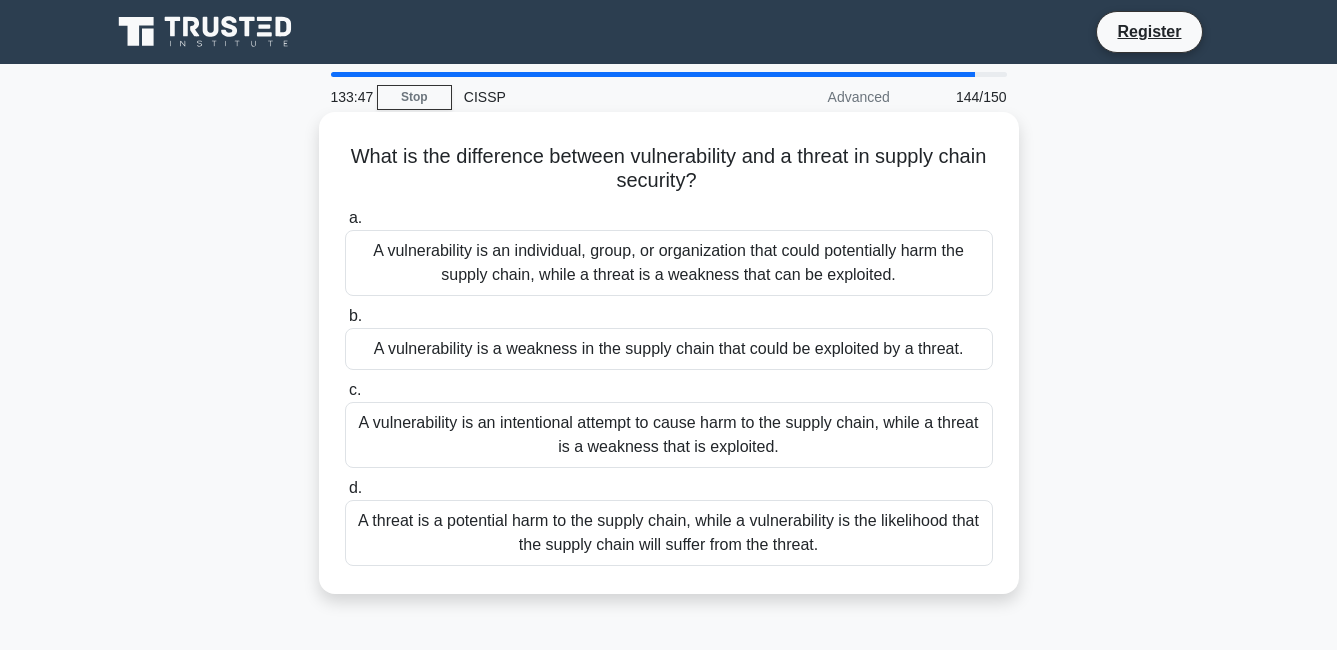 click on "A vulnerability is a weakness in the supply chain that could be exploited by a threat." at bounding box center (669, 349) 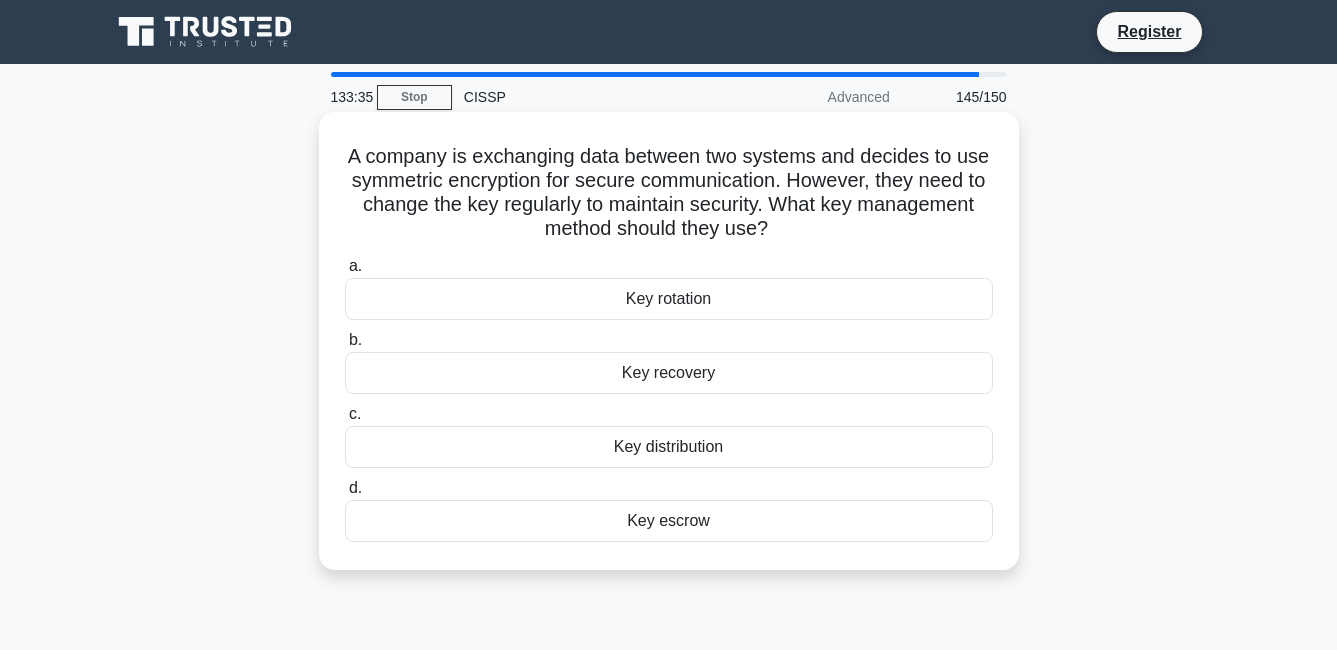 click on "Key distribution" at bounding box center (669, 447) 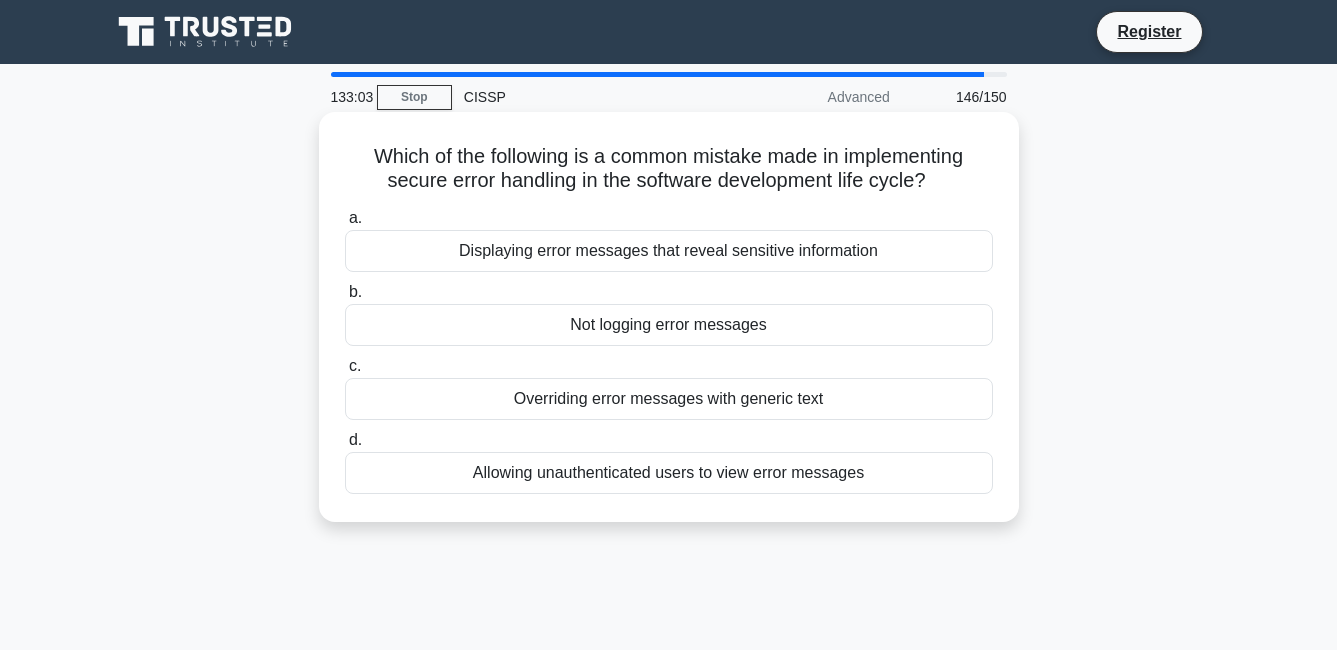 click on "Displaying error messages that reveal sensitive information" at bounding box center [669, 251] 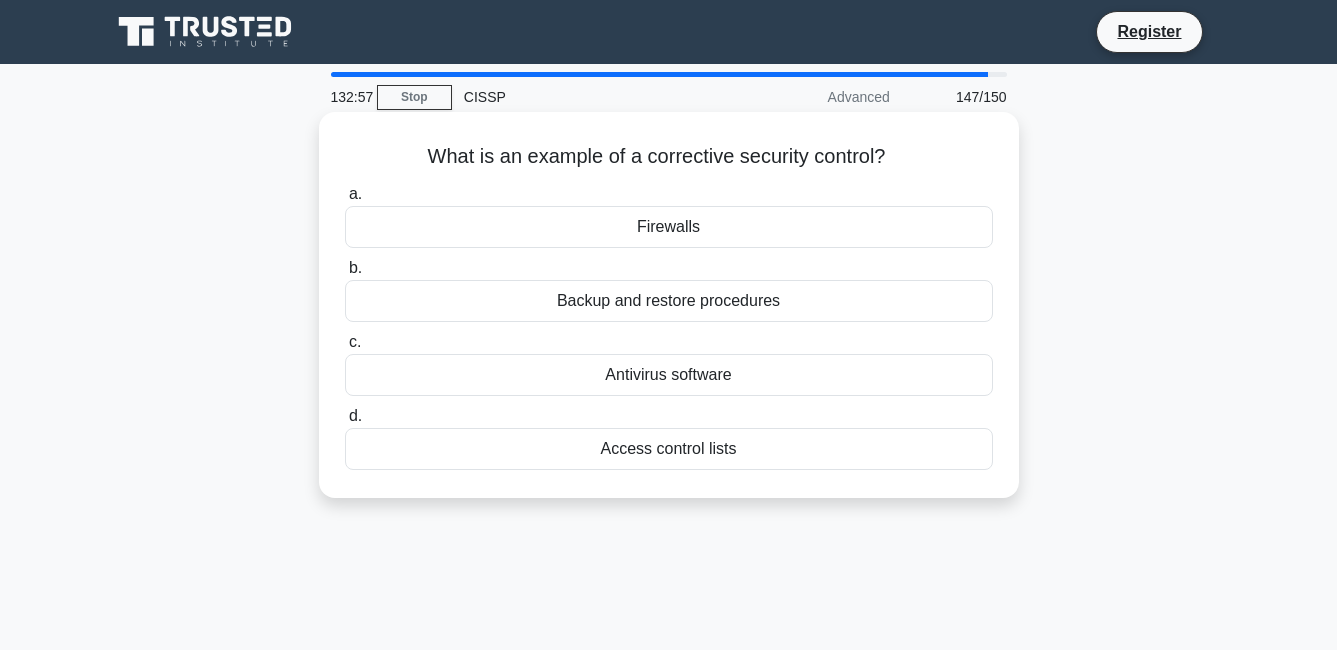click on "Backup and restore procedures" at bounding box center [669, 301] 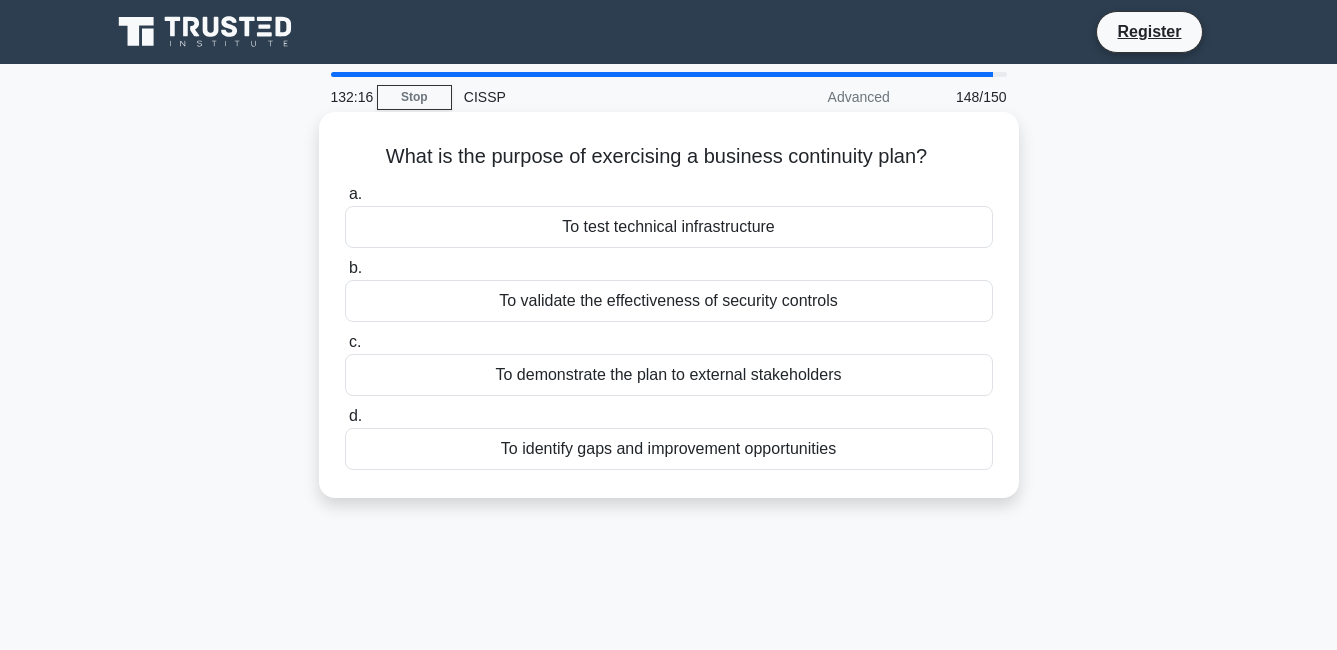 click on "To validate the effectiveness of security controls" at bounding box center [669, 301] 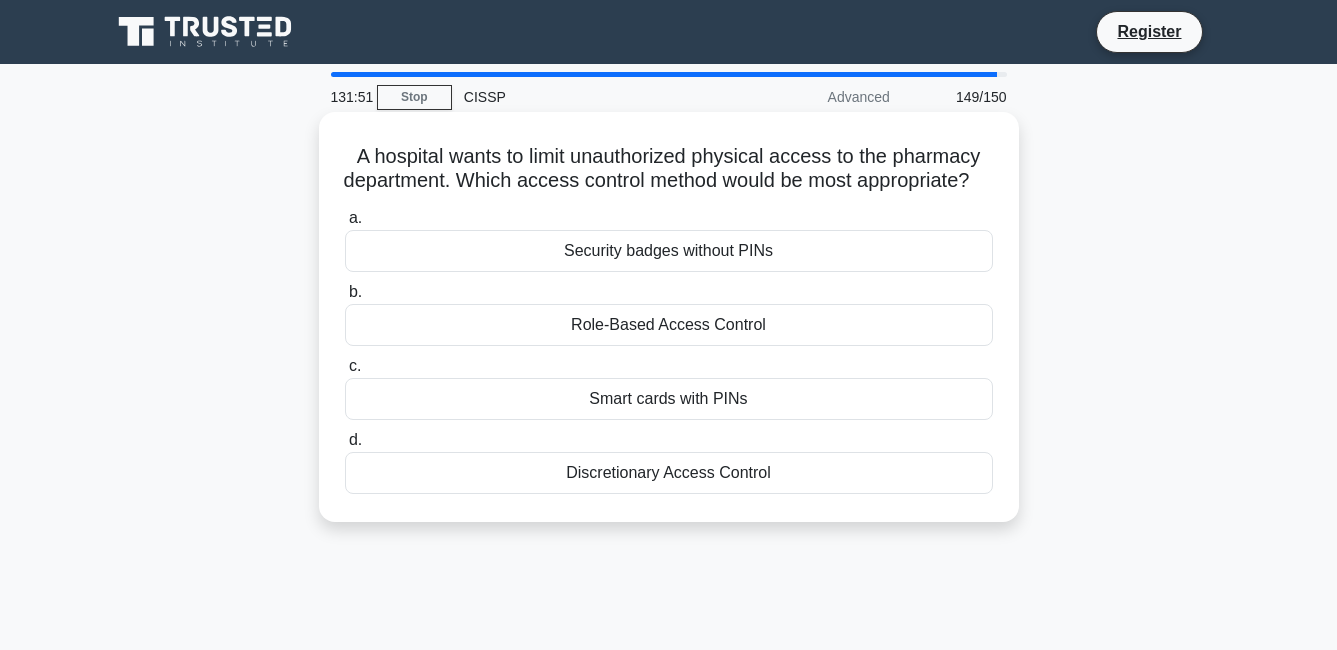 click on "Smart cards with PINs" at bounding box center [669, 399] 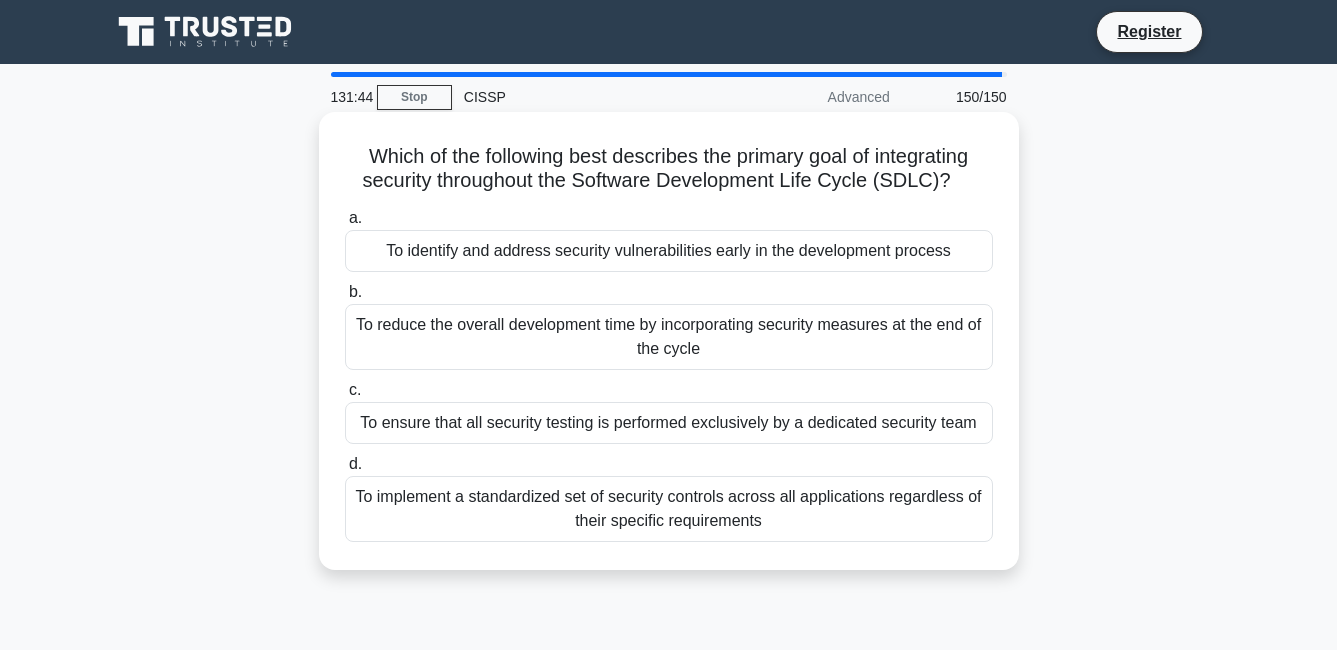 click on "To ensure that all security testing is performed exclusively by a dedicated security team" at bounding box center (669, 423) 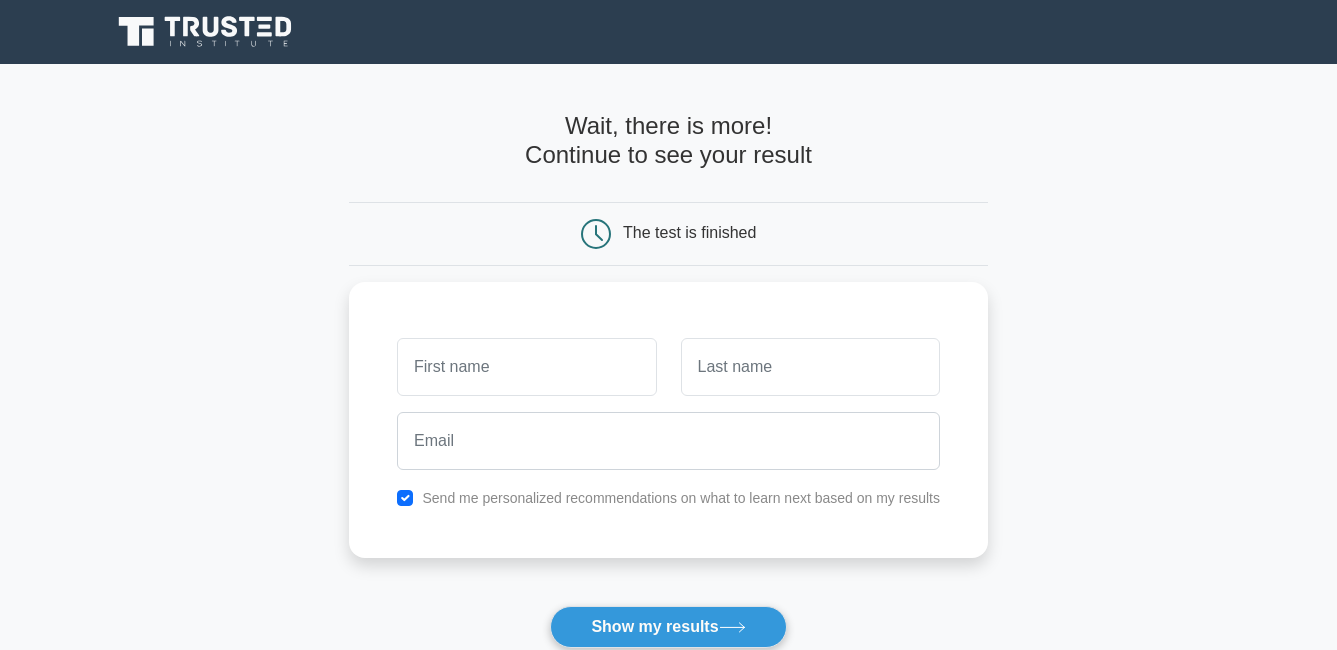 scroll, scrollTop: 0, scrollLeft: 0, axis: both 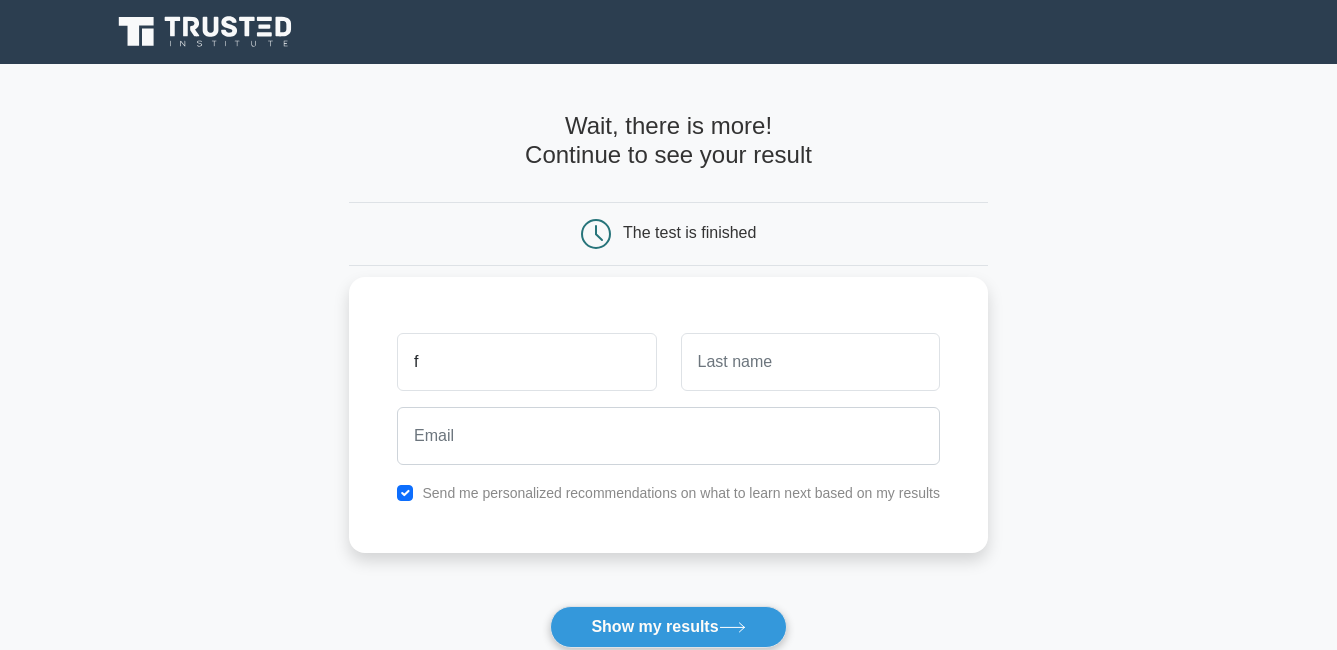type on "f" 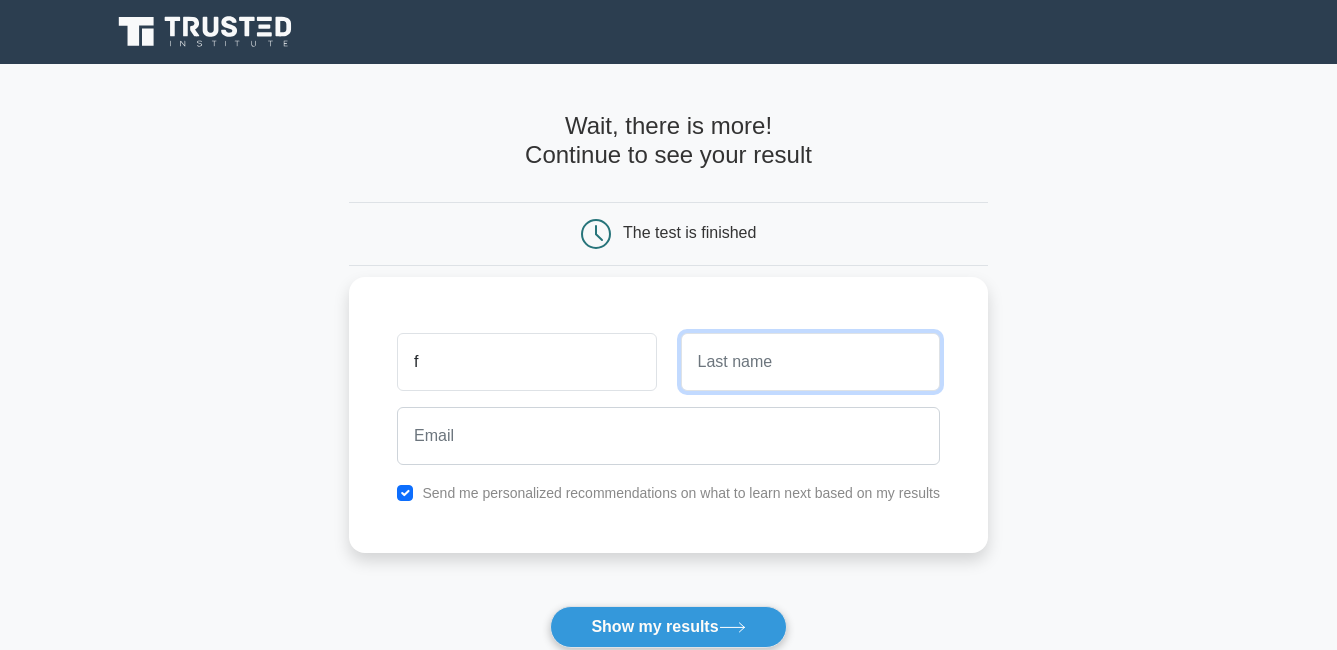 click at bounding box center [810, 362] 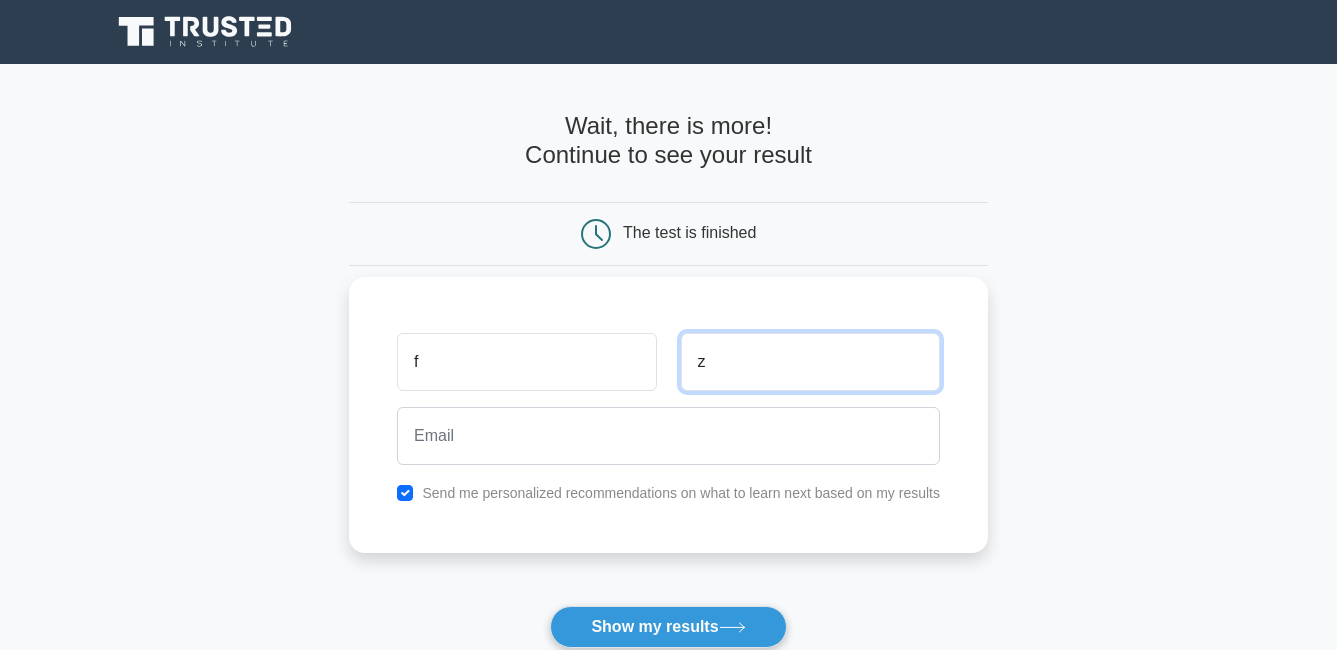 type on "z" 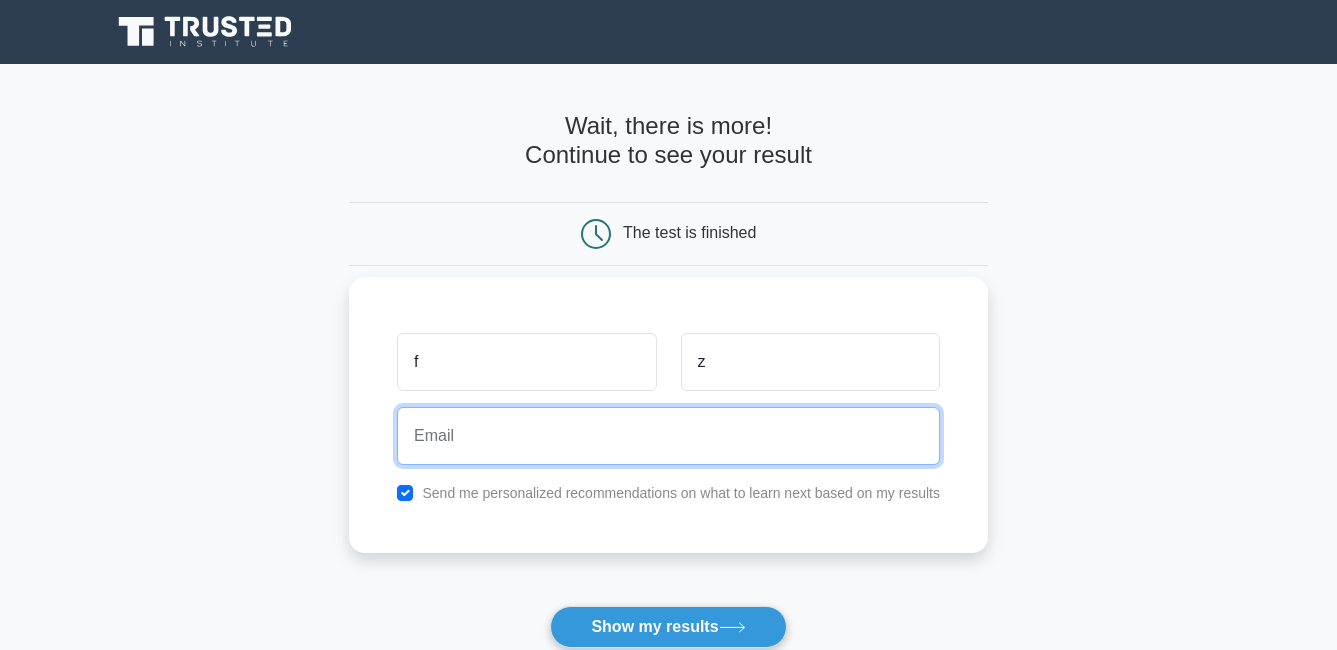 click at bounding box center (668, 436) 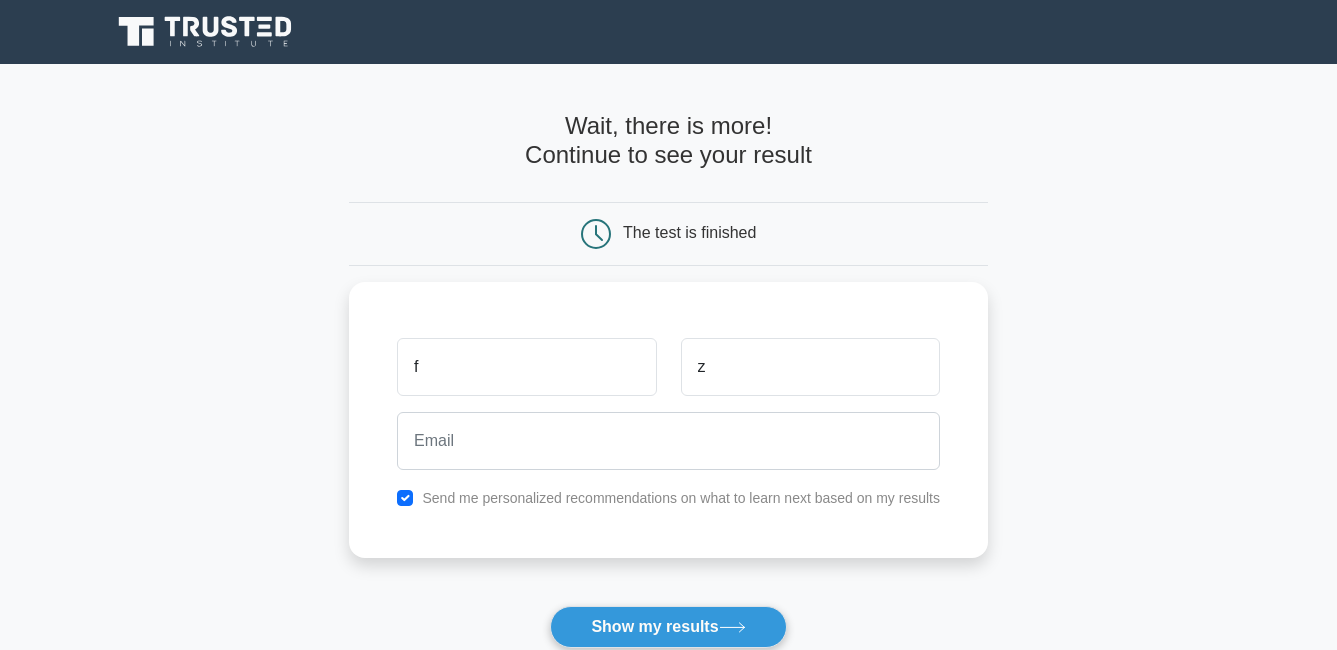 click on "Wait, there is more! Continue to see your result
The test is finished
f z" at bounding box center (668, 424) 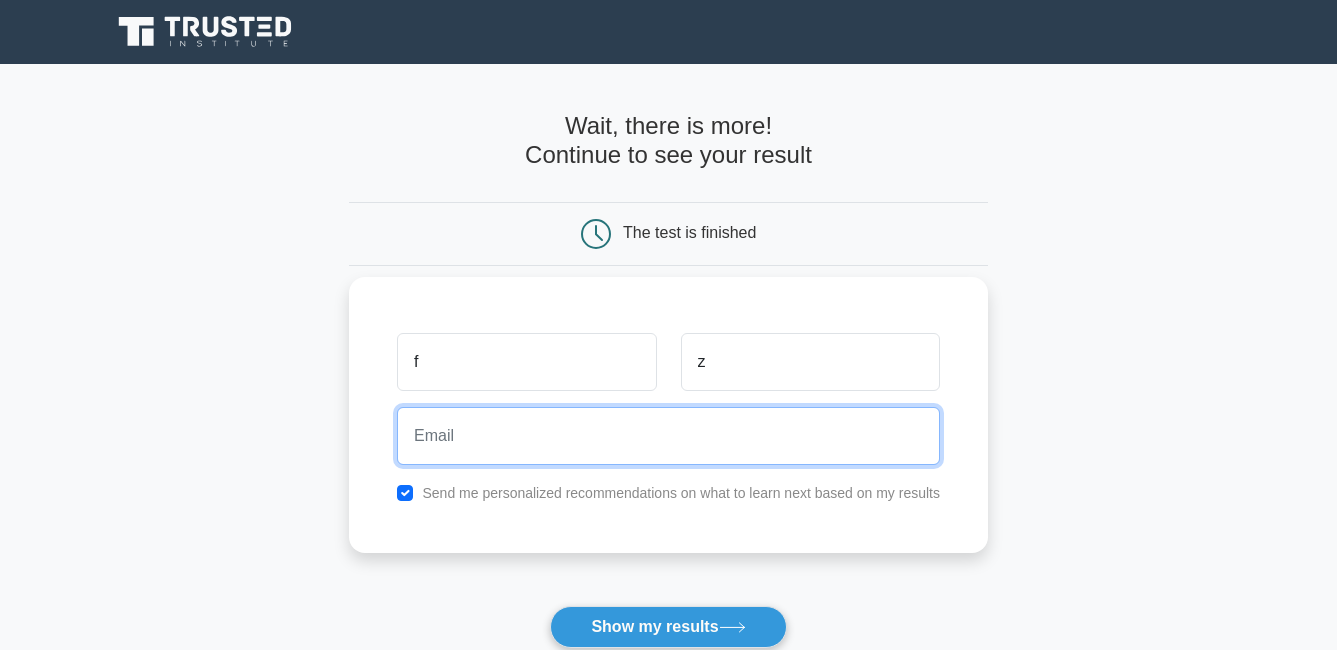 click at bounding box center (668, 436) 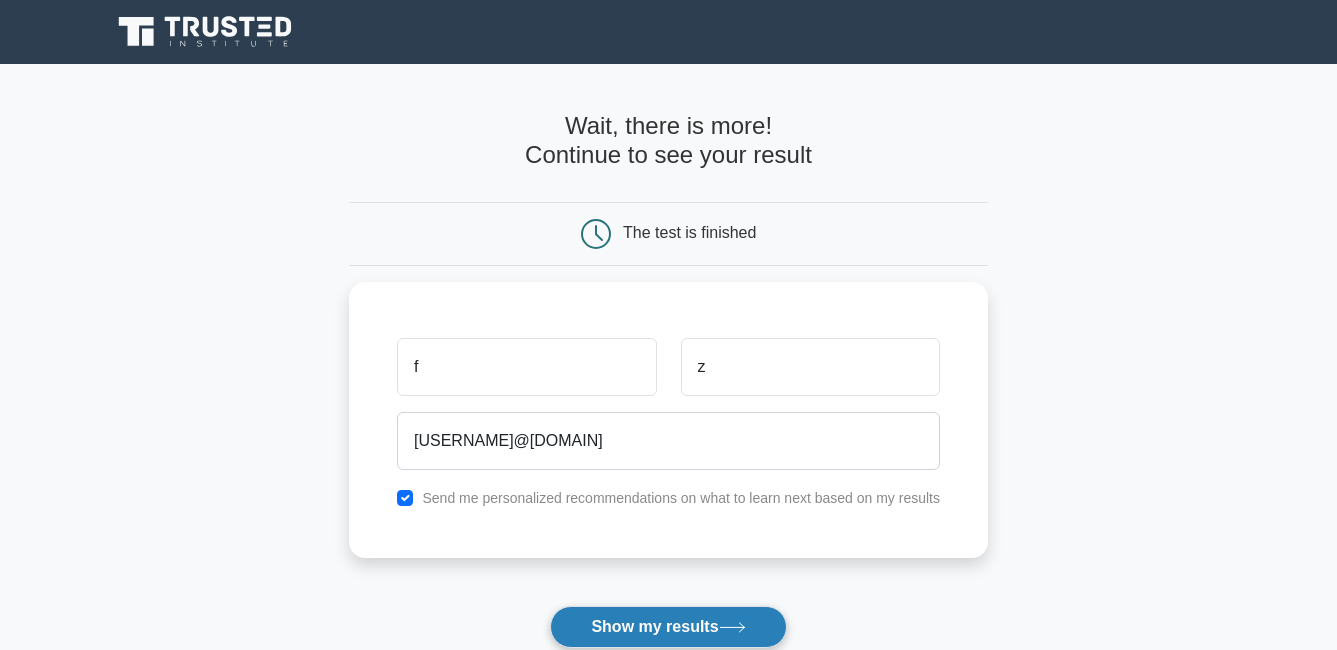 click on "Show my results" at bounding box center (668, 627) 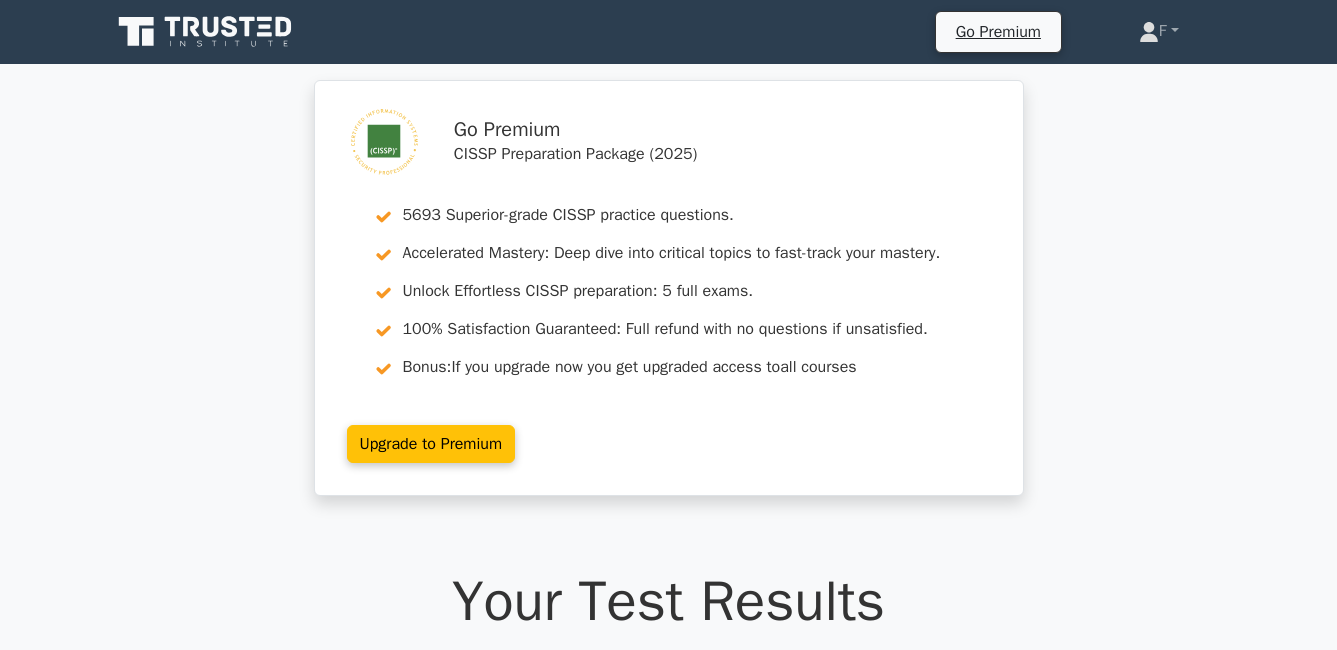 scroll, scrollTop: 0, scrollLeft: 0, axis: both 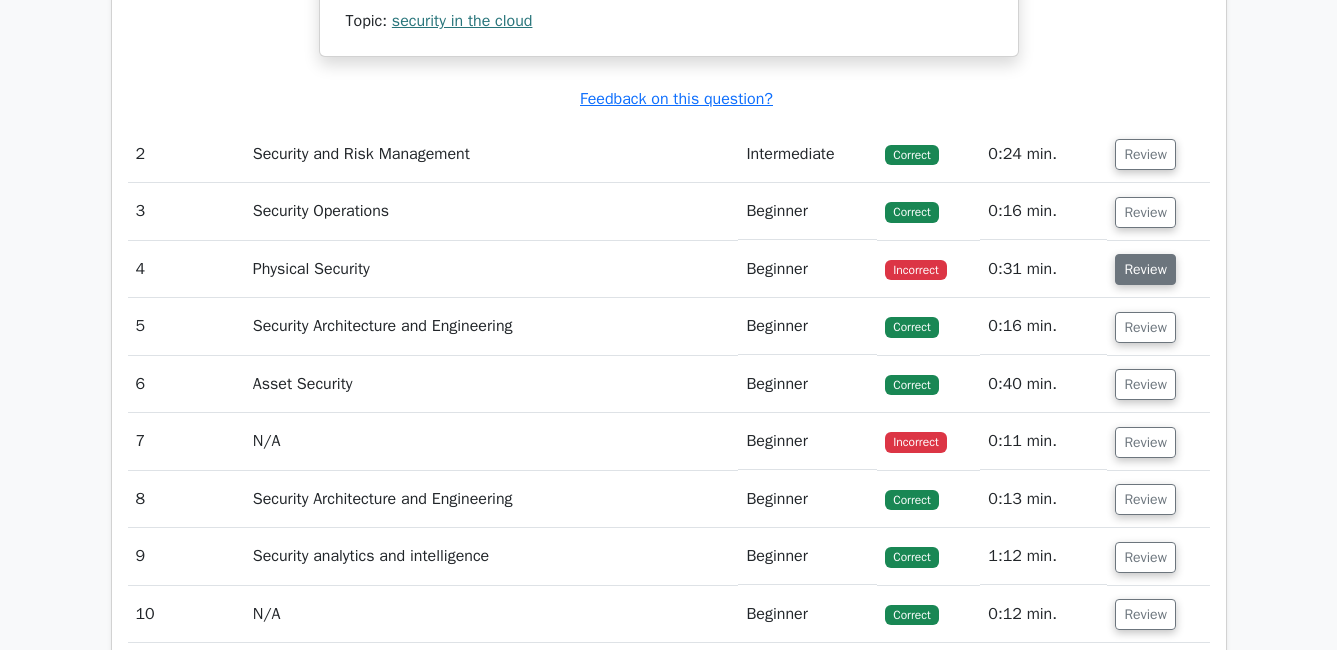 click on "Review" at bounding box center (1145, 269) 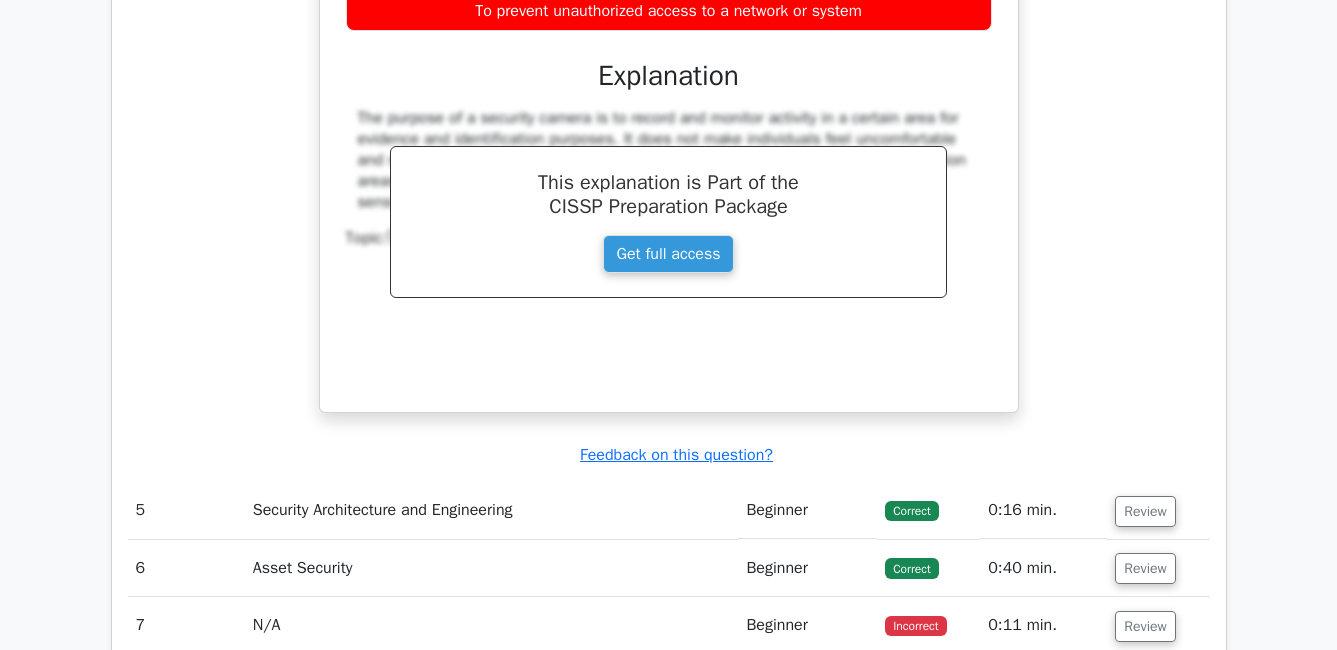 scroll, scrollTop: 4000, scrollLeft: 0, axis: vertical 